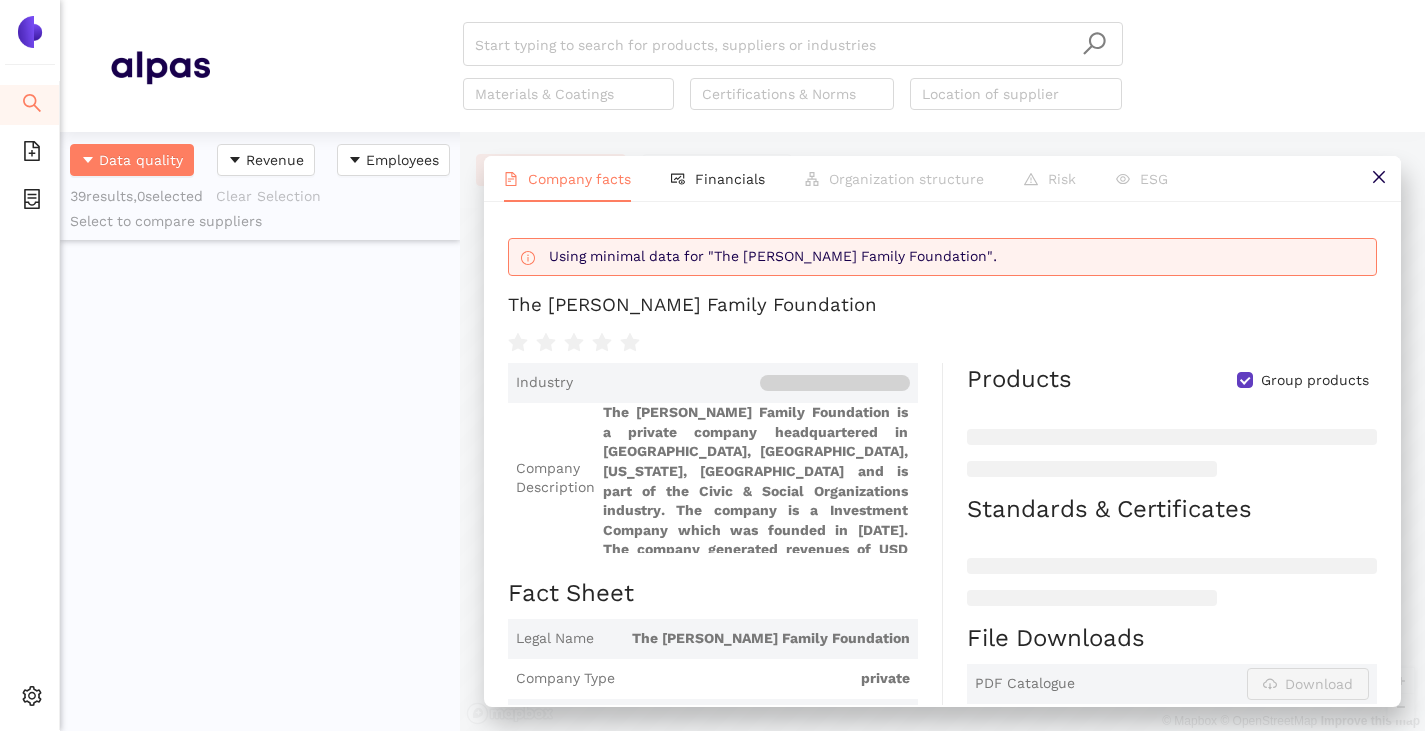 scroll, scrollTop: 0, scrollLeft: 0, axis: both 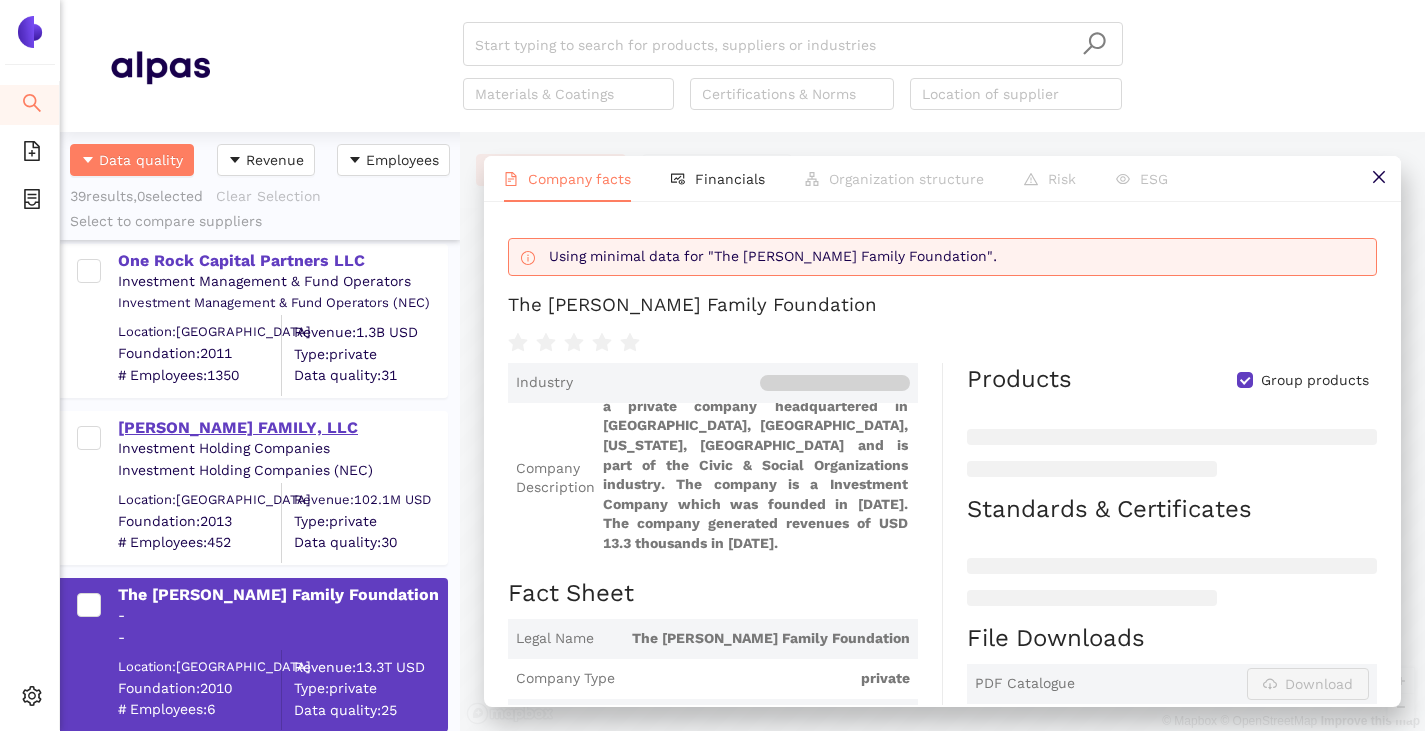 click on "[PERSON_NAME] FAMILY, LLC" at bounding box center [282, 428] 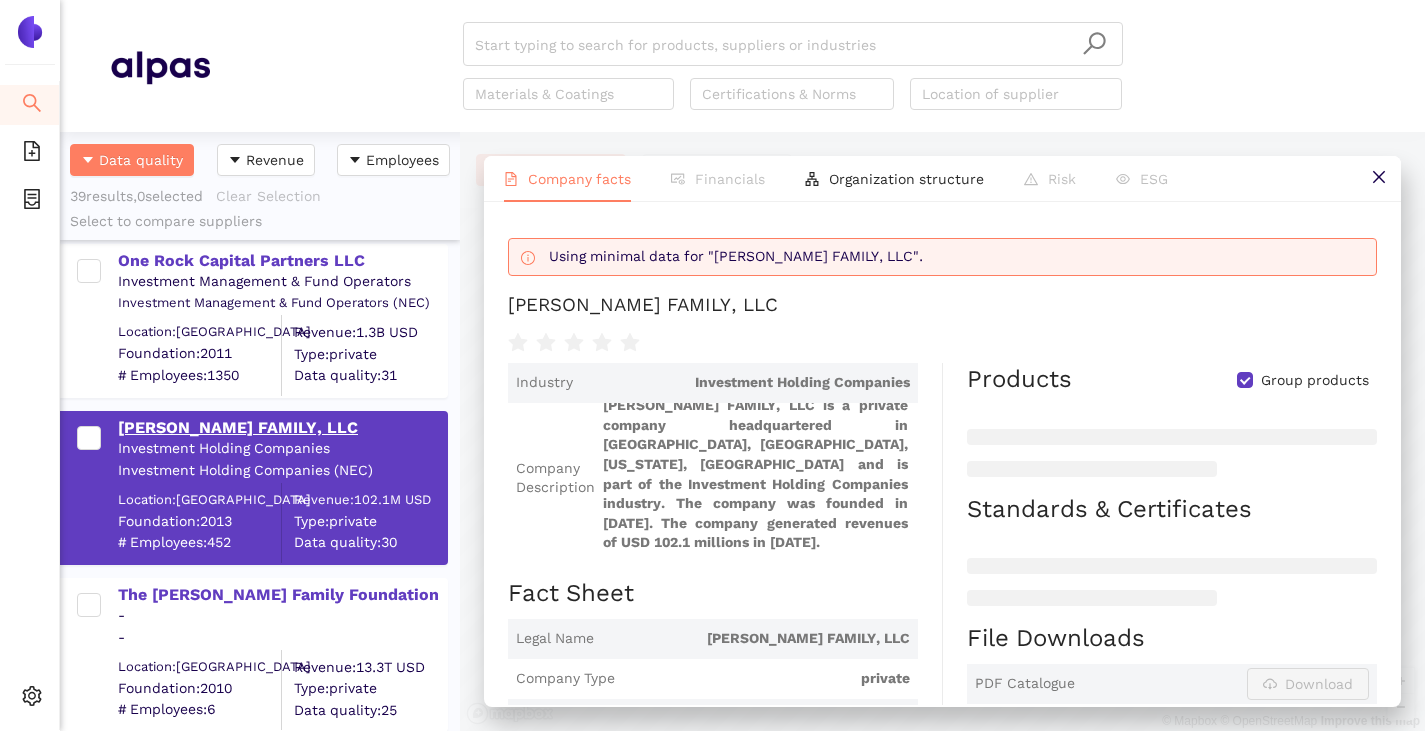 scroll, scrollTop: 7, scrollLeft: 0, axis: vertical 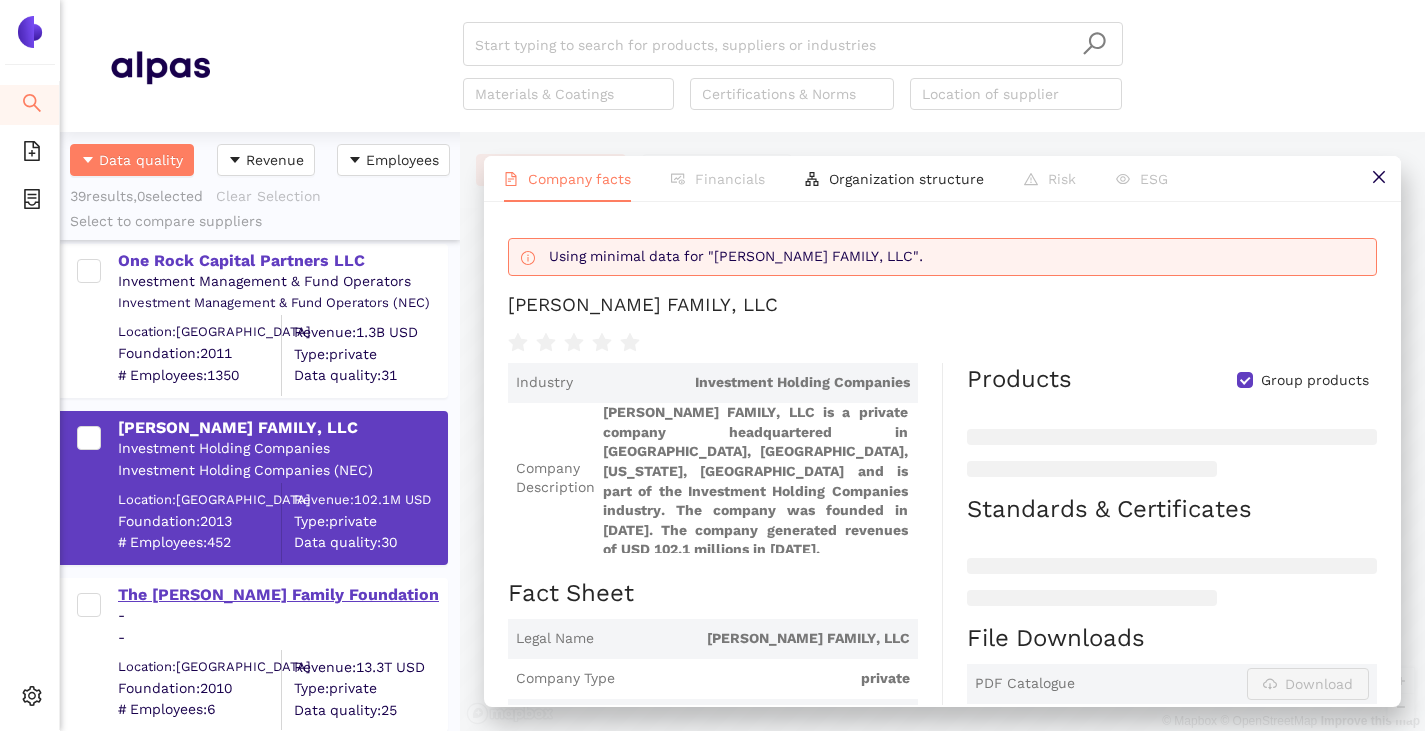 click on "The [PERSON_NAME] Family Foundation" at bounding box center [282, 595] 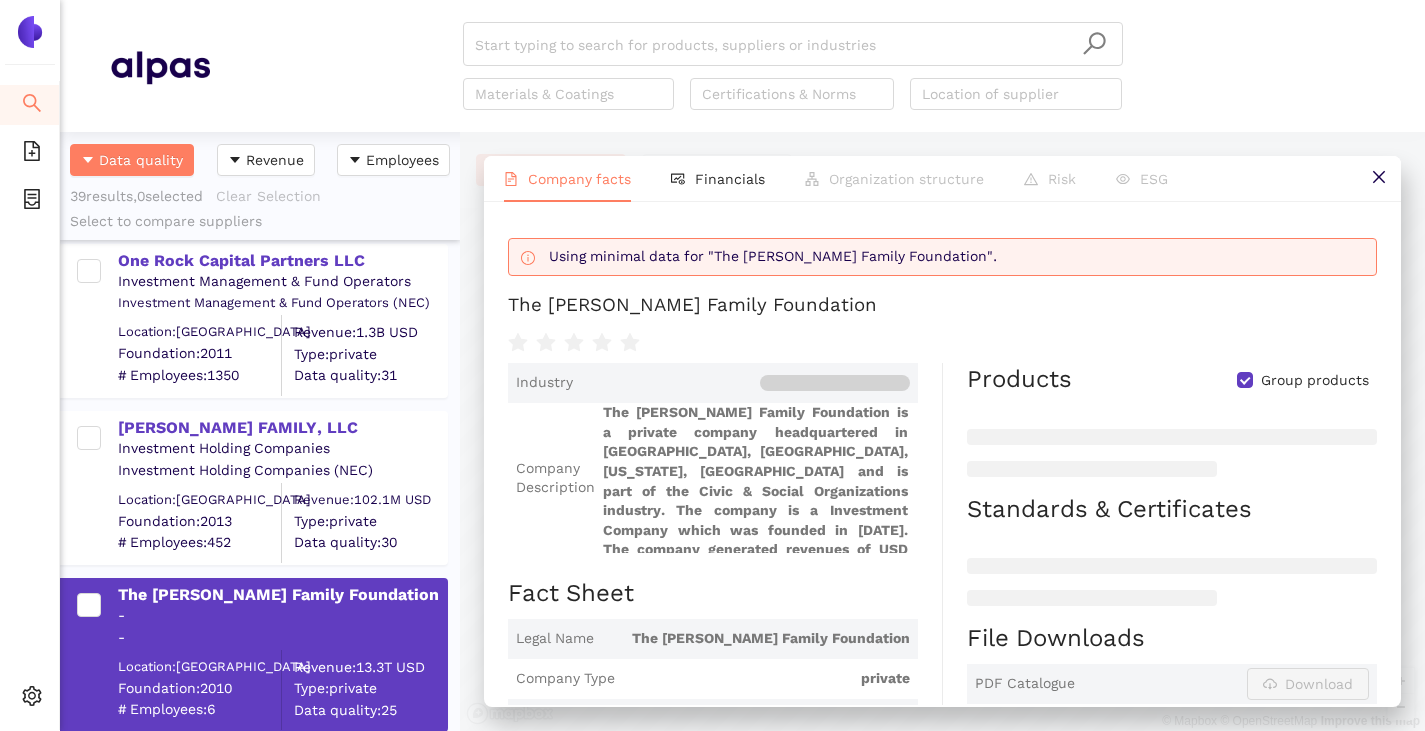 scroll, scrollTop: 26, scrollLeft: 0, axis: vertical 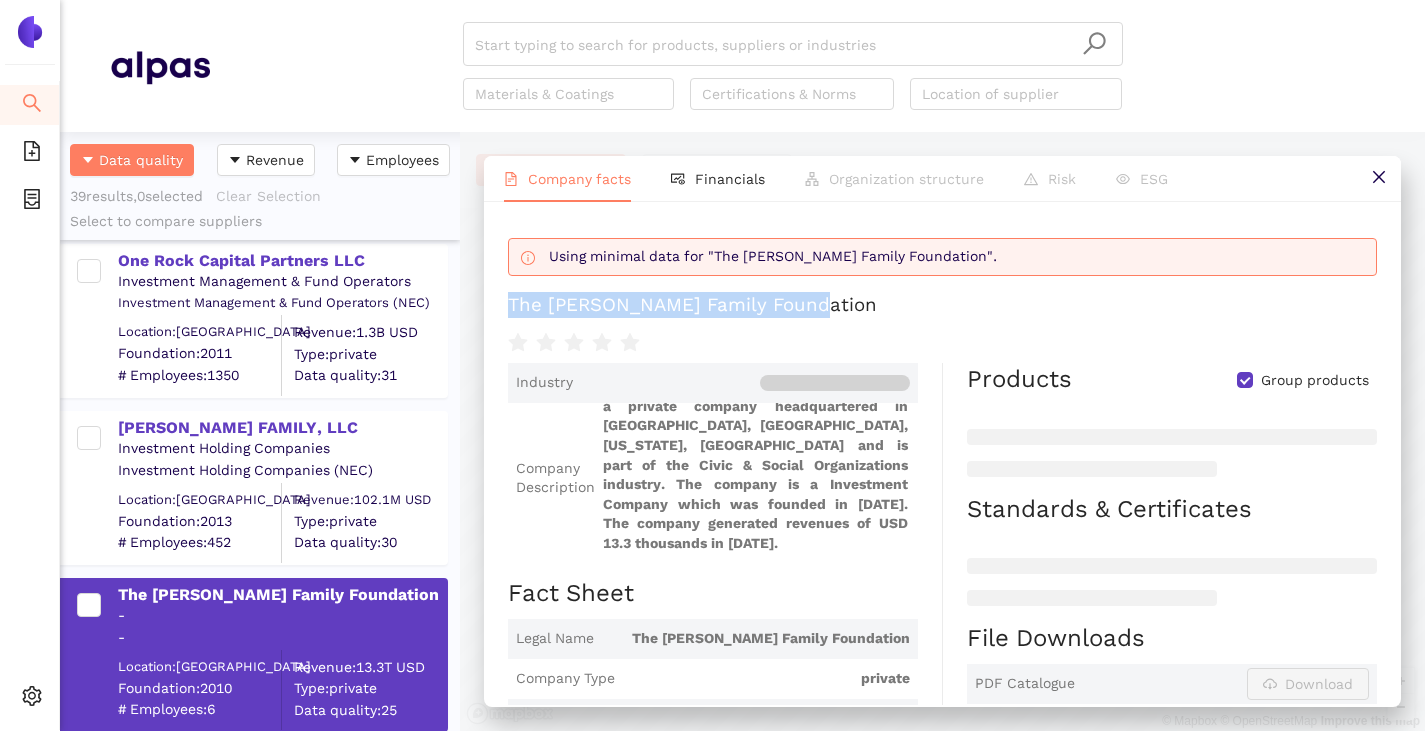 drag, startPoint x: 507, startPoint y: 307, endPoint x: 832, endPoint y: 313, distance: 325.0554 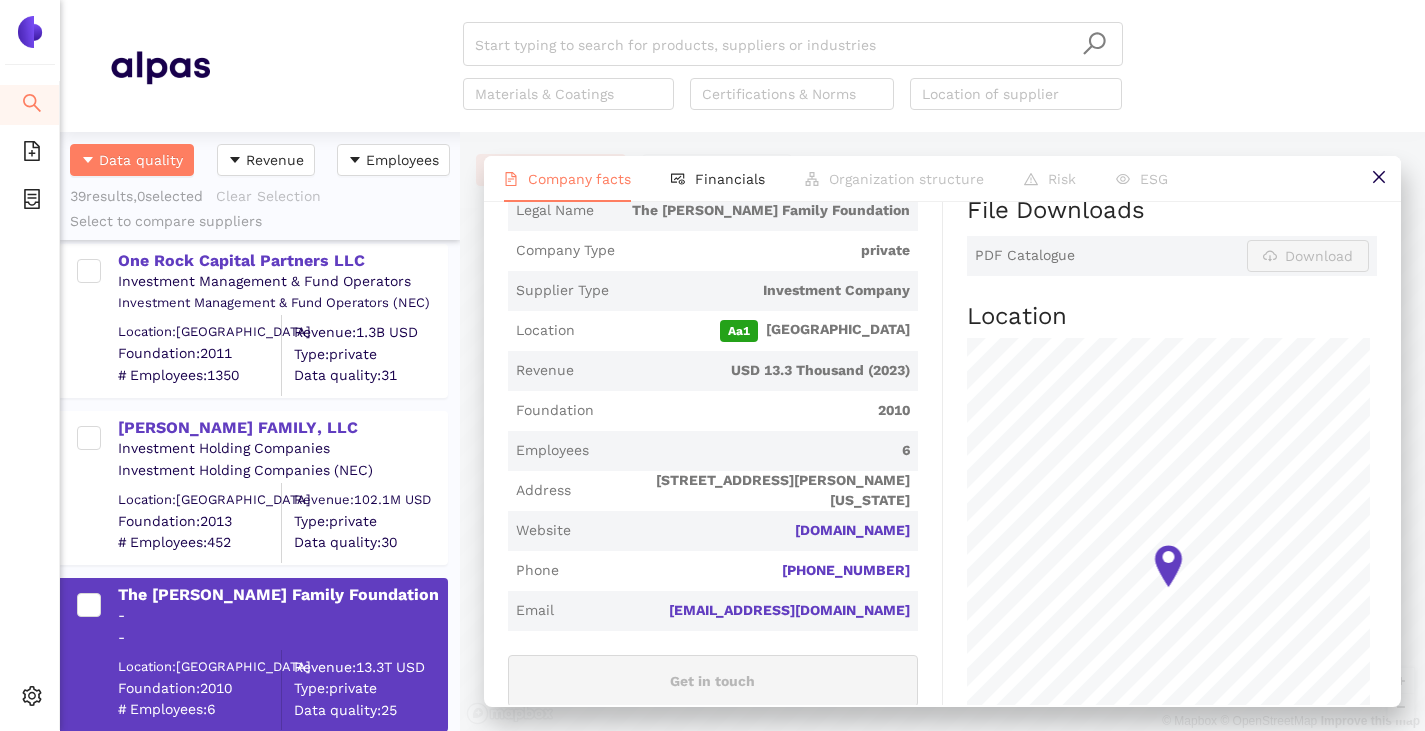scroll, scrollTop: 0, scrollLeft: 0, axis: both 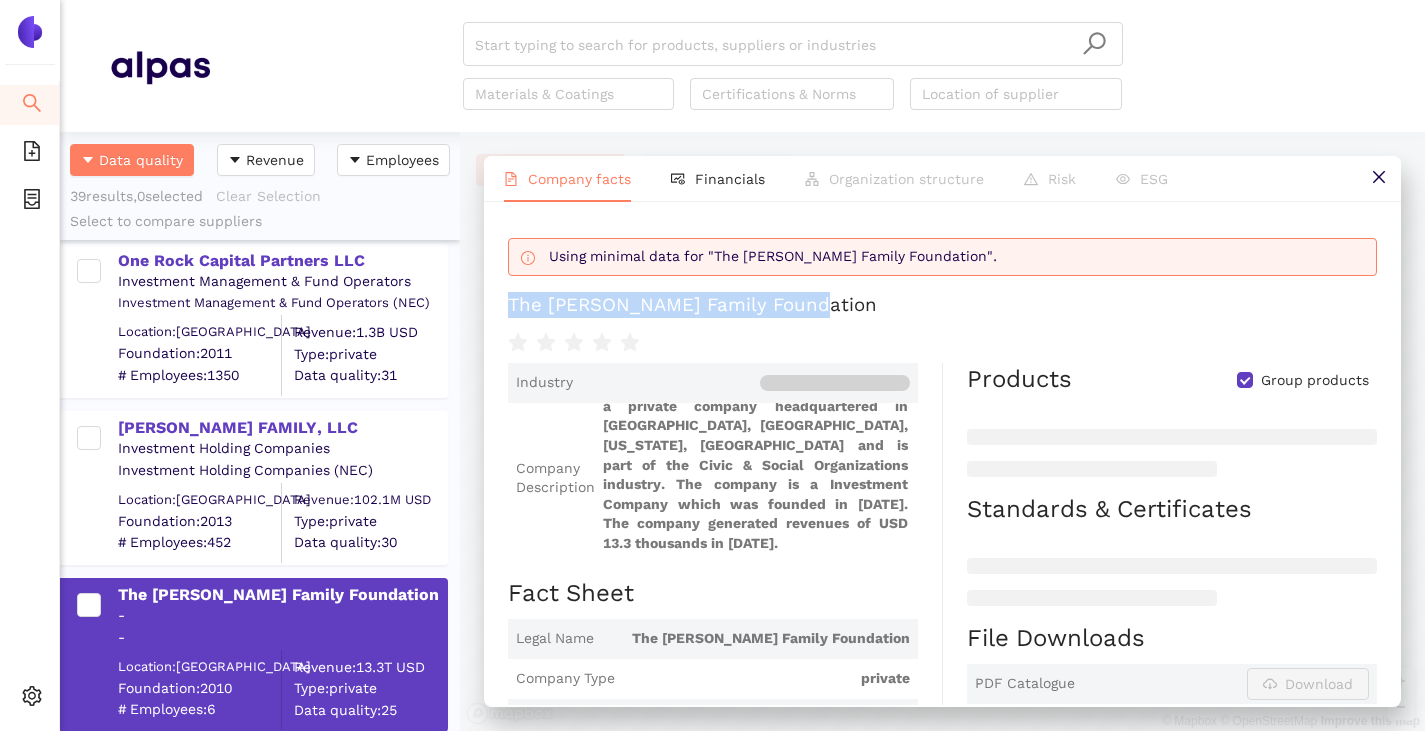 copy on "The [PERSON_NAME] Family Foundation" 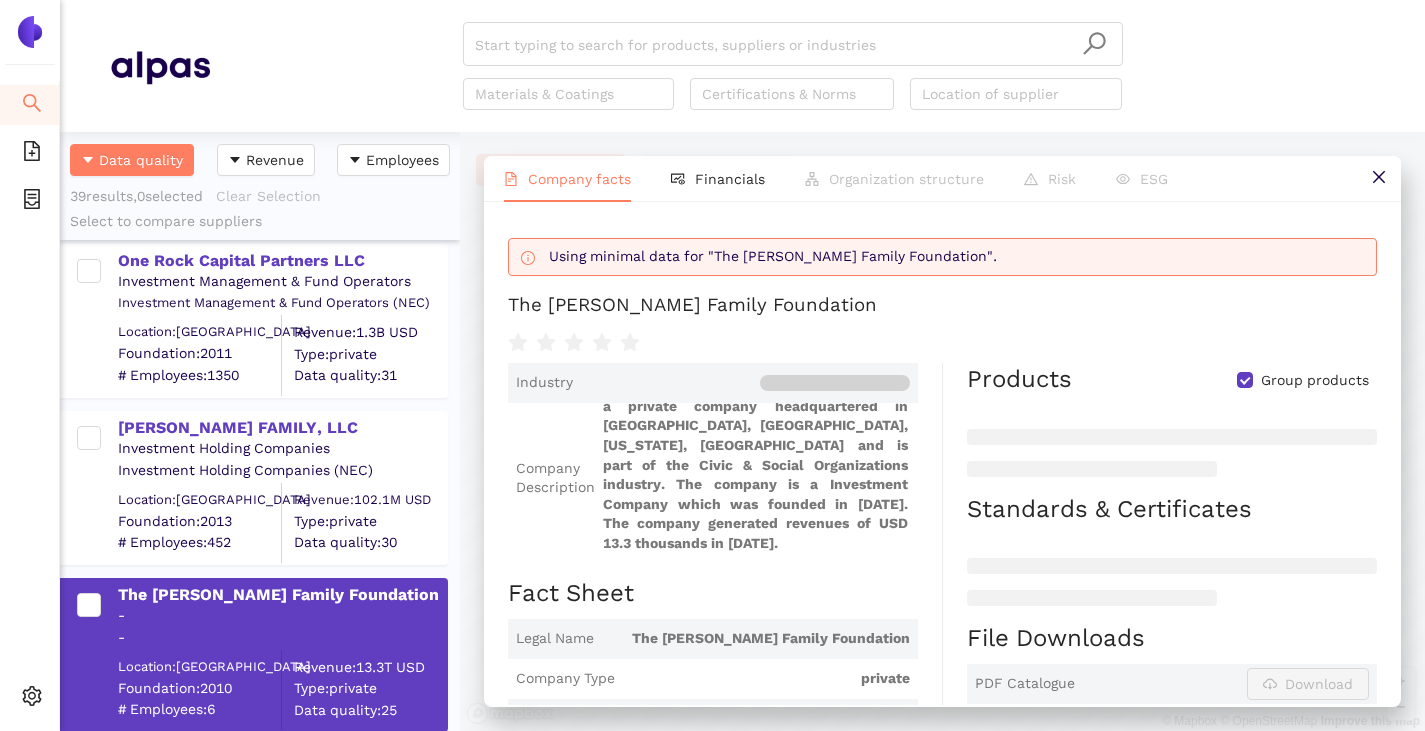 click on "ALBERS FAMILY, LLC Investment Holding Companies Investment Holding Companies (NEC) Location:  United States Foundation:  2013 # Employees:  452 Revenue:  102.1M USD Type:  private Data quality:  30" at bounding box center [254, 488] 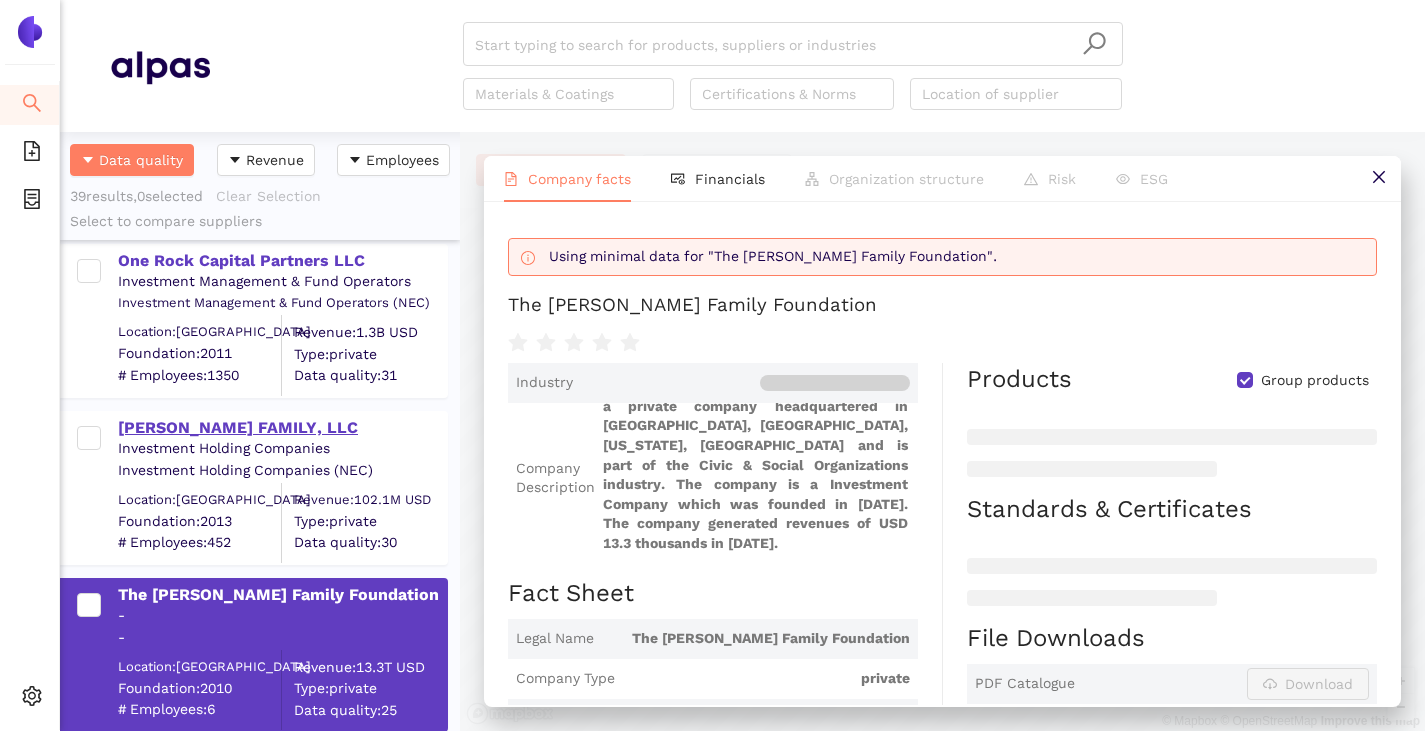 click on "[PERSON_NAME] FAMILY, LLC" at bounding box center [282, 428] 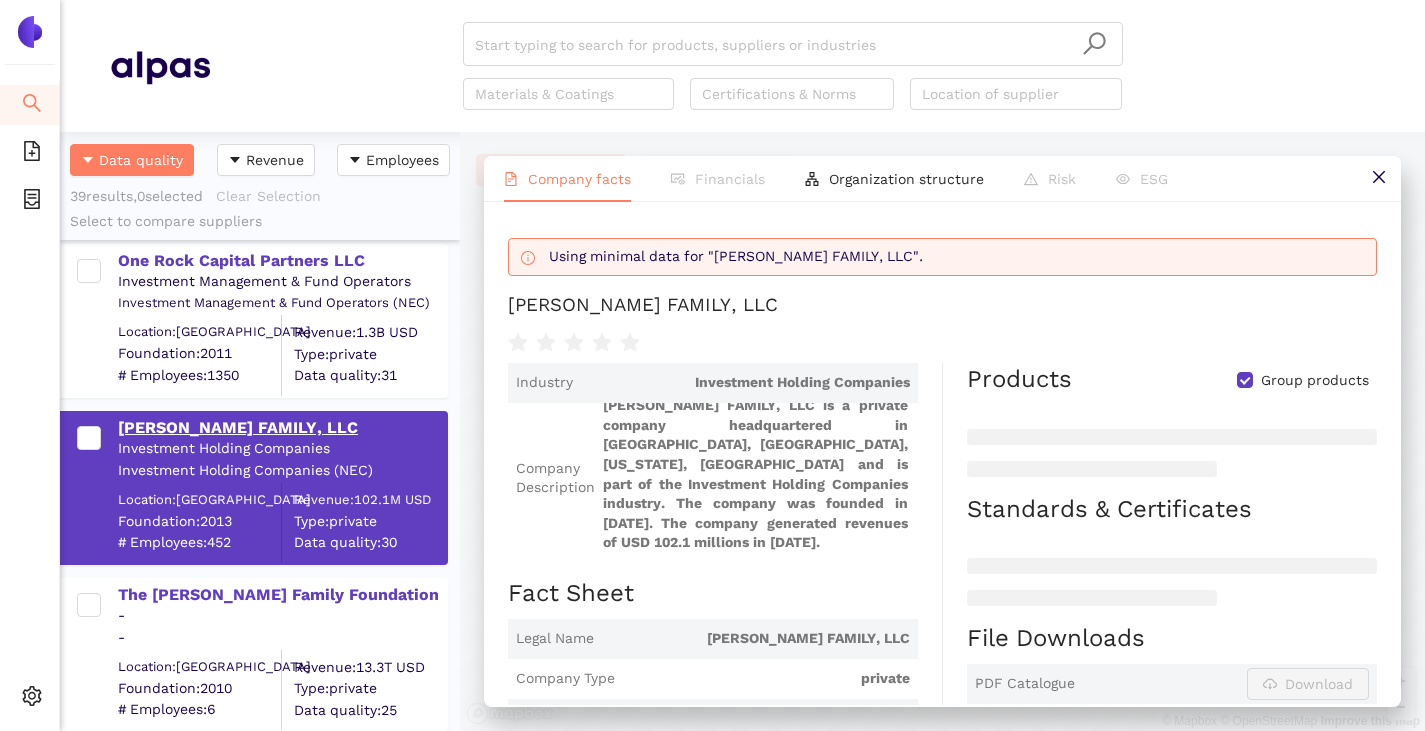 scroll, scrollTop: 7, scrollLeft: 0, axis: vertical 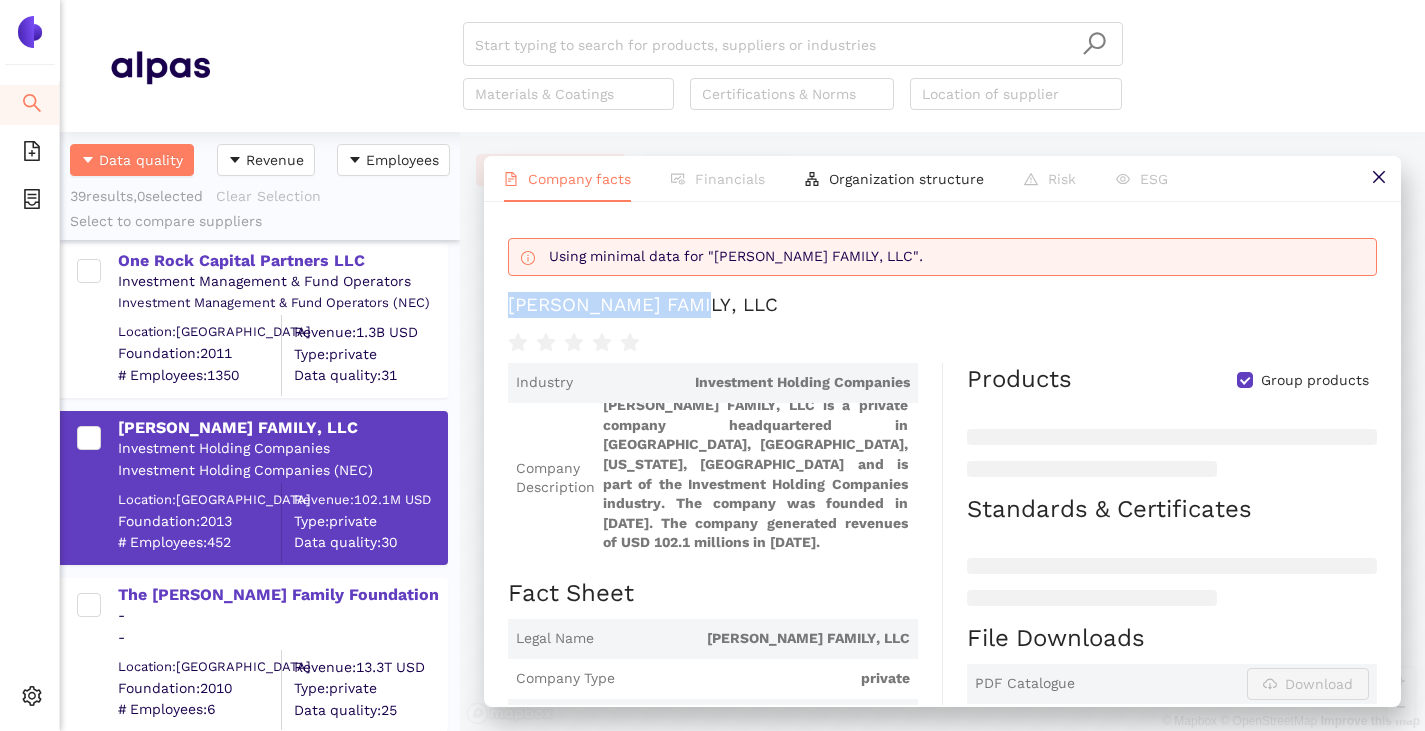 drag, startPoint x: 510, startPoint y: 303, endPoint x: 716, endPoint y: 318, distance: 206.5454 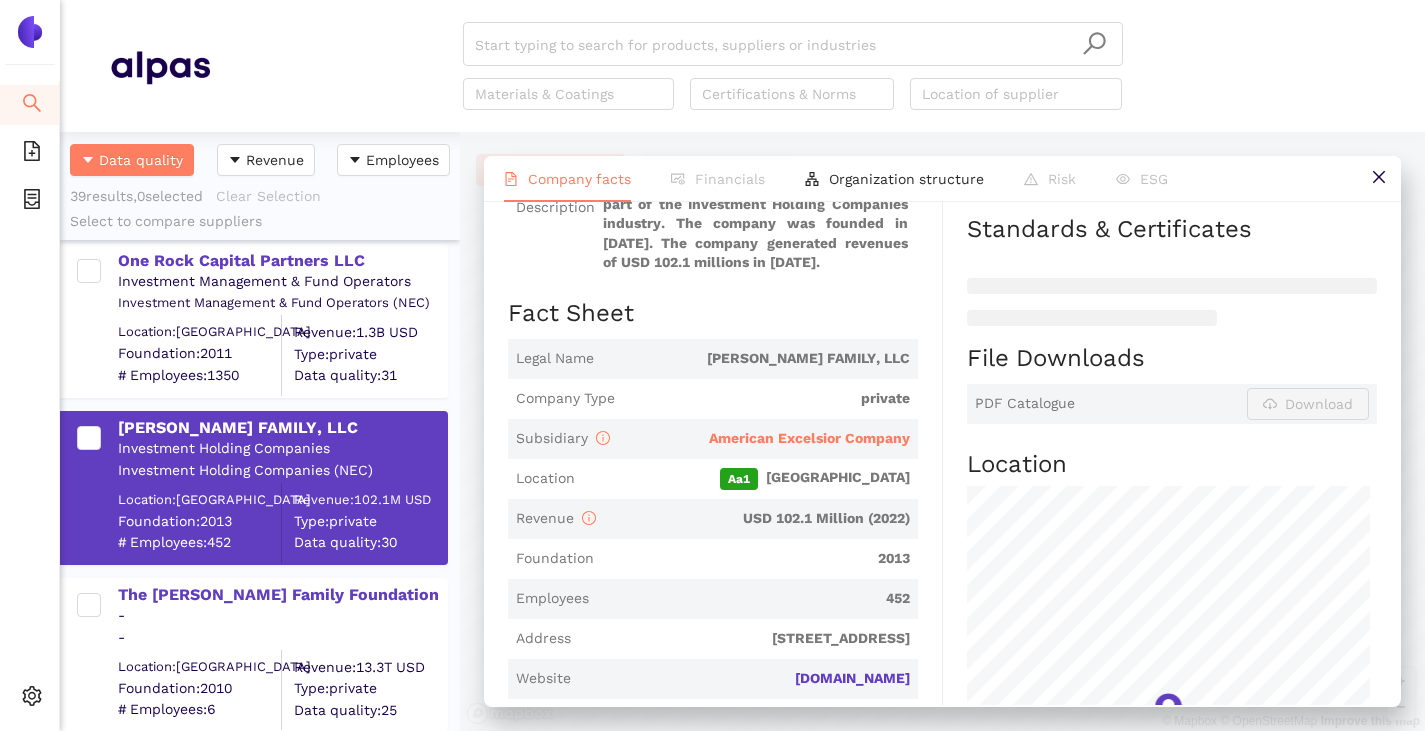 scroll, scrollTop: 300, scrollLeft: 0, axis: vertical 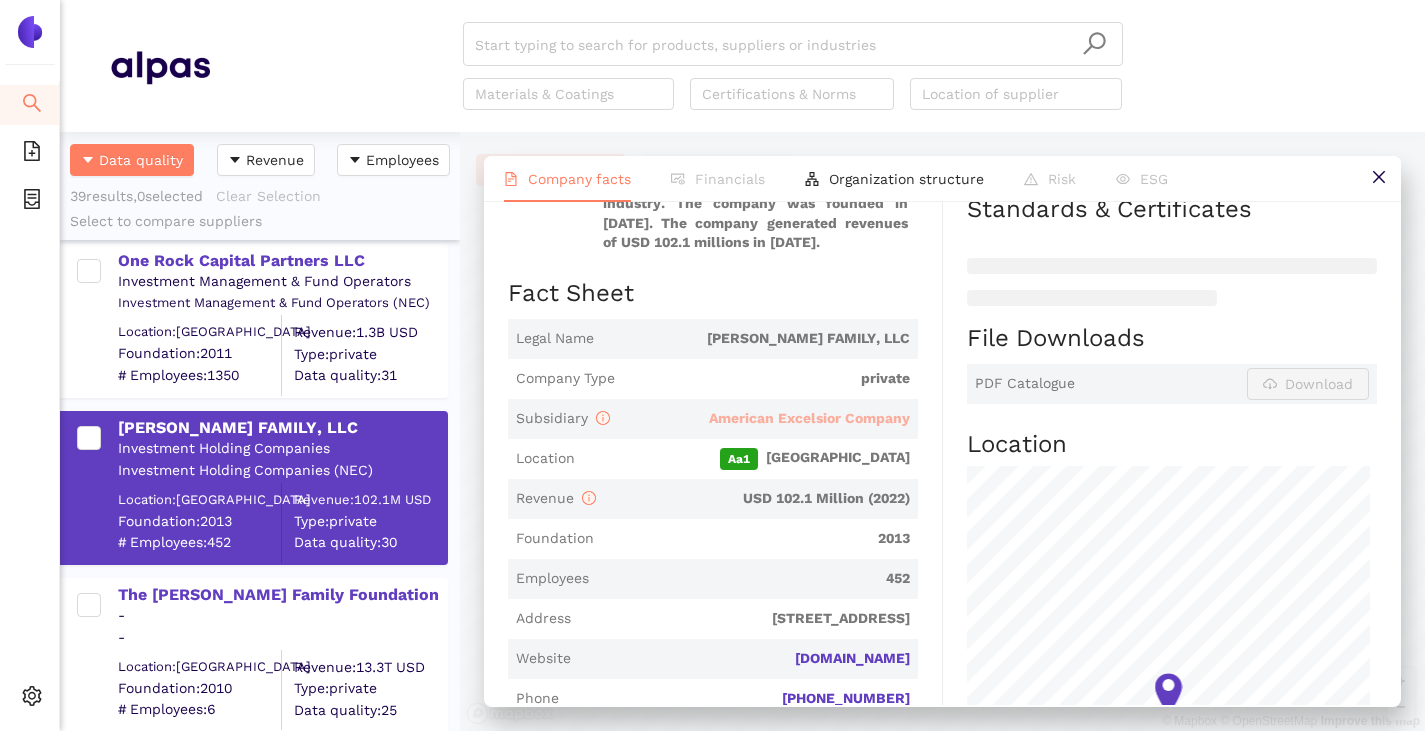 click on "American Excelsior Company" at bounding box center [809, 418] 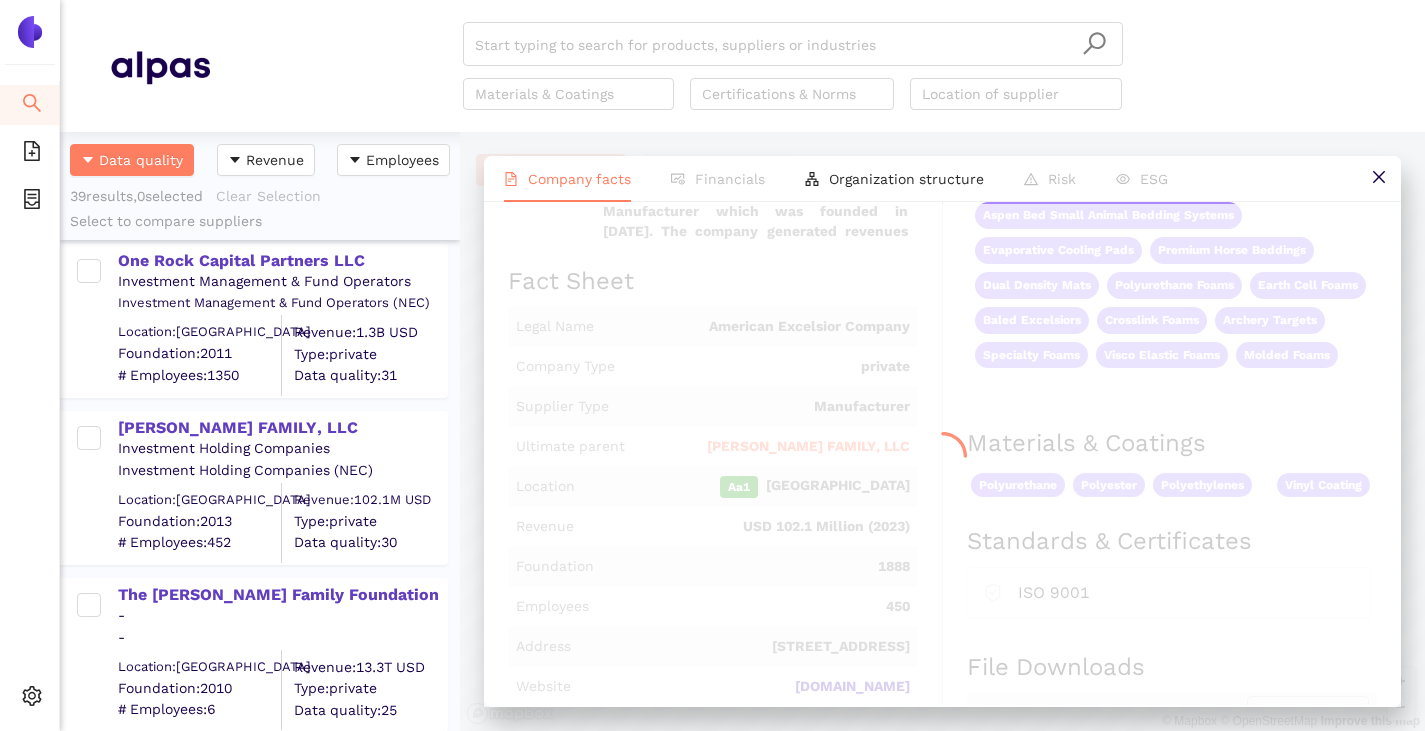 scroll, scrollTop: 0, scrollLeft: 0, axis: both 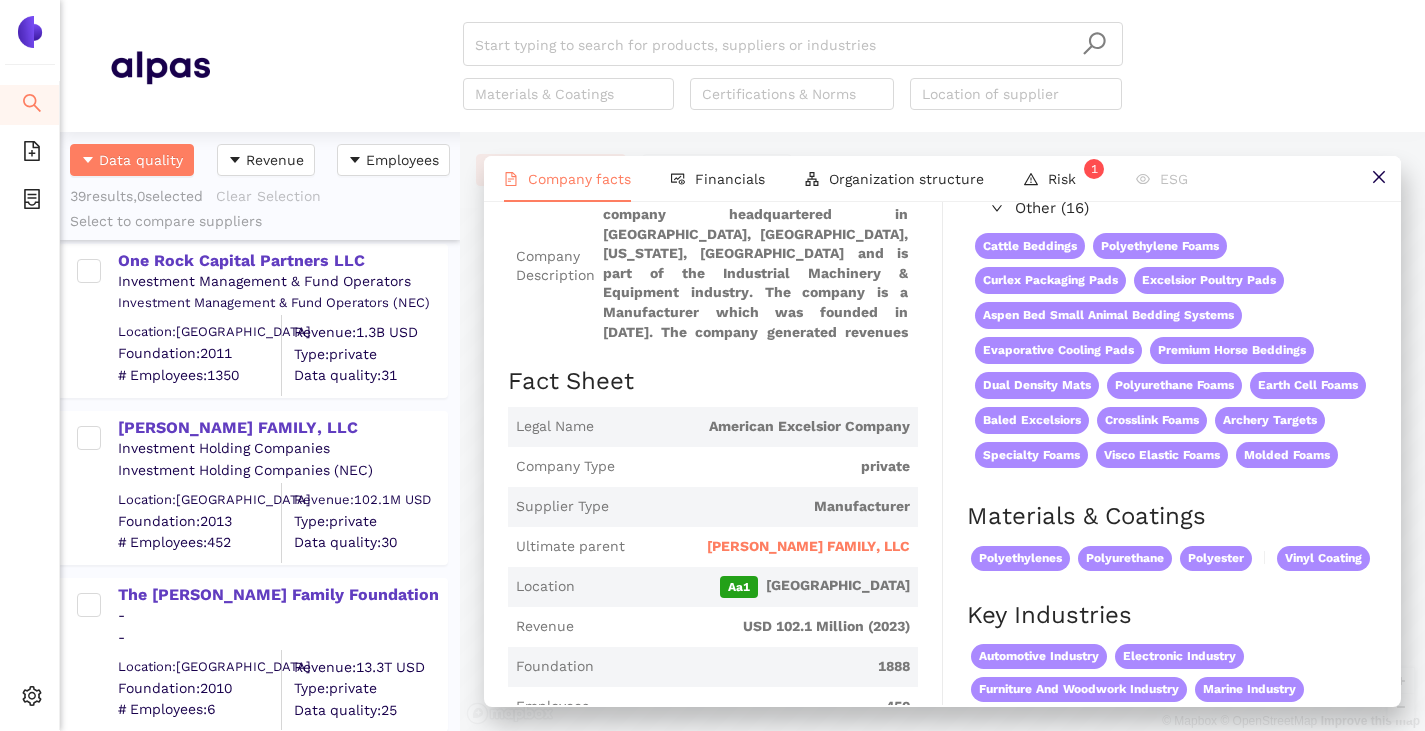 click on "[PERSON_NAME] FAMILY, LLC" at bounding box center (808, 547) 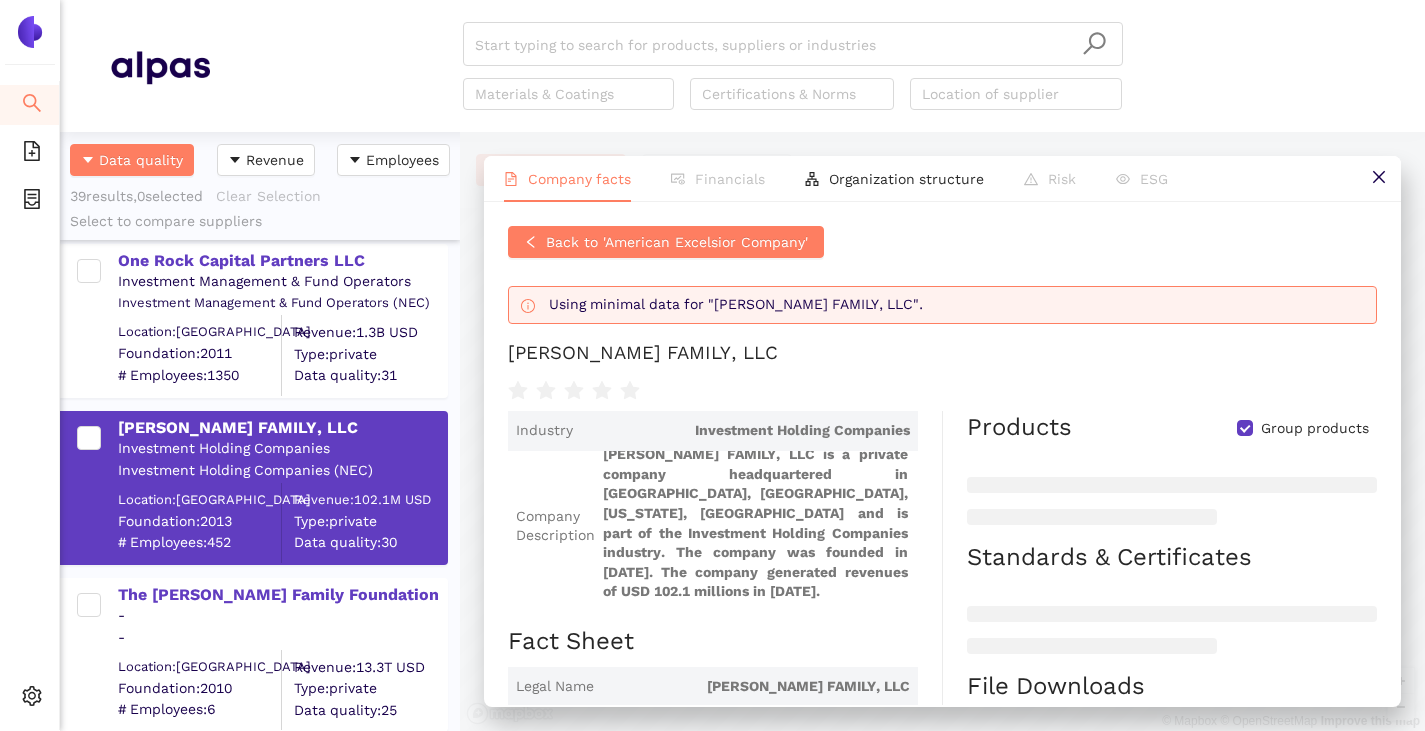scroll, scrollTop: 7, scrollLeft: 0, axis: vertical 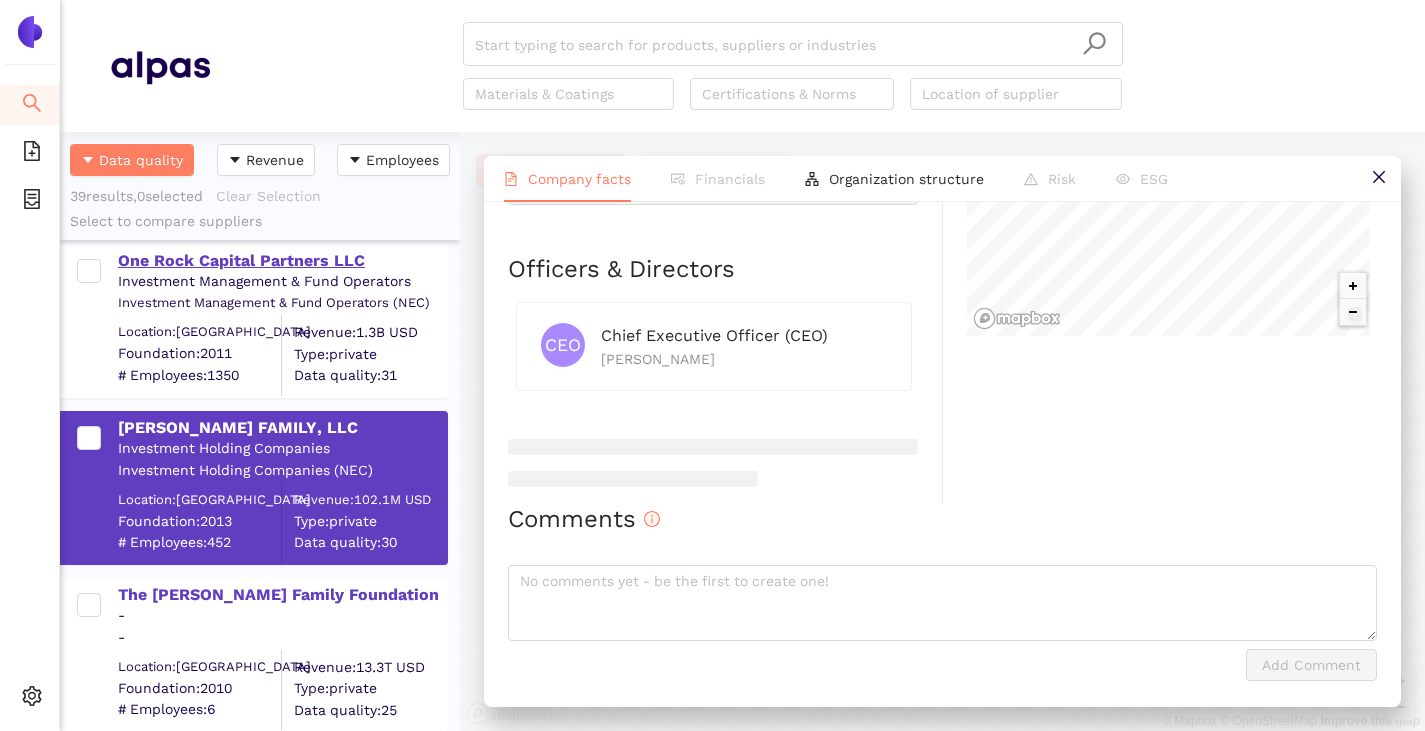 click on "One Rock Capital Partners LLC" at bounding box center (282, 261) 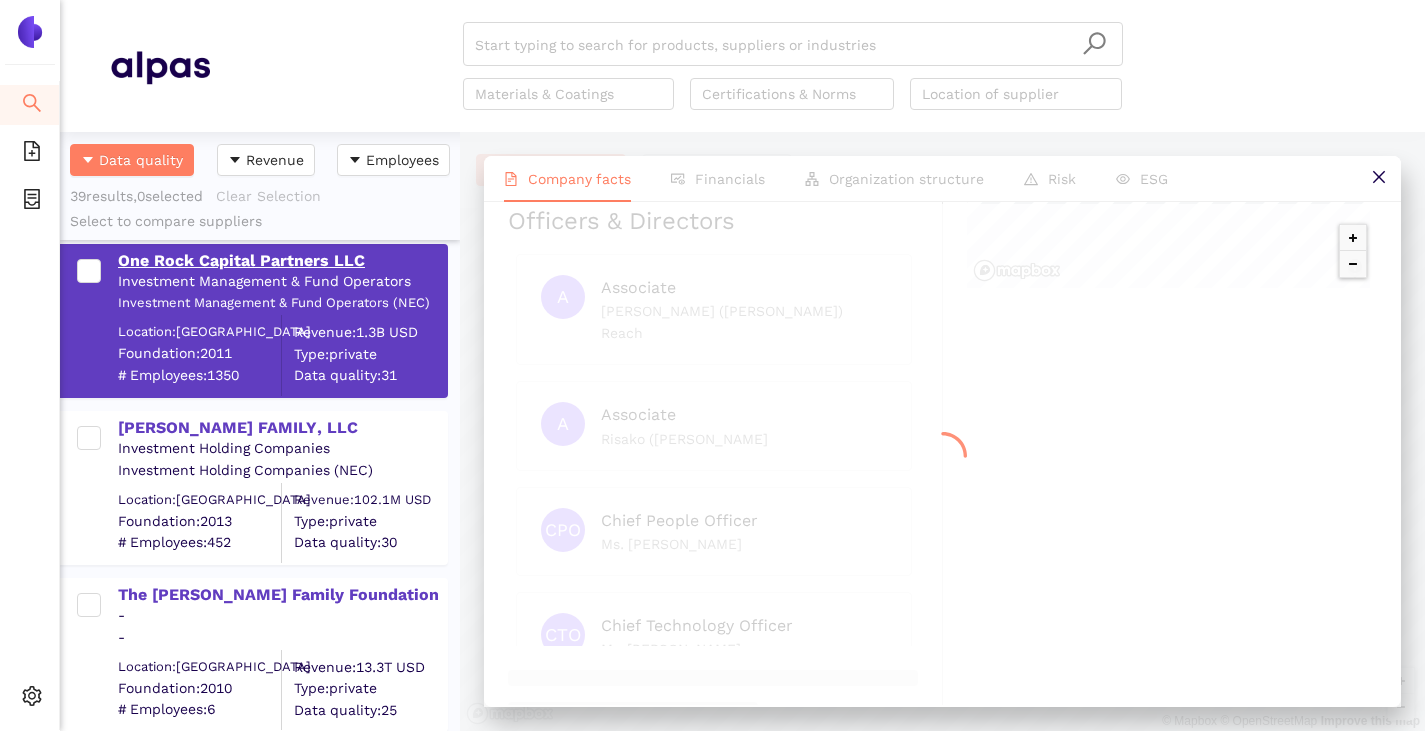 scroll, scrollTop: 0, scrollLeft: 0, axis: both 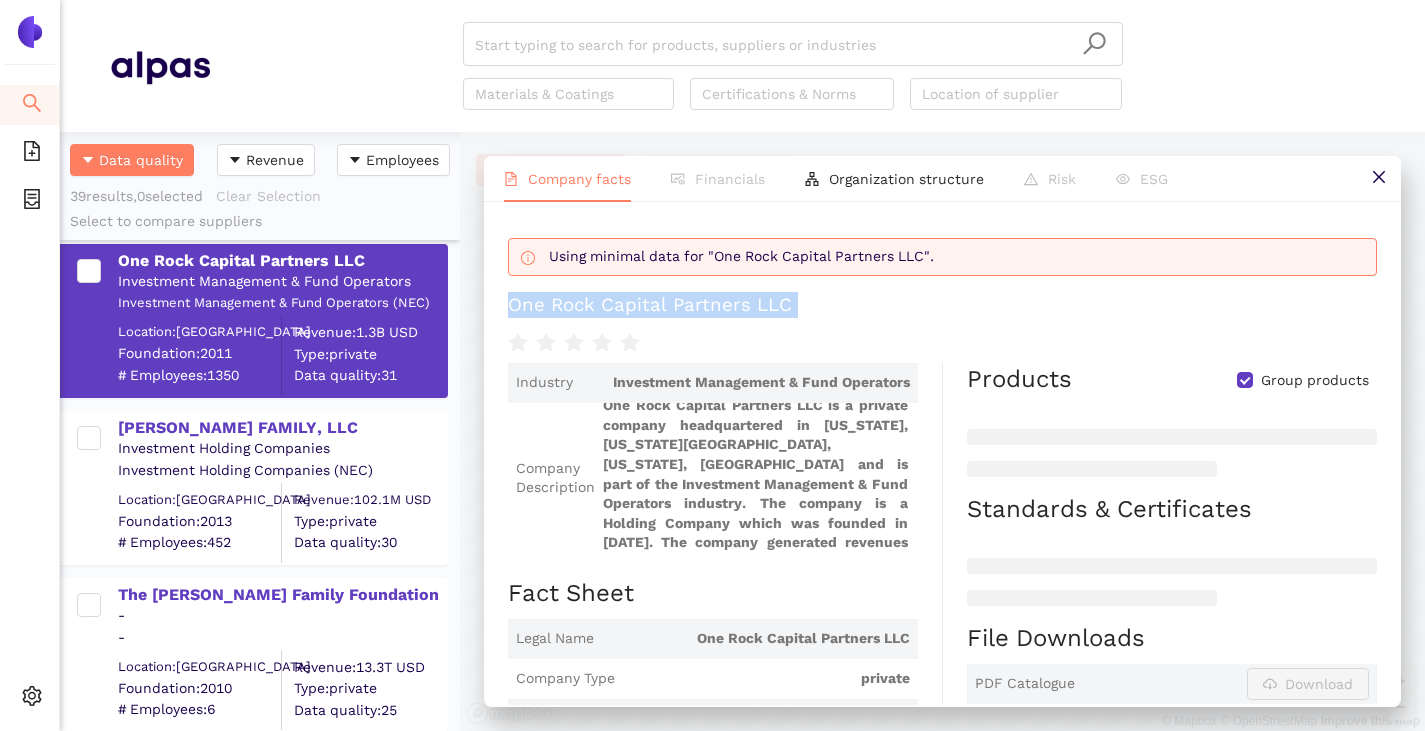 drag, startPoint x: 507, startPoint y: 303, endPoint x: 806, endPoint y: 324, distance: 299.73654 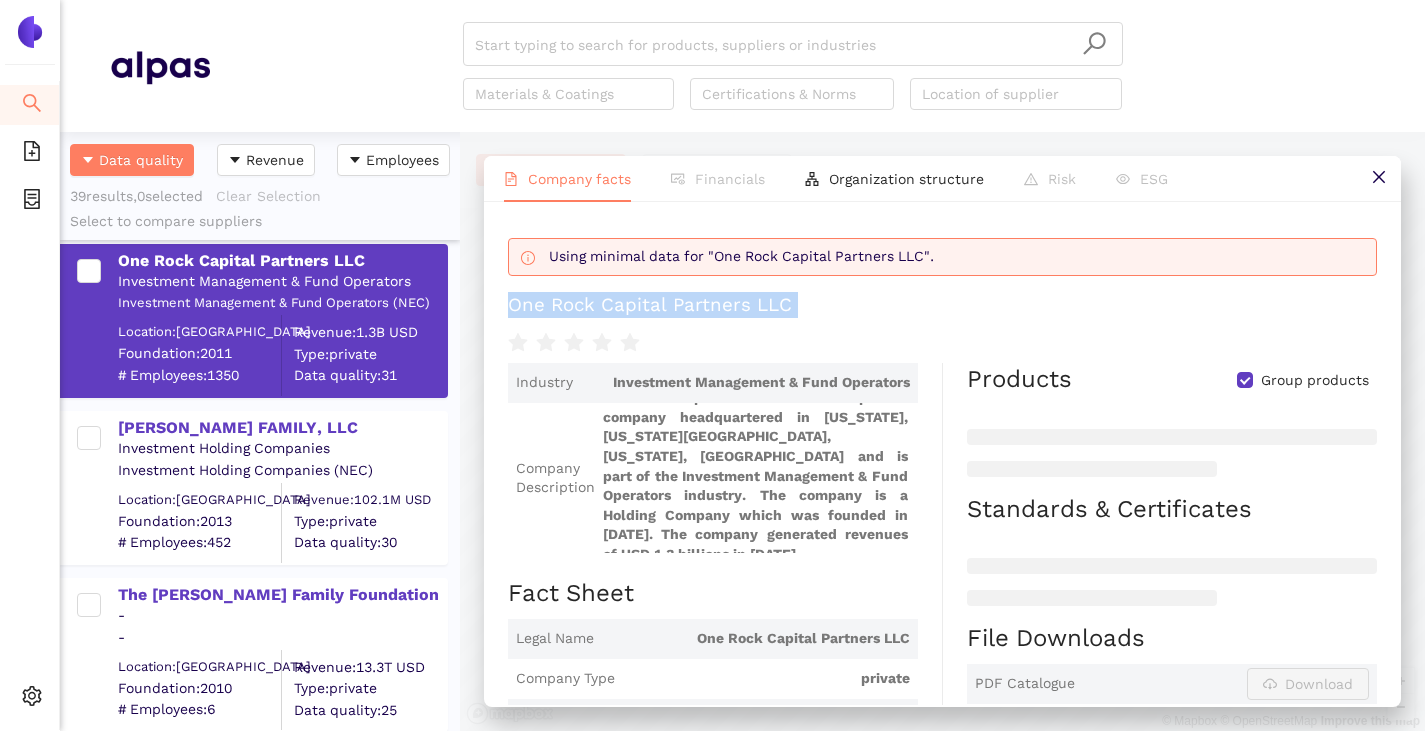 scroll, scrollTop: 26, scrollLeft: 0, axis: vertical 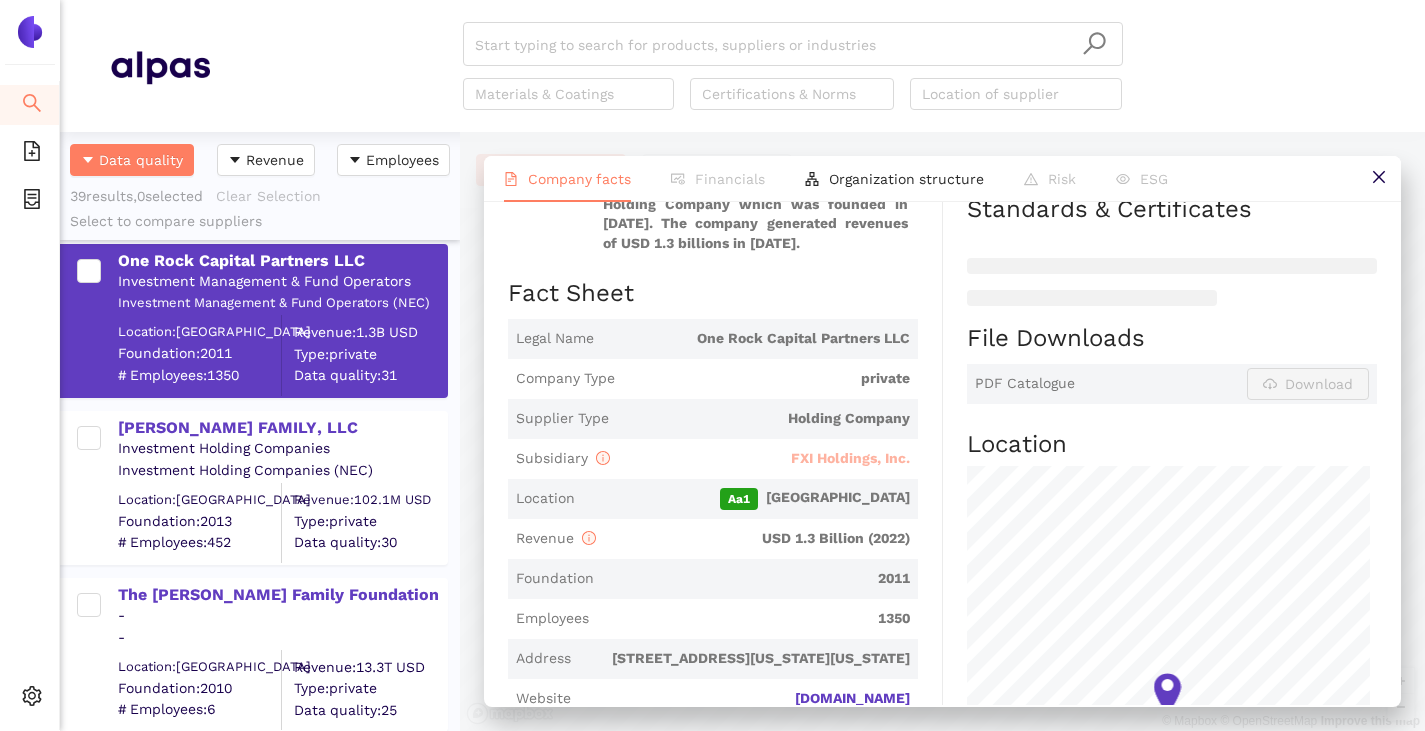 click on "FXI Holdings, Inc." at bounding box center [850, 458] 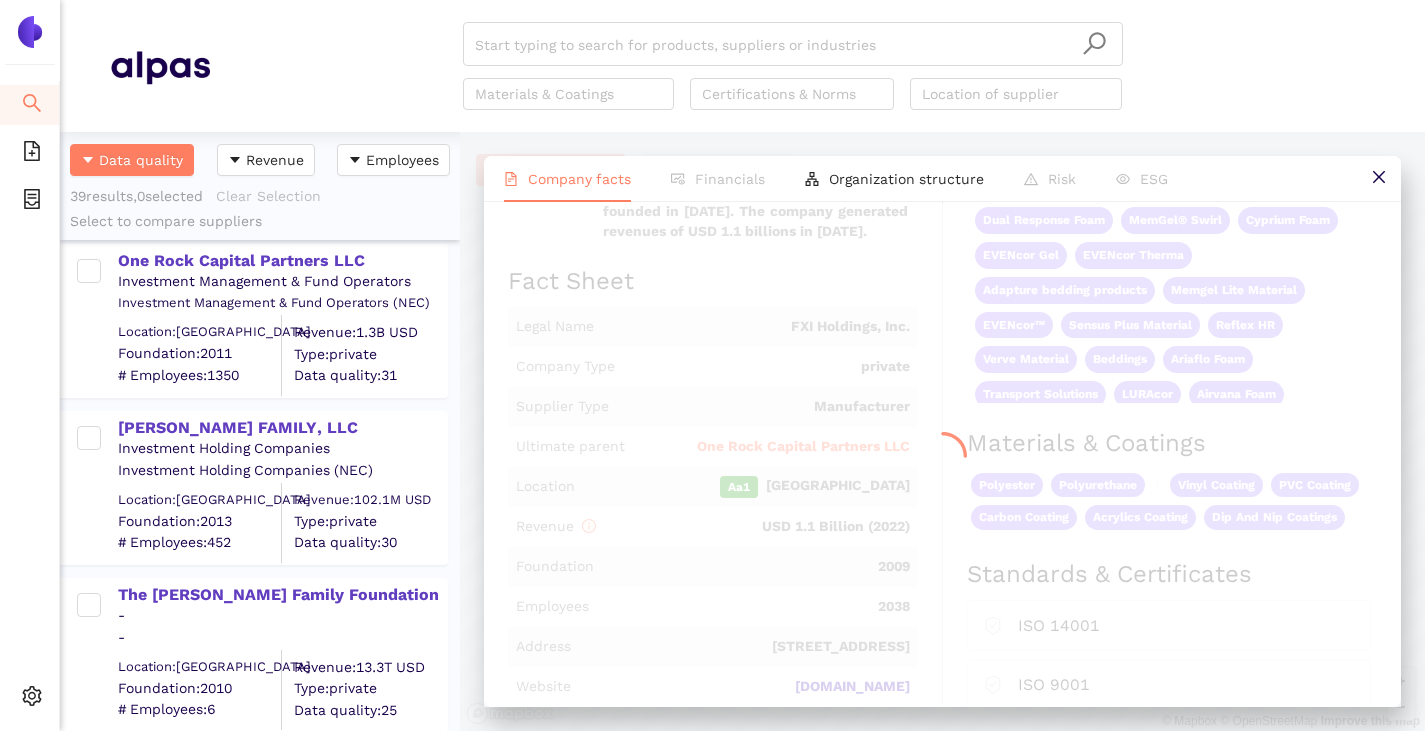 scroll, scrollTop: 0, scrollLeft: 0, axis: both 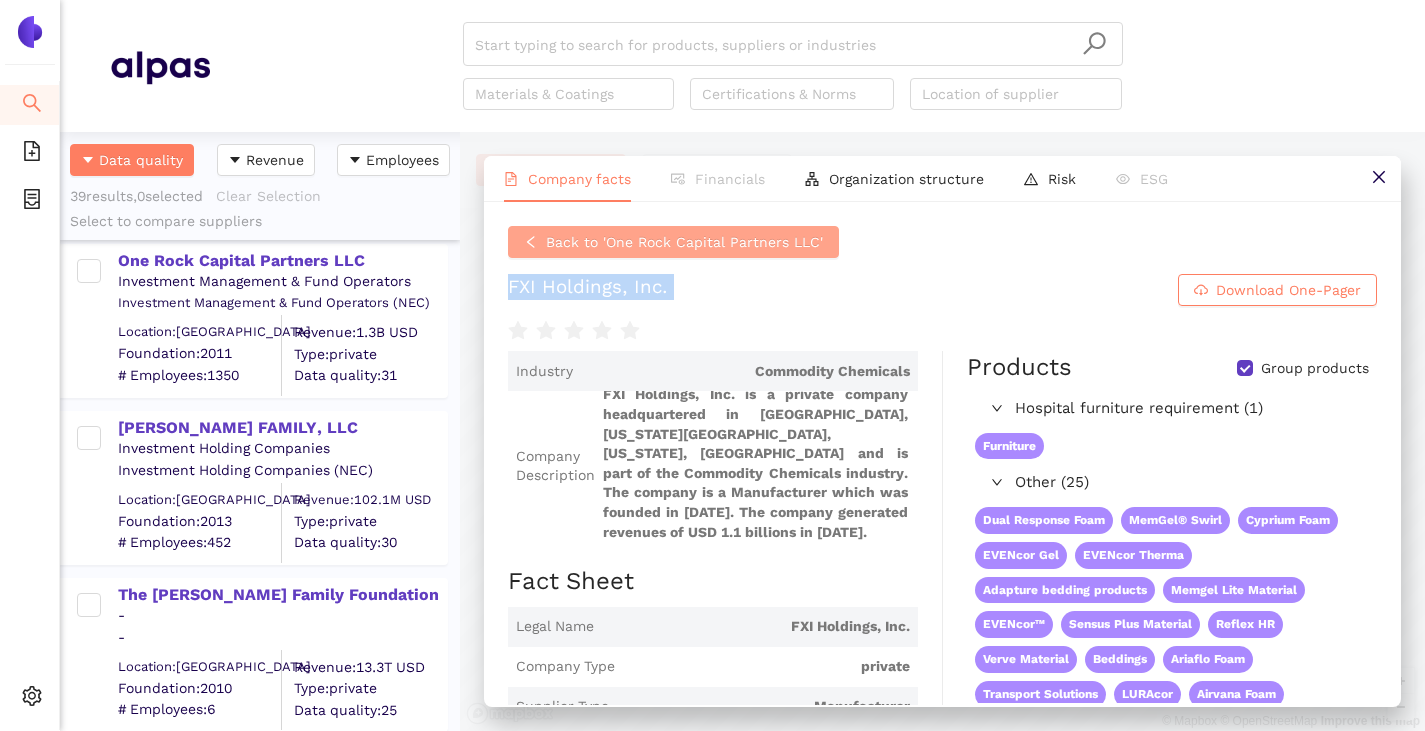 click on "Back to 'One Rock Capital Partners LLC'" at bounding box center (684, 242) 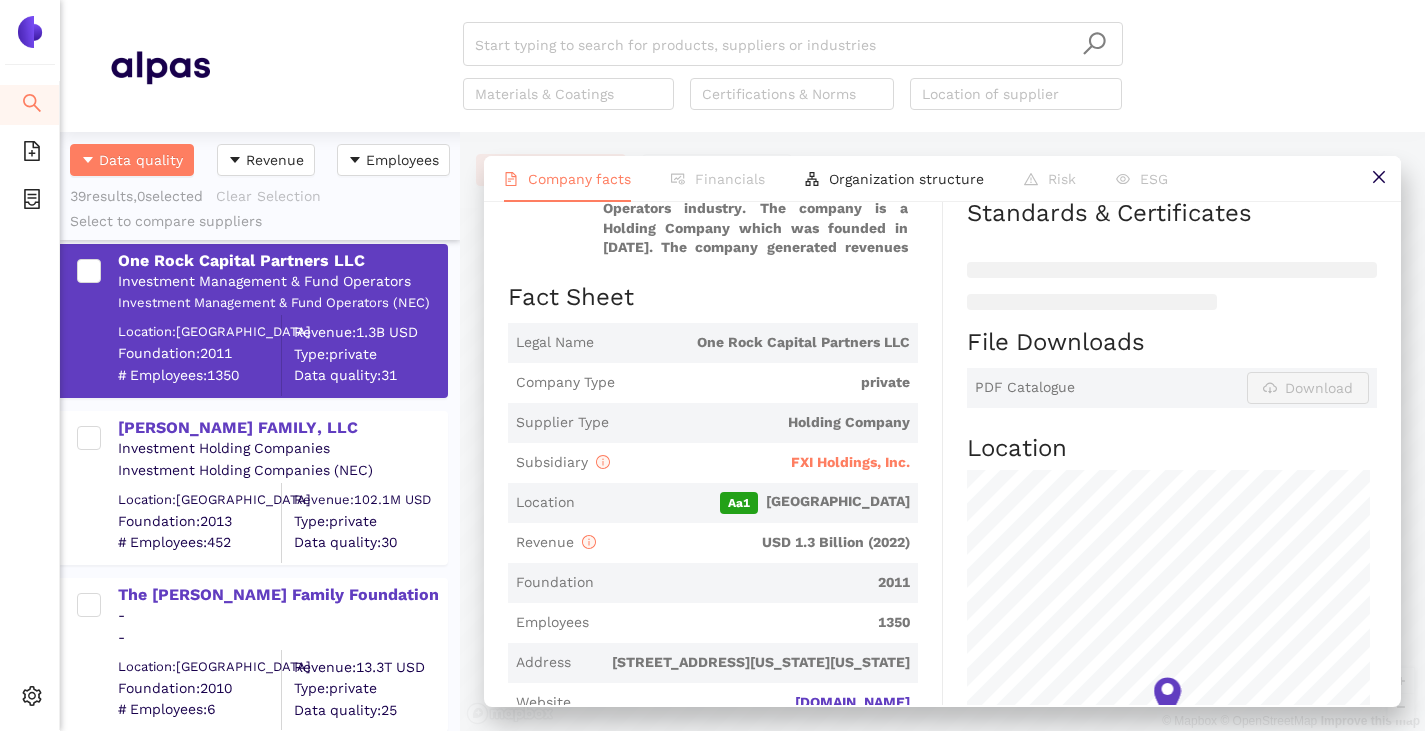 scroll, scrollTop: 100, scrollLeft: 0, axis: vertical 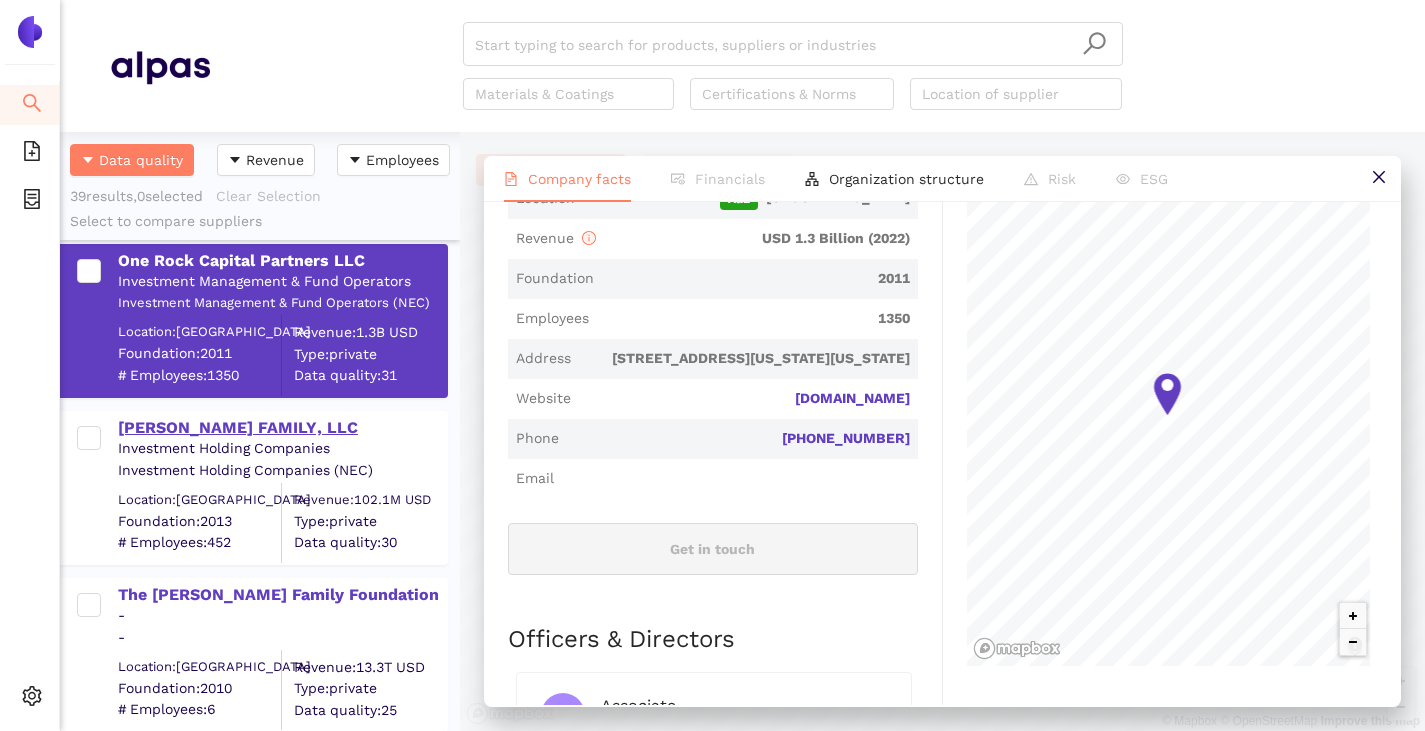 click on "[PERSON_NAME] FAMILY, LLC" at bounding box center [282, 428] 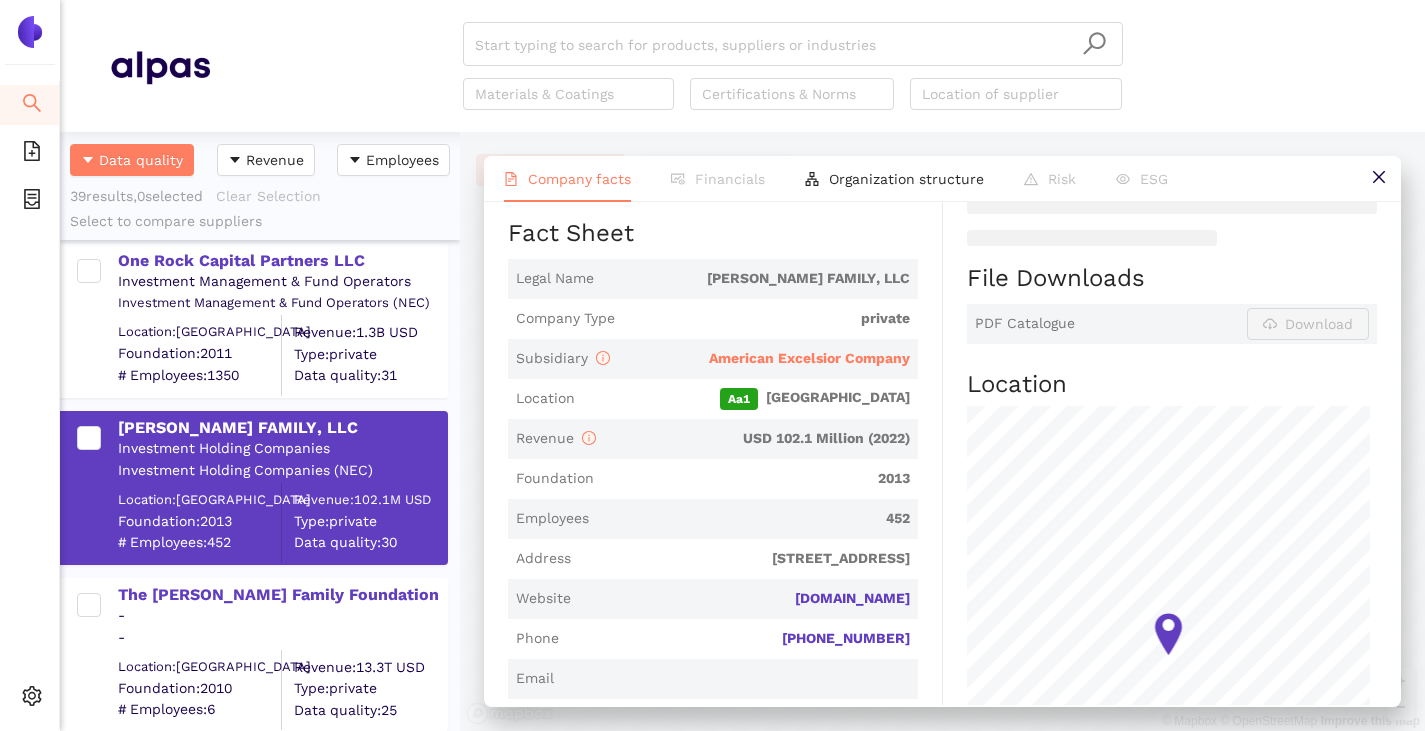 scroll, scrollTop: 500, scrollLeft: 0, axis: vertical 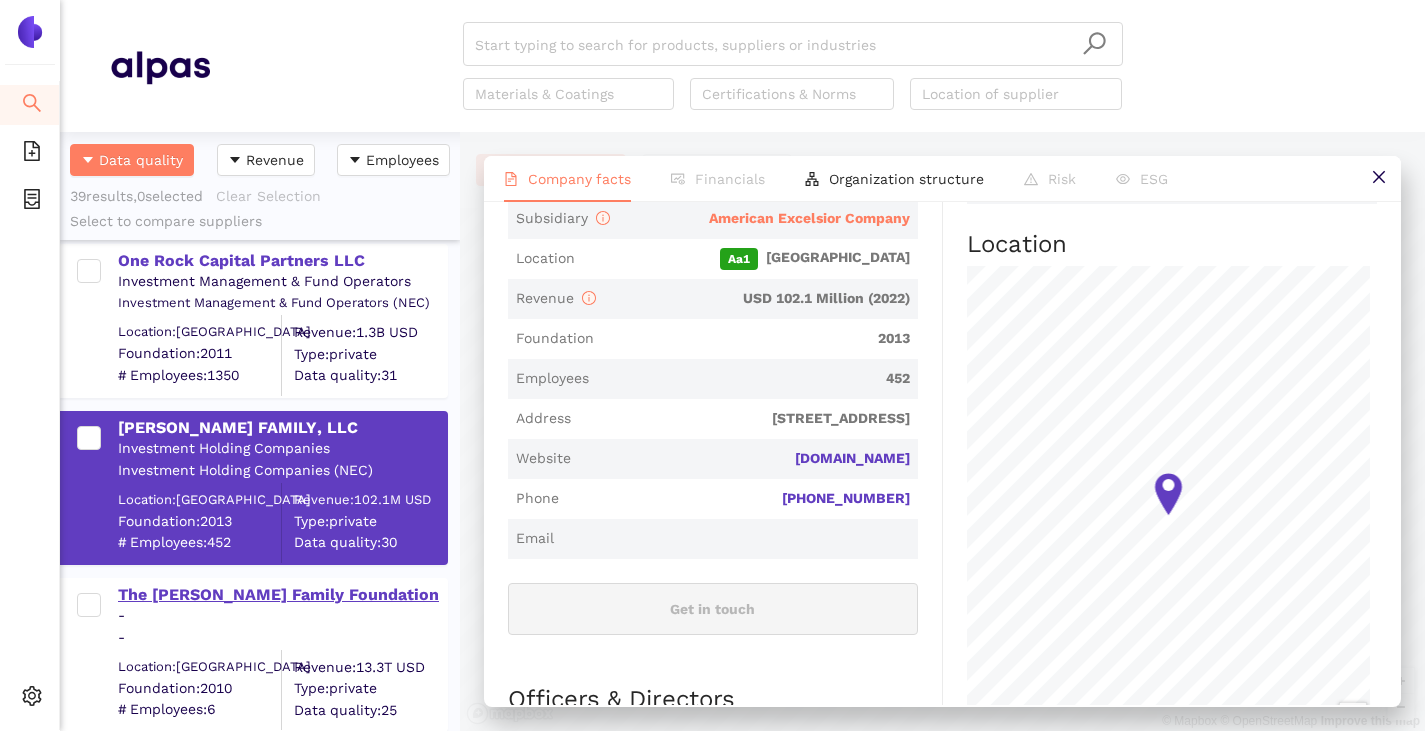 click on "The [PERSON_NAME] Family Foundation" at bounding box center [282, 595] 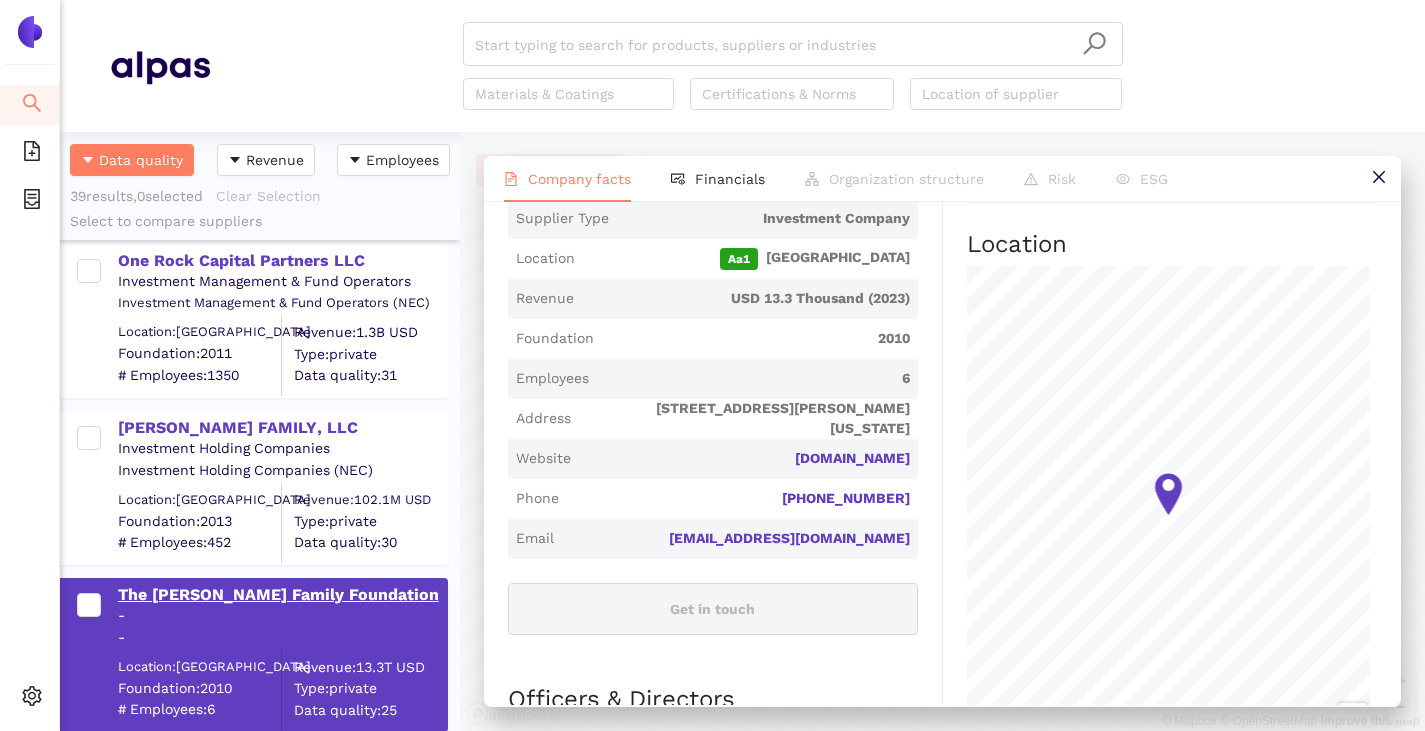 scroll, scrollTop: 0, scrollLeft: 0, axis: both 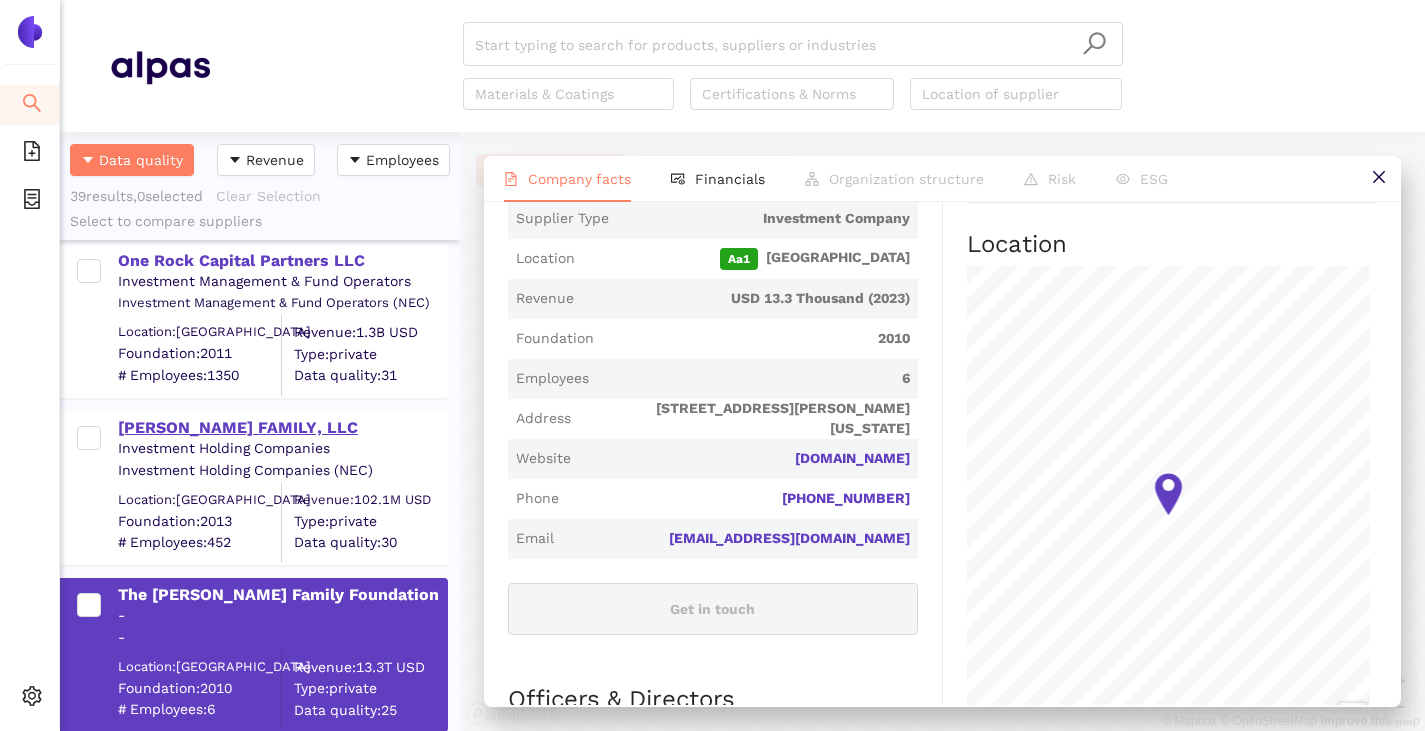 click on "[PERSON_NAME] FAMILY, LLC" at bounding box center [282, 428] 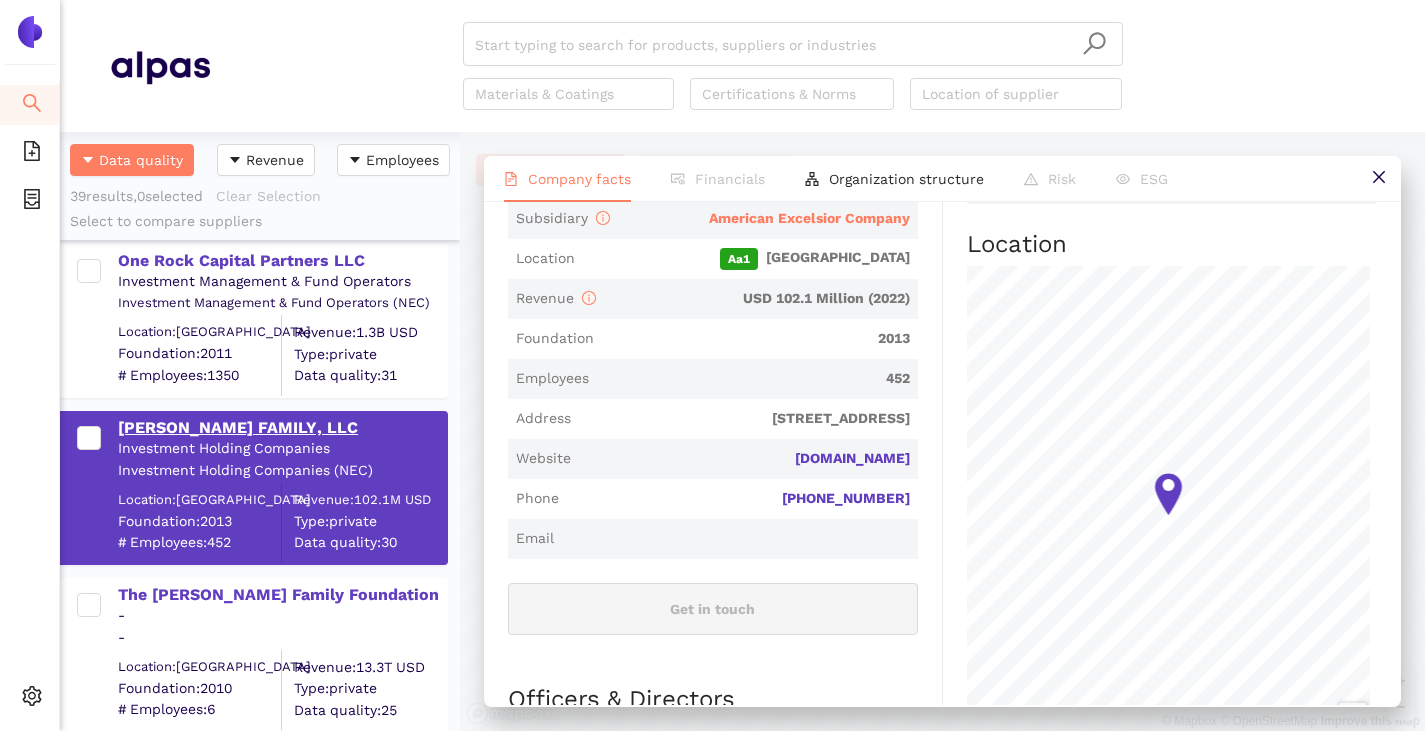 scroll, scrollTop: 0, scrollLeft: 0, axis: both 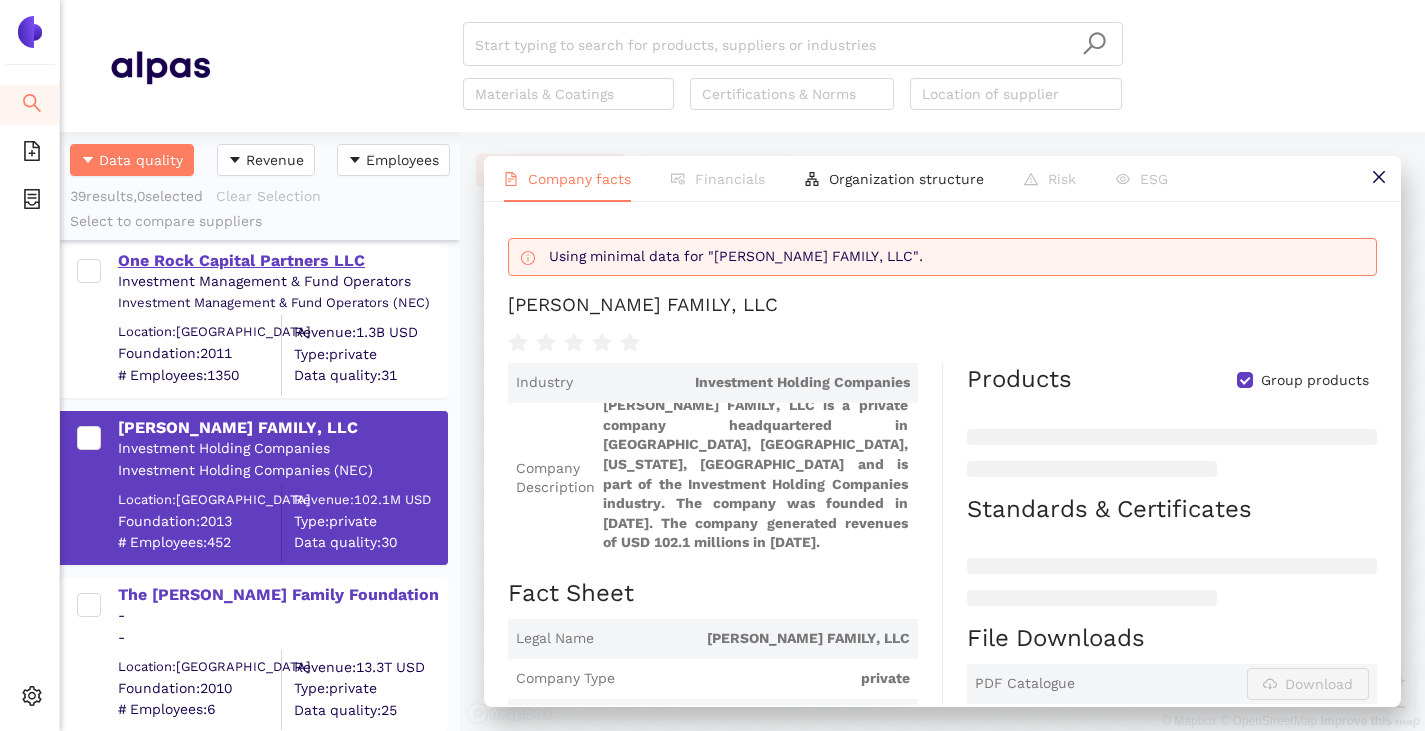 click on "One Rock Capital Partners LLC" at bounding box center [282, 261] 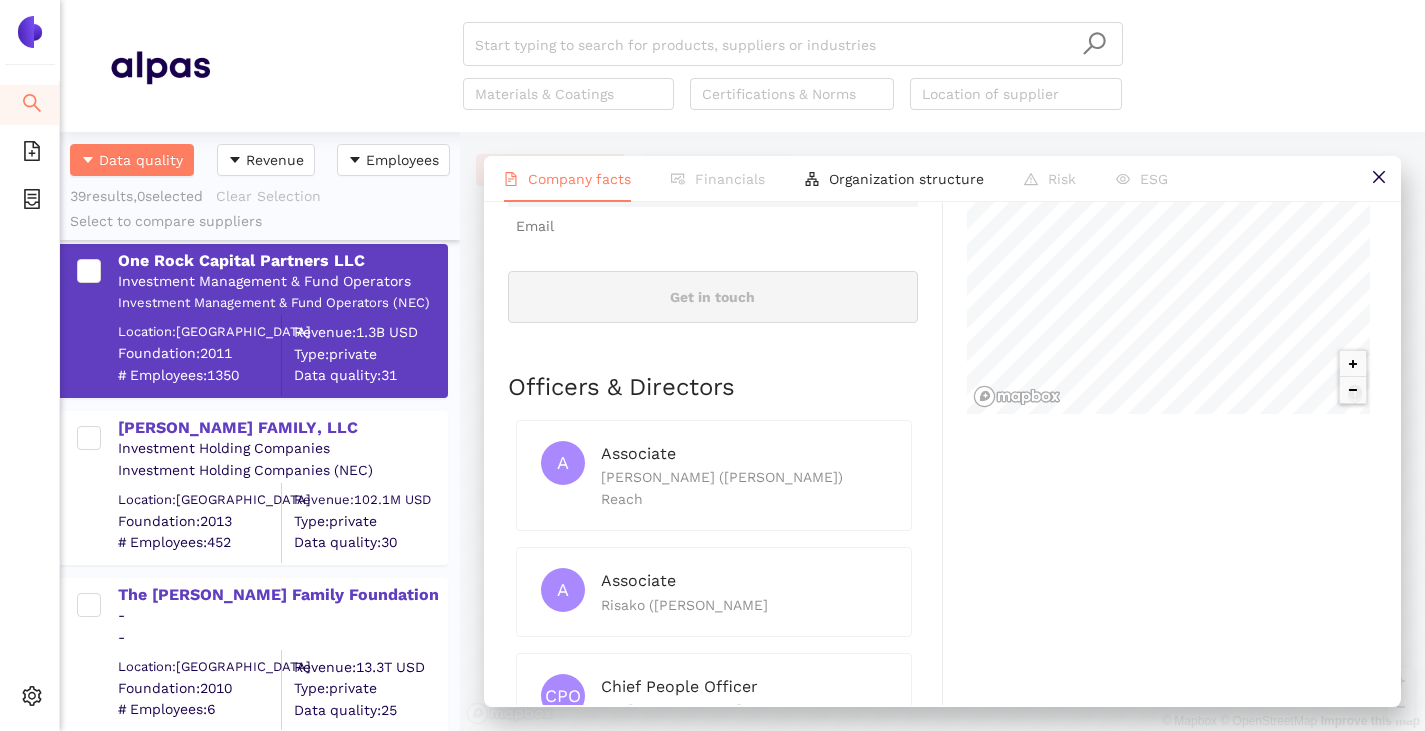 scroll, scrollTop: 900, scrollLeft: 0, axis: vertical 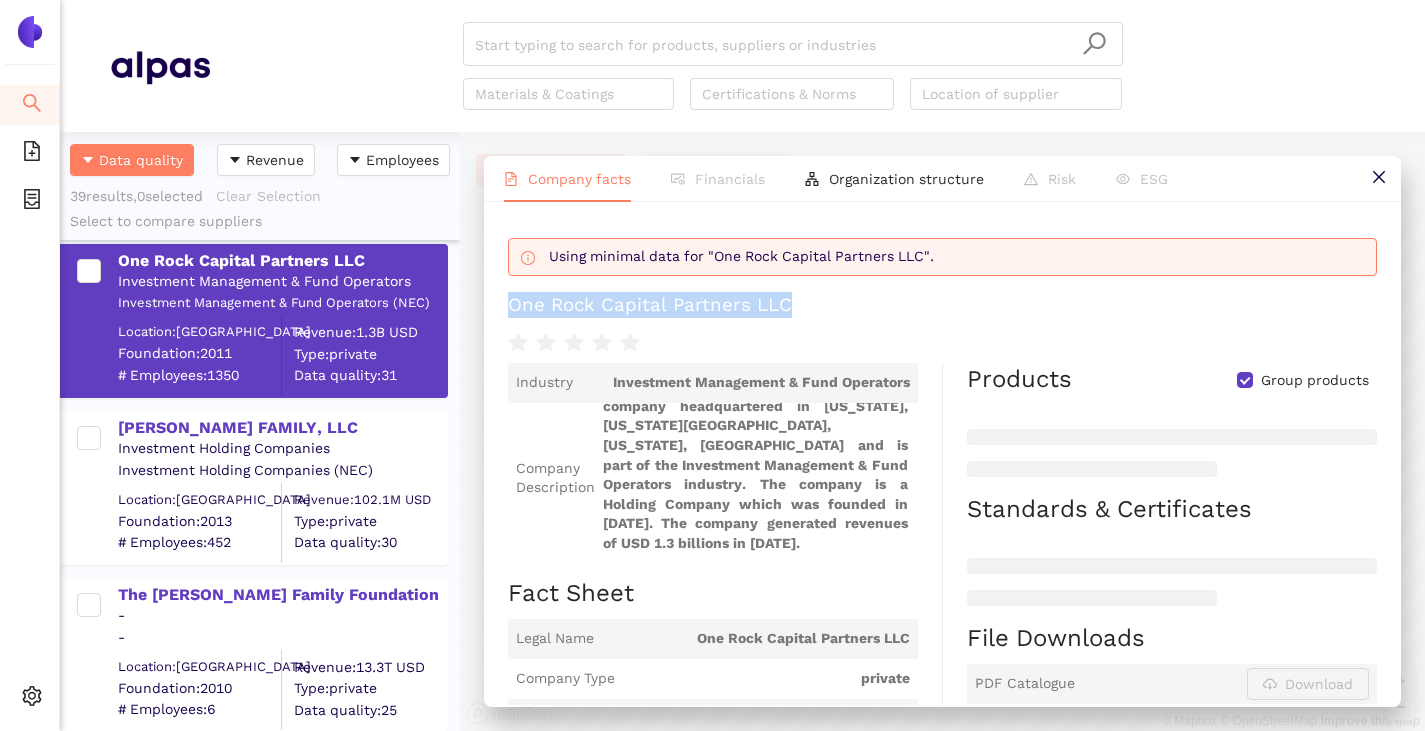 drag, startPoint x: 507, startPoint y: 302, endPoint x: 816, endPoint y: 316, distance: 309.317 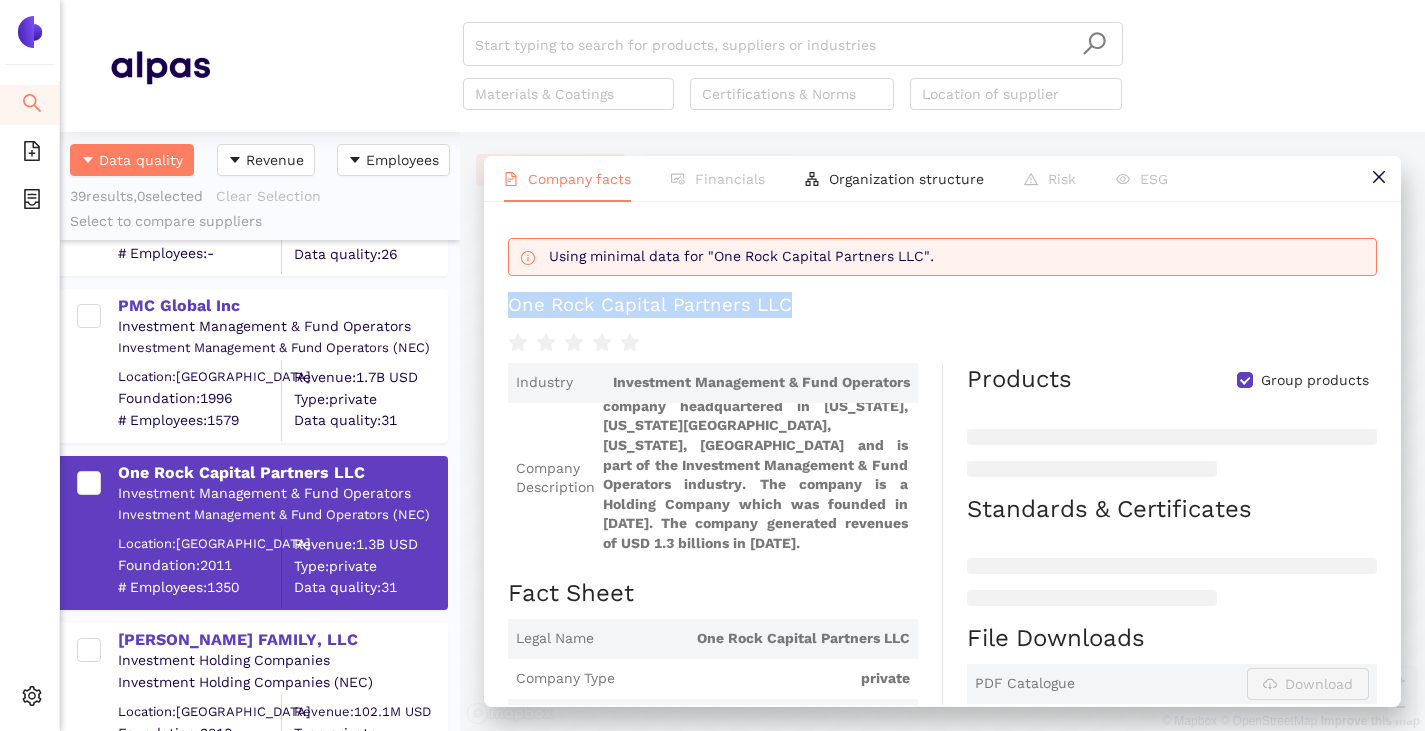 scroll, scrollTop: 5724, scrollLeft: 0, axis: vertical 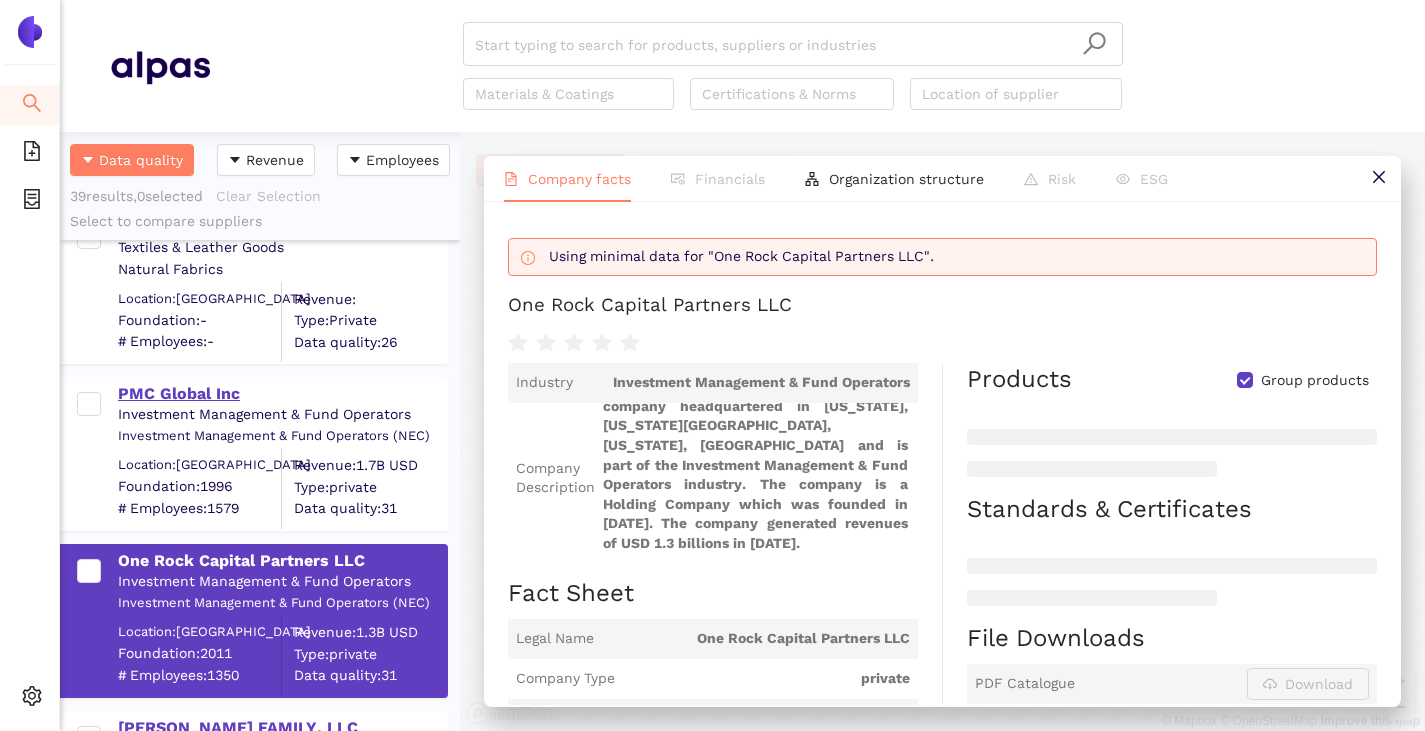 click on "PMC Global Inc" at bounding box center [282, 394] 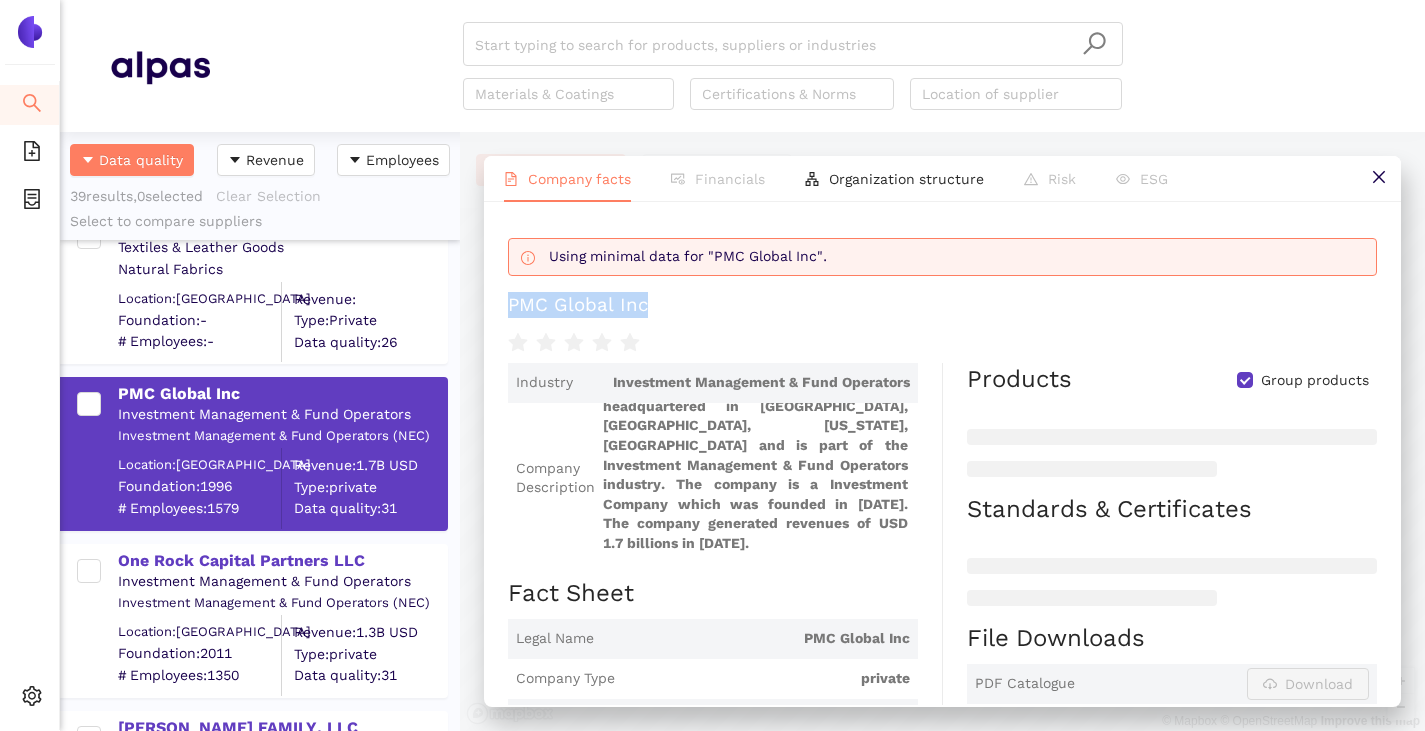 drag, startPoint x: 504, startPoint y: 307, endPoint x: 655, endPoint y: 309, distance: 151.01324 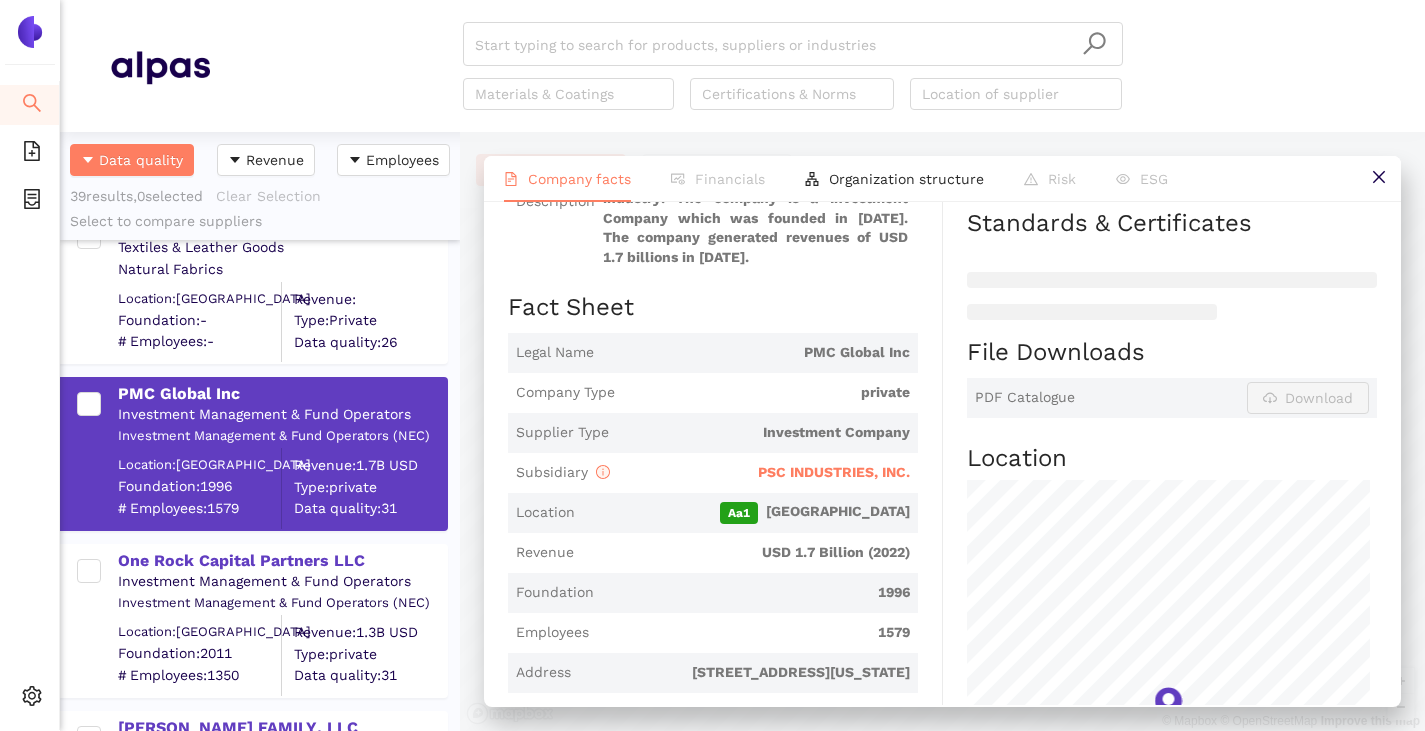 scroll, scrollTop: 400, scrollLeft: 0, axis: vertical 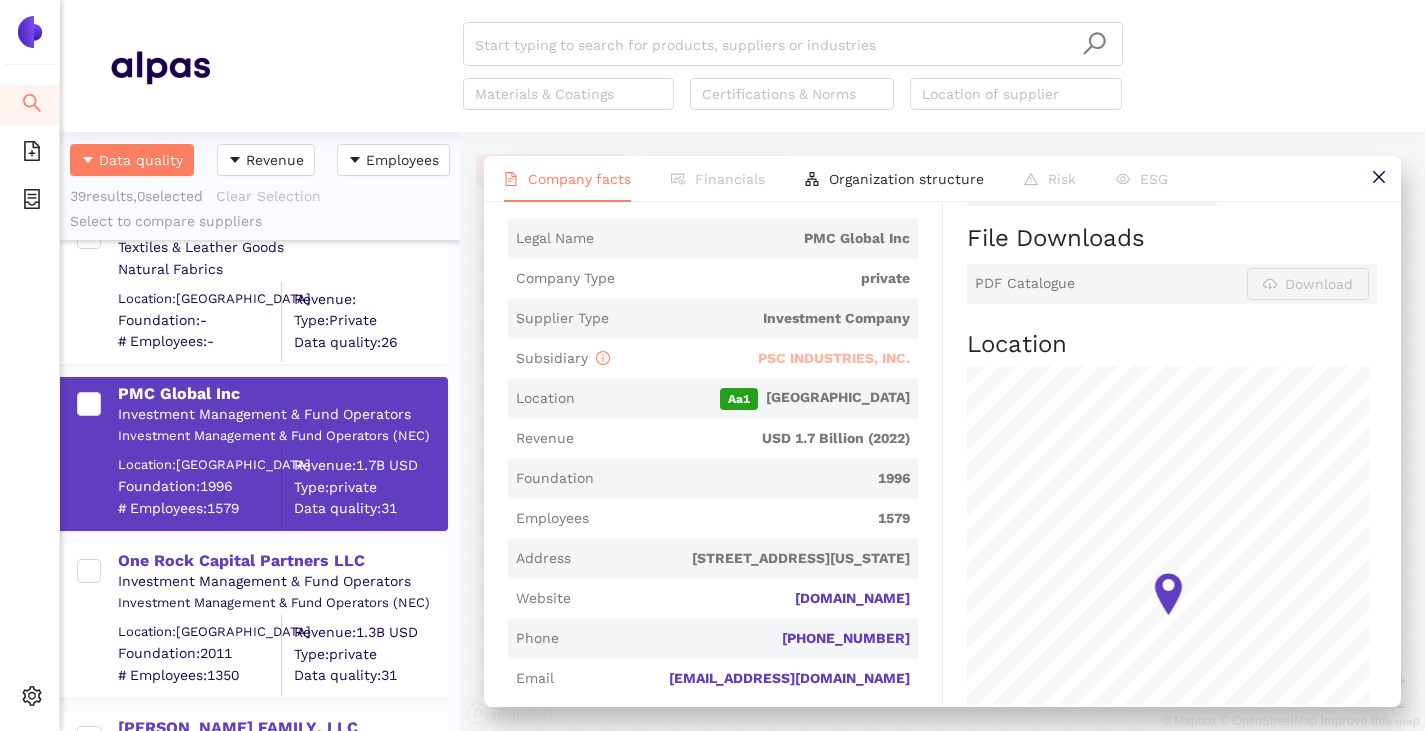 click on "PSC INDUSTRIES, INC." at bounding box center (834, 358) 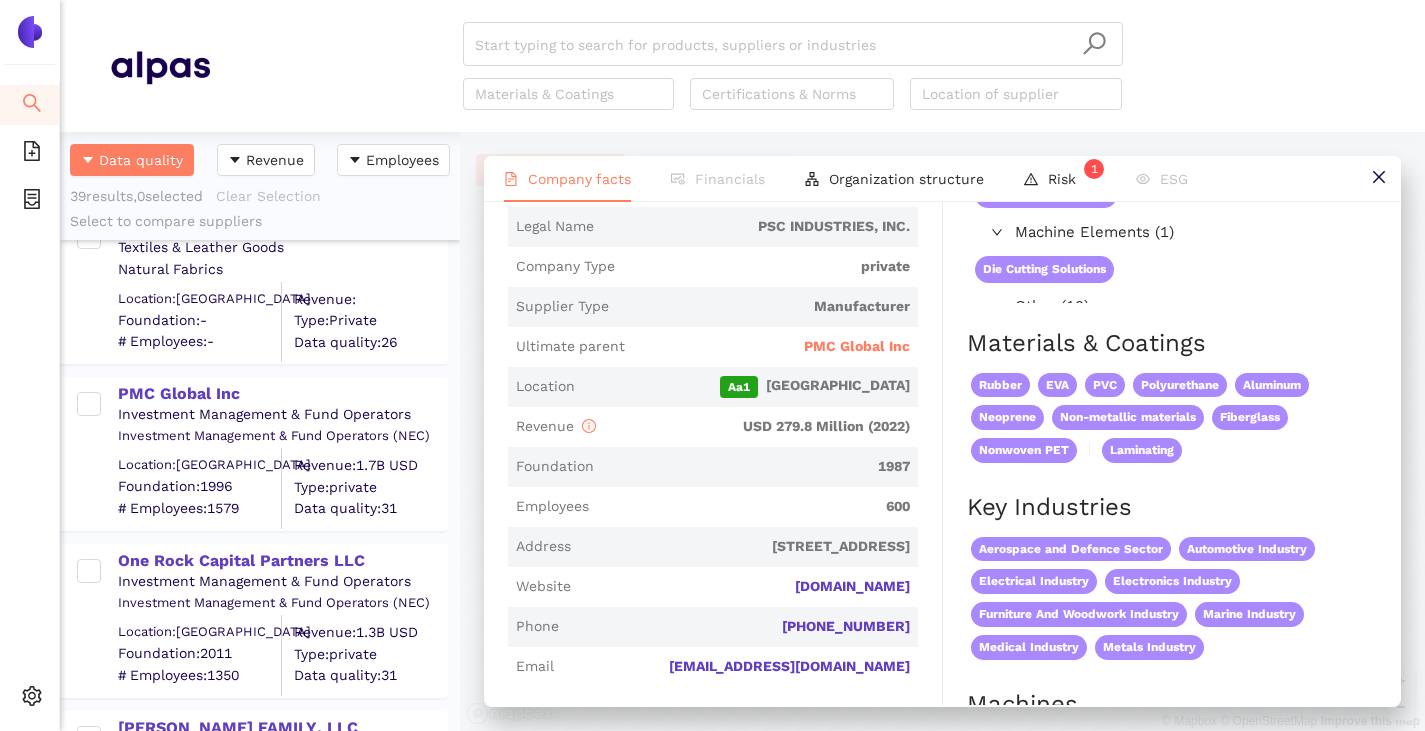 scroll, scrollTop: 0, scrollLeft: 0, axis: both 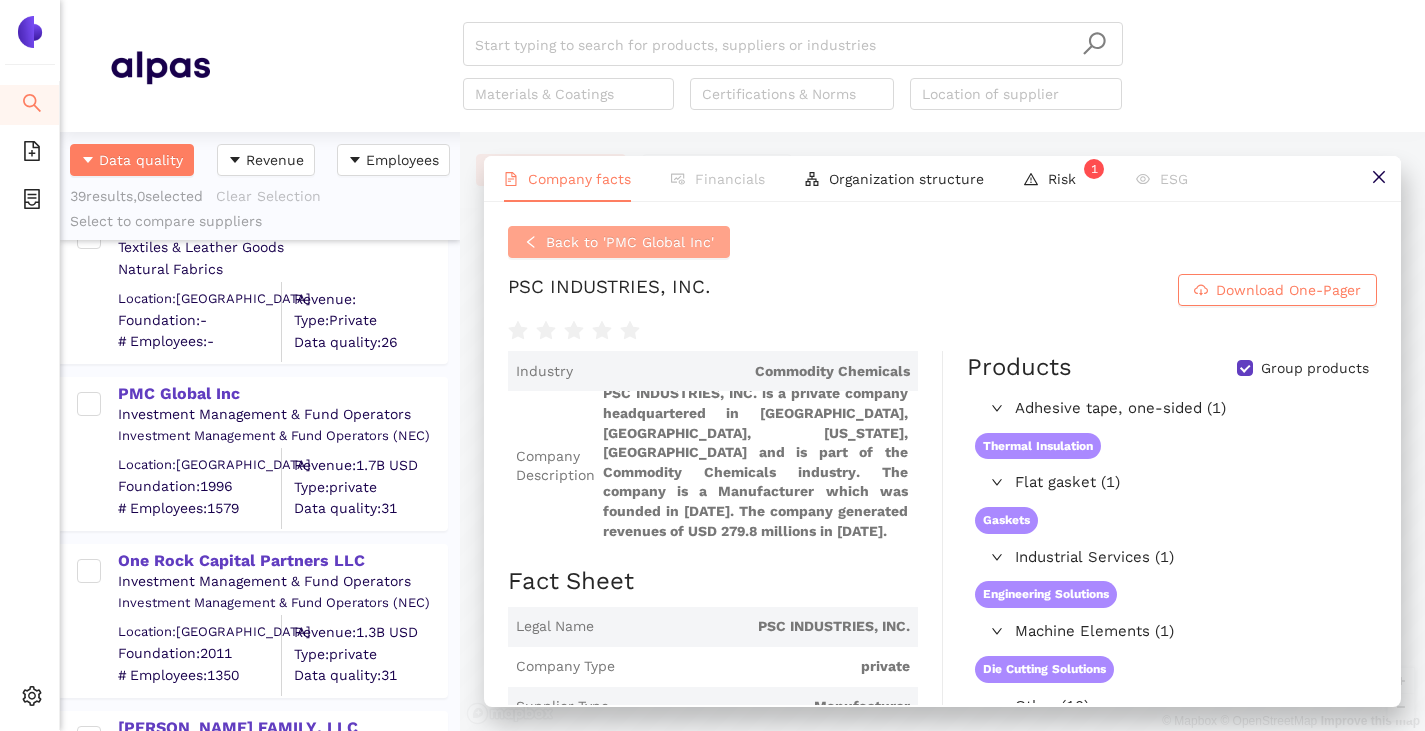 click on "Back to 'PMC Global Inc'" at bounding box center [630, 242] 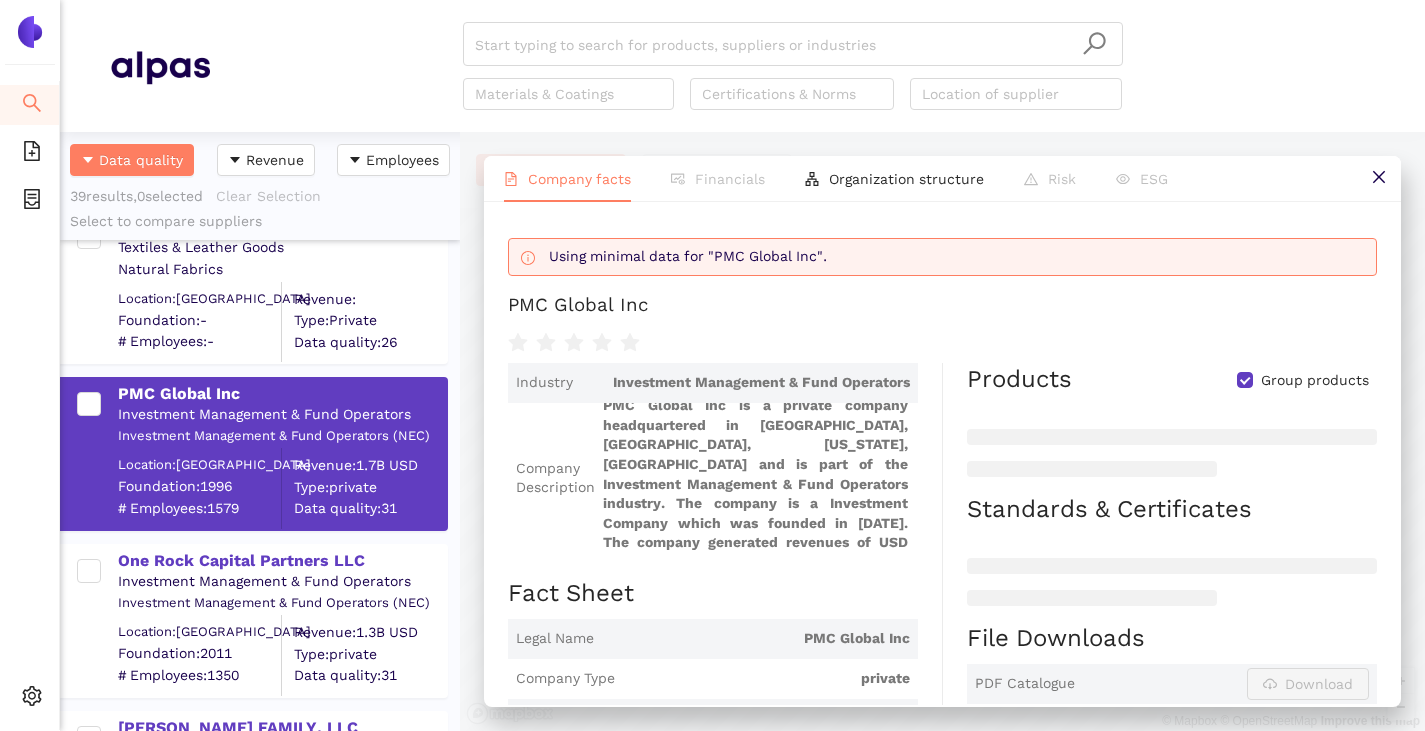 scroll, scrollTop: 26, scrollLeft: 0, axis: vertical 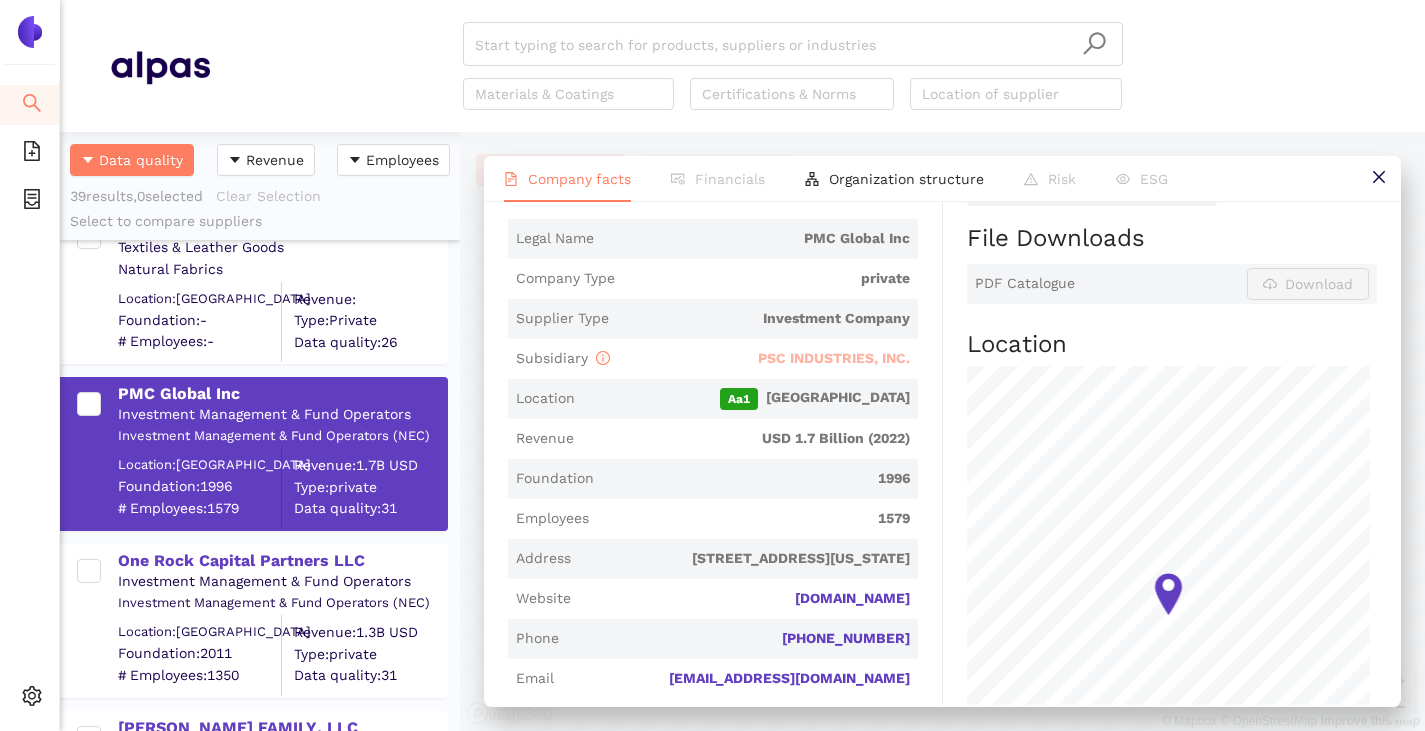 click on "PSC INDUSTRIES, INC." at bounding box center [834, 358] 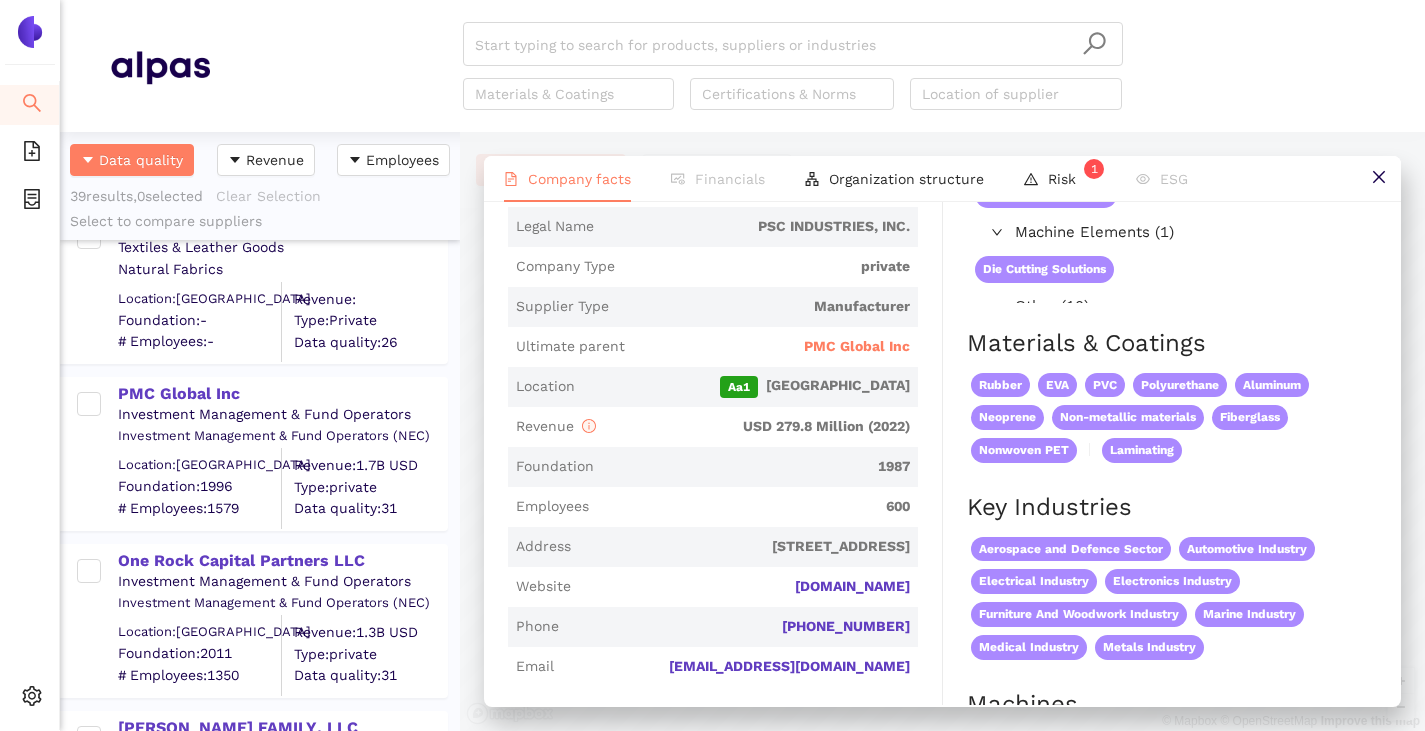 scroll, scrollTop: 0, scrollLeft: 0, axis: both 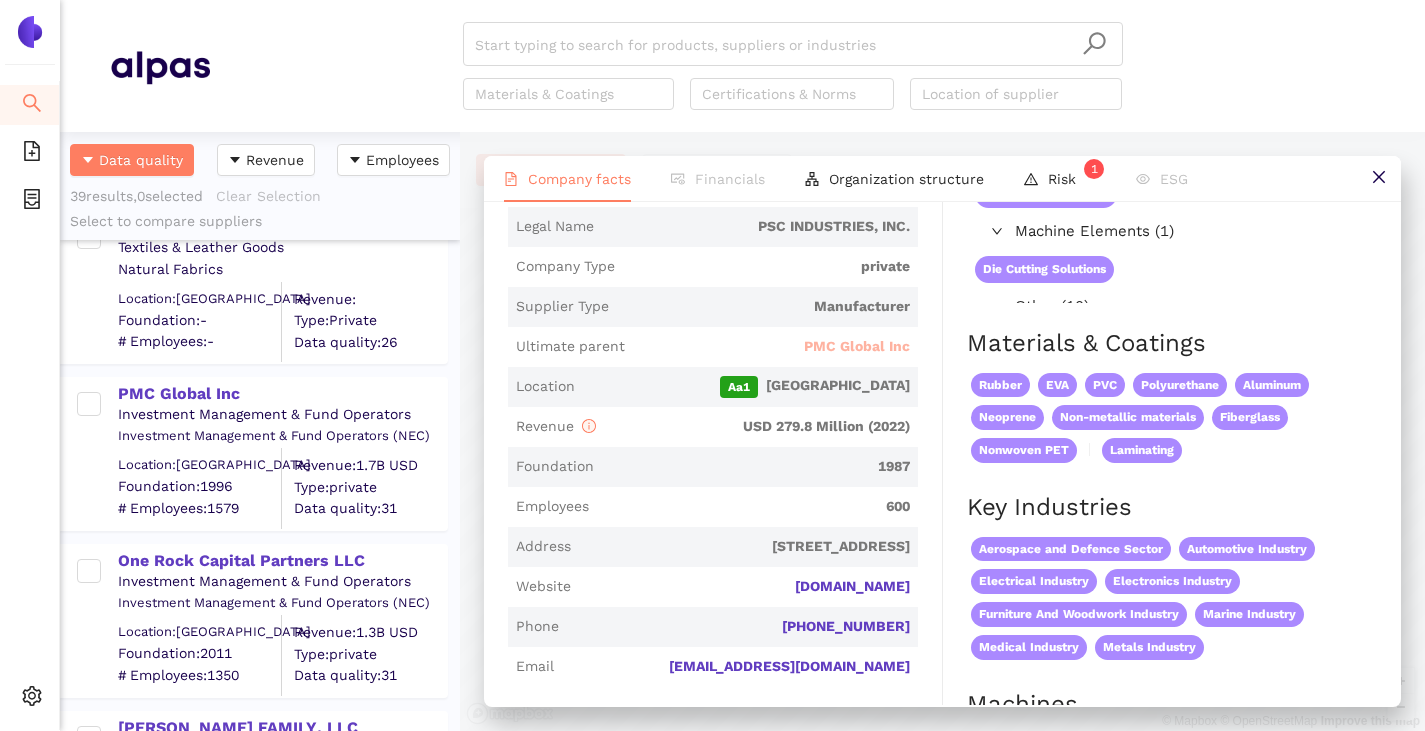 click on "PMC Global Inc" at bounding box center [857, 347] 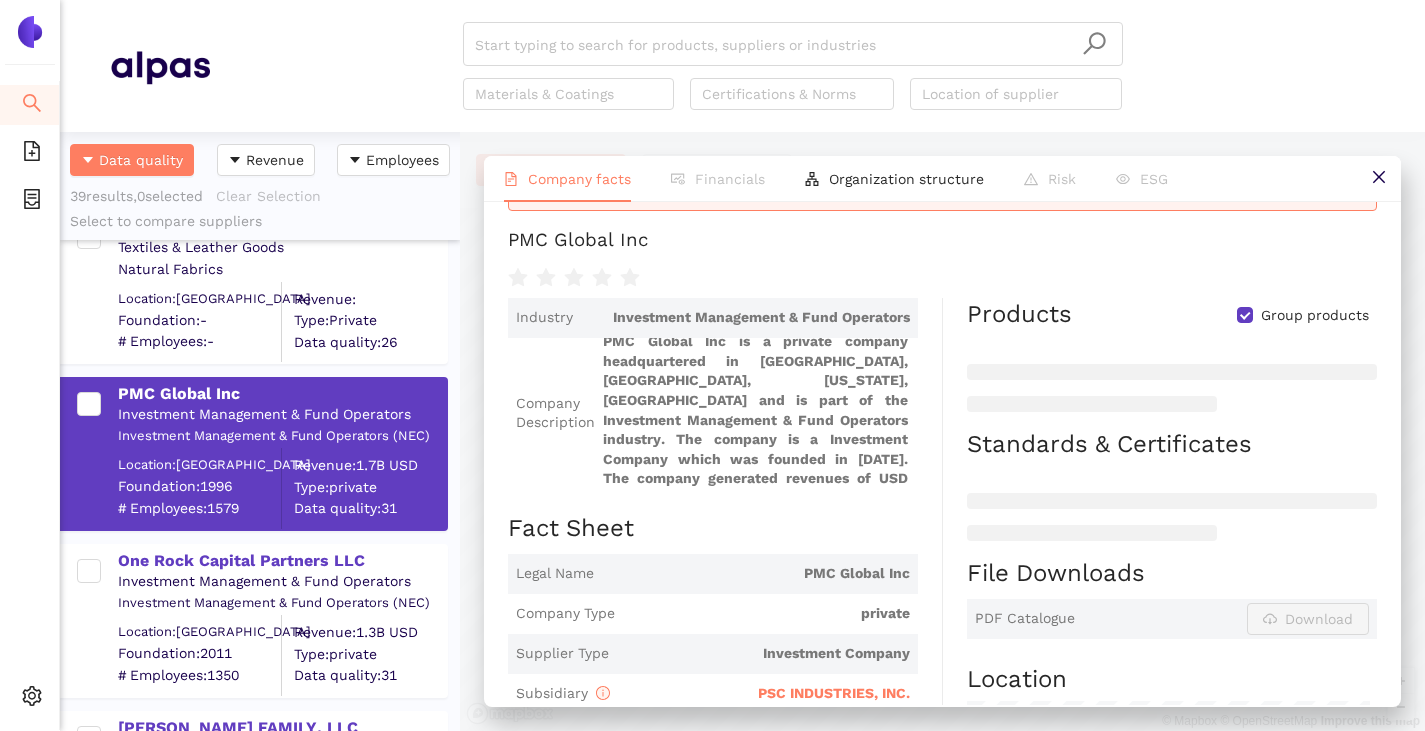 scroll, scrollTop: 0, scrollLeft: 0, axis: both 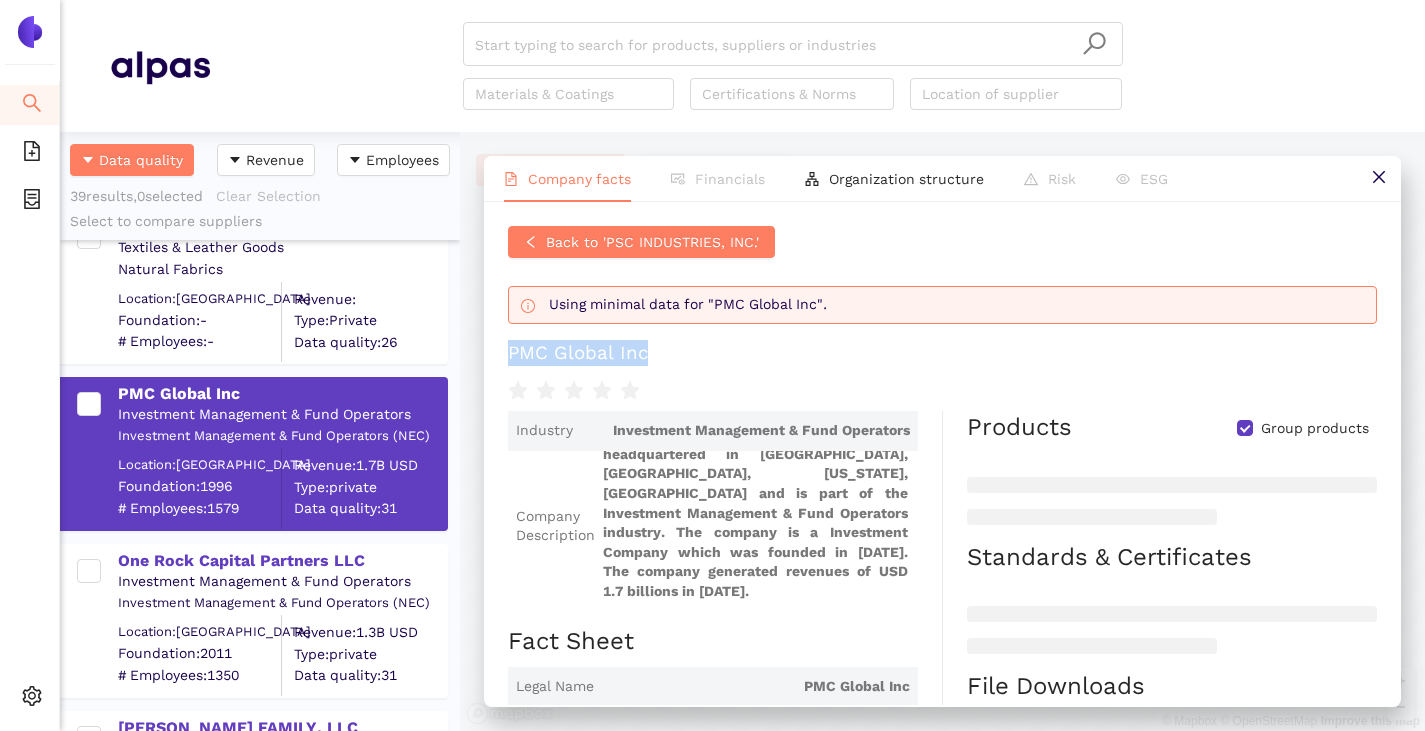 drag, startPoint x: 512, startPoint y: 351, endPoint x: 674, endPoint y: 361, distance: 162.30835 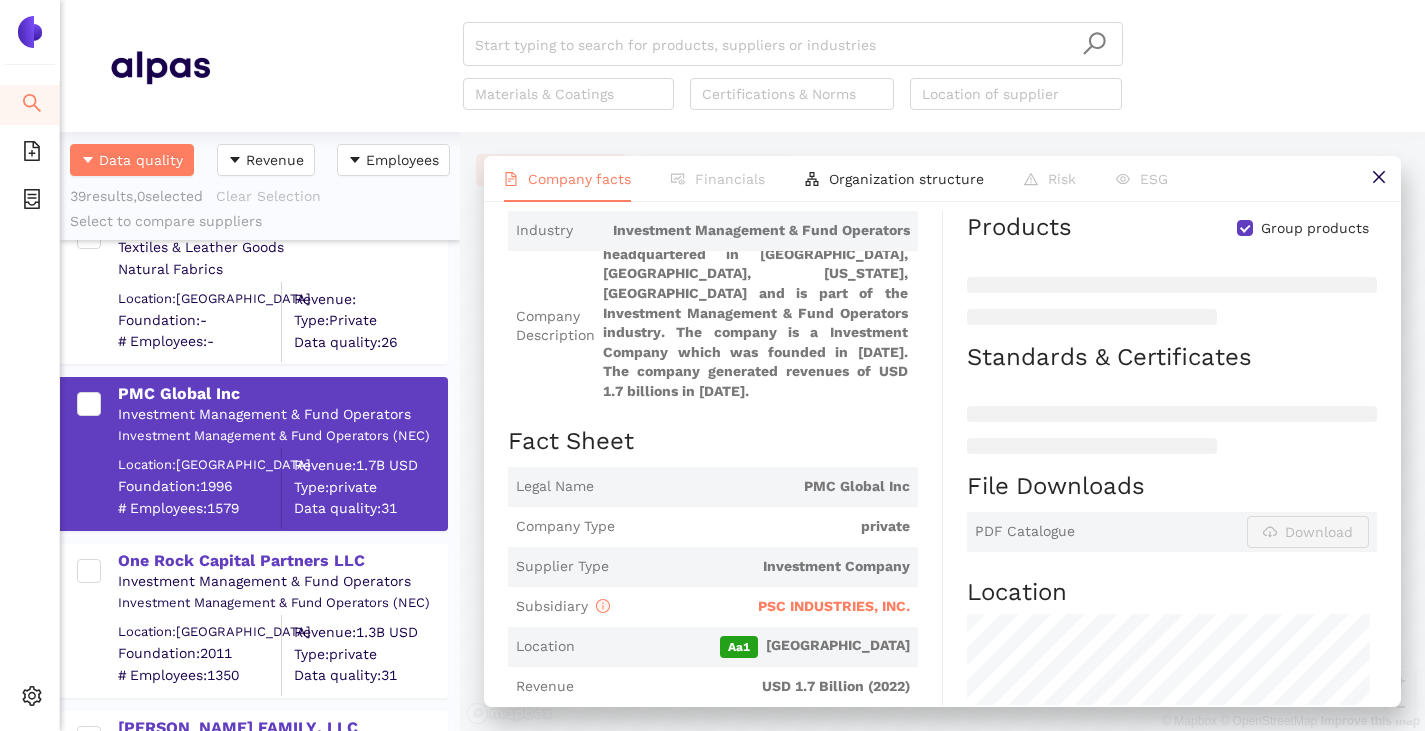scroll, scrollTop: 0, scrollLeft: 0, axis: both 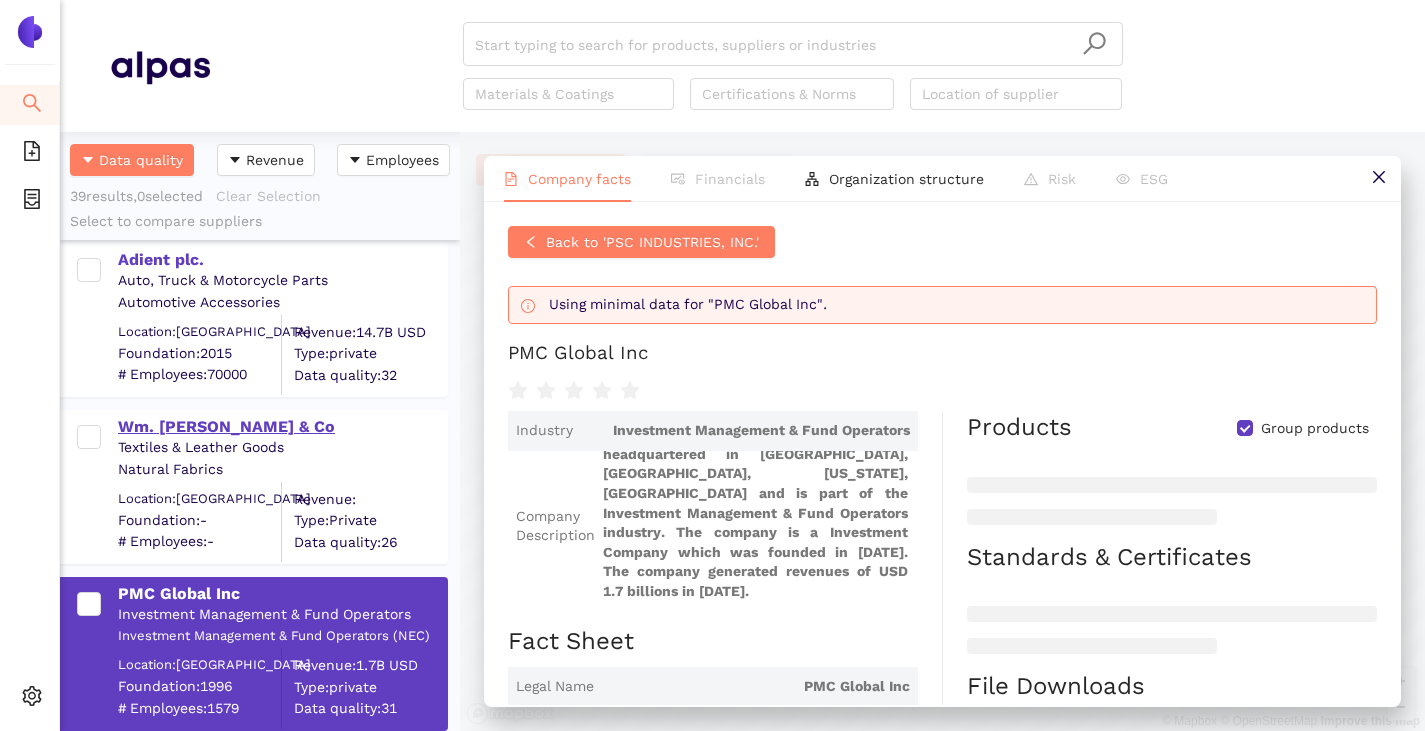 click on "Wm. [PERSON_NAME] & Co" at bounding box center (282, 427) 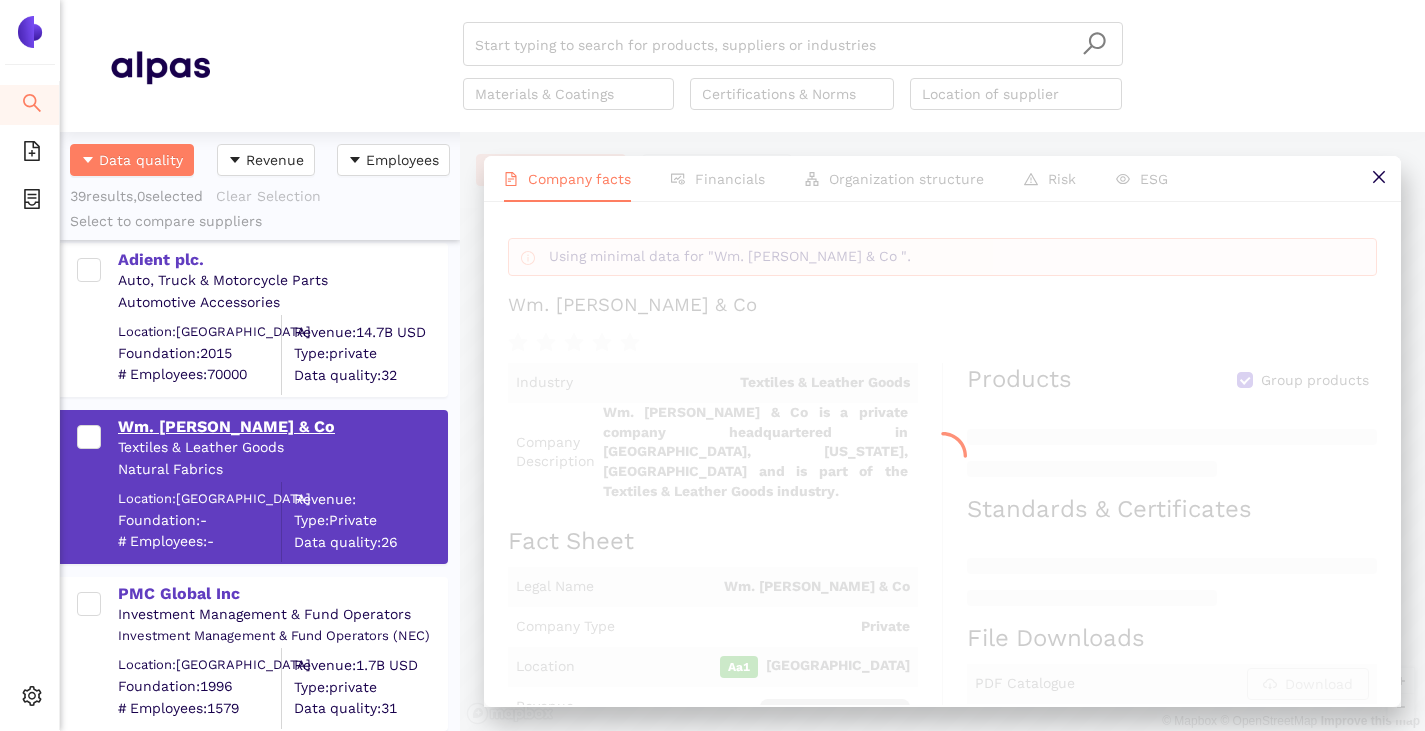 scroll, scrollTop: 0, scrollLeft: 0, axis: both 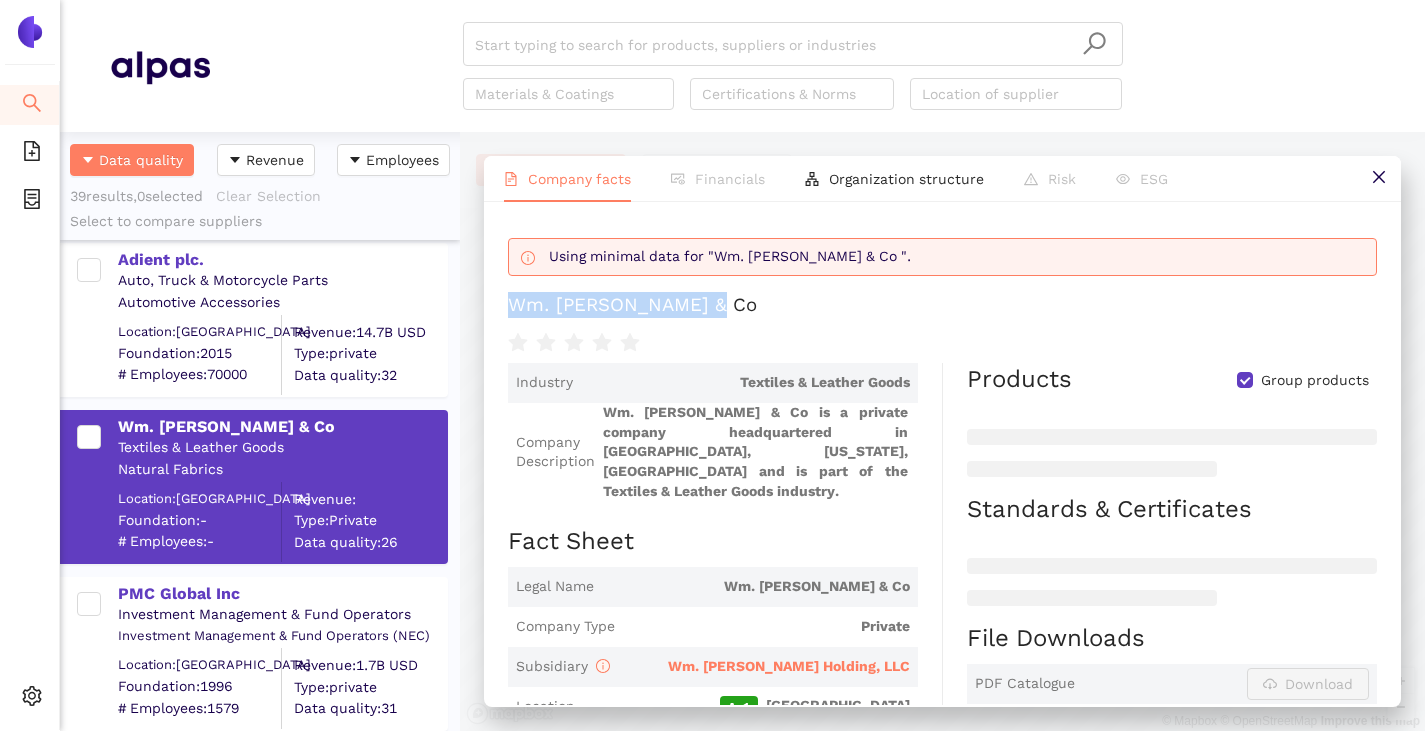 drag, startPoint x: 506, startPoint y: 300, endPoint x: 701, endPoint y: 289, distance: 195.31001 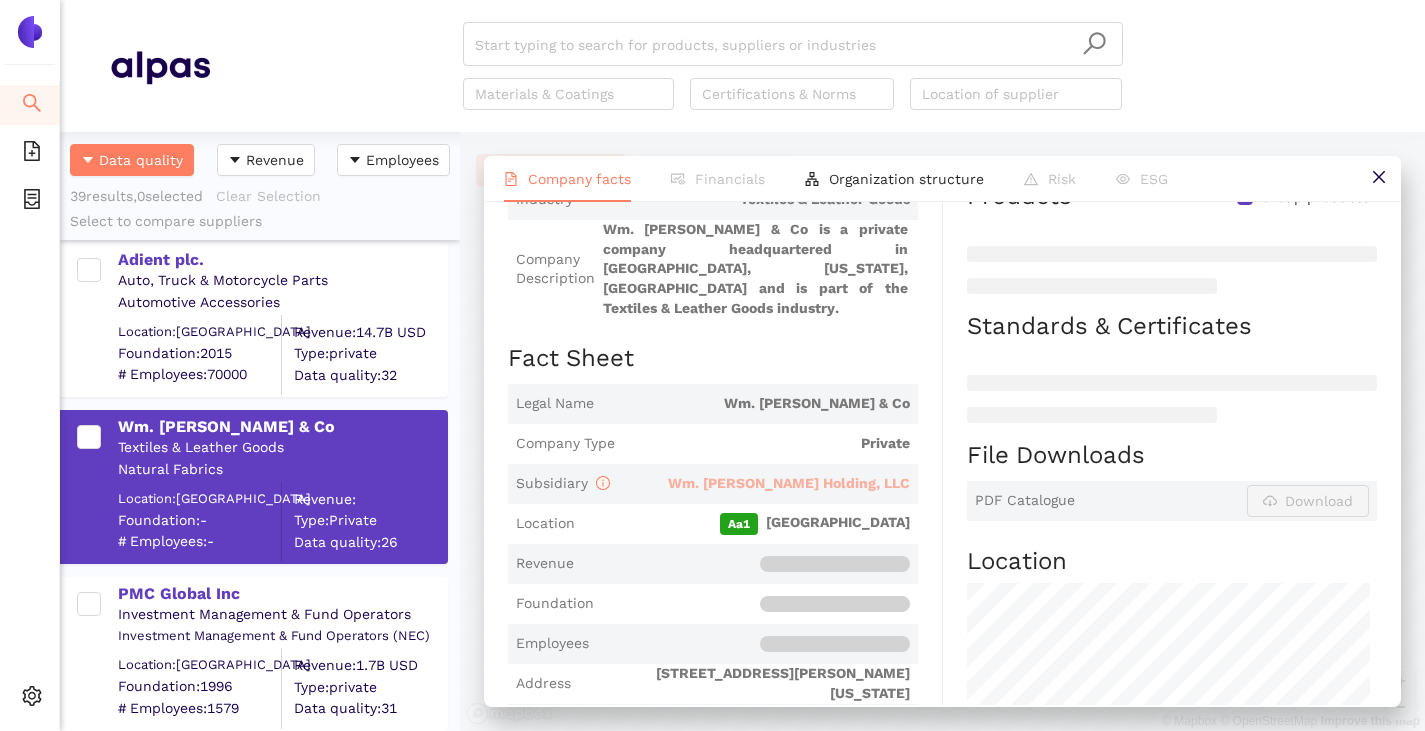scroll, scrollTop: 200, scrollLeft: 0, axis: vertical 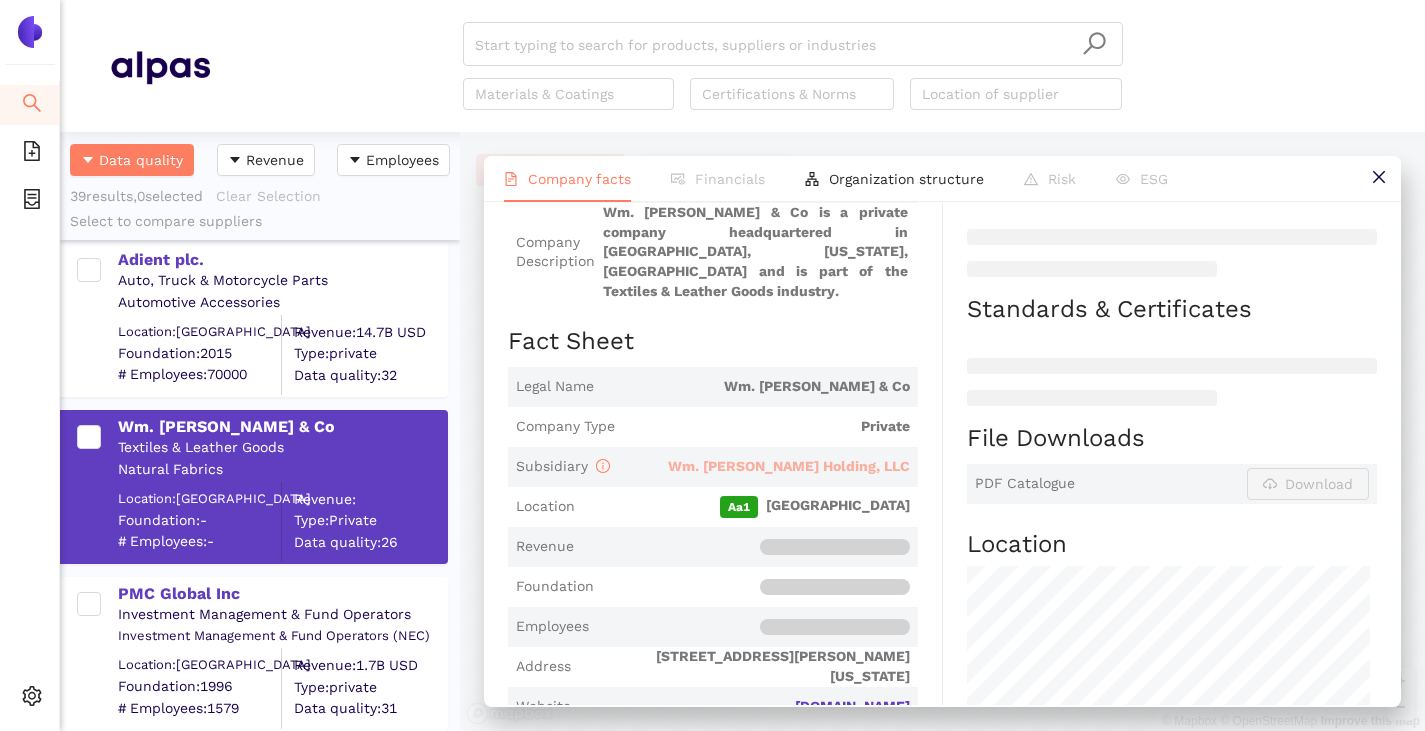 click on "Wm. [PERSON_NAME] Holding, LLC" at bounding box center (789, 466) 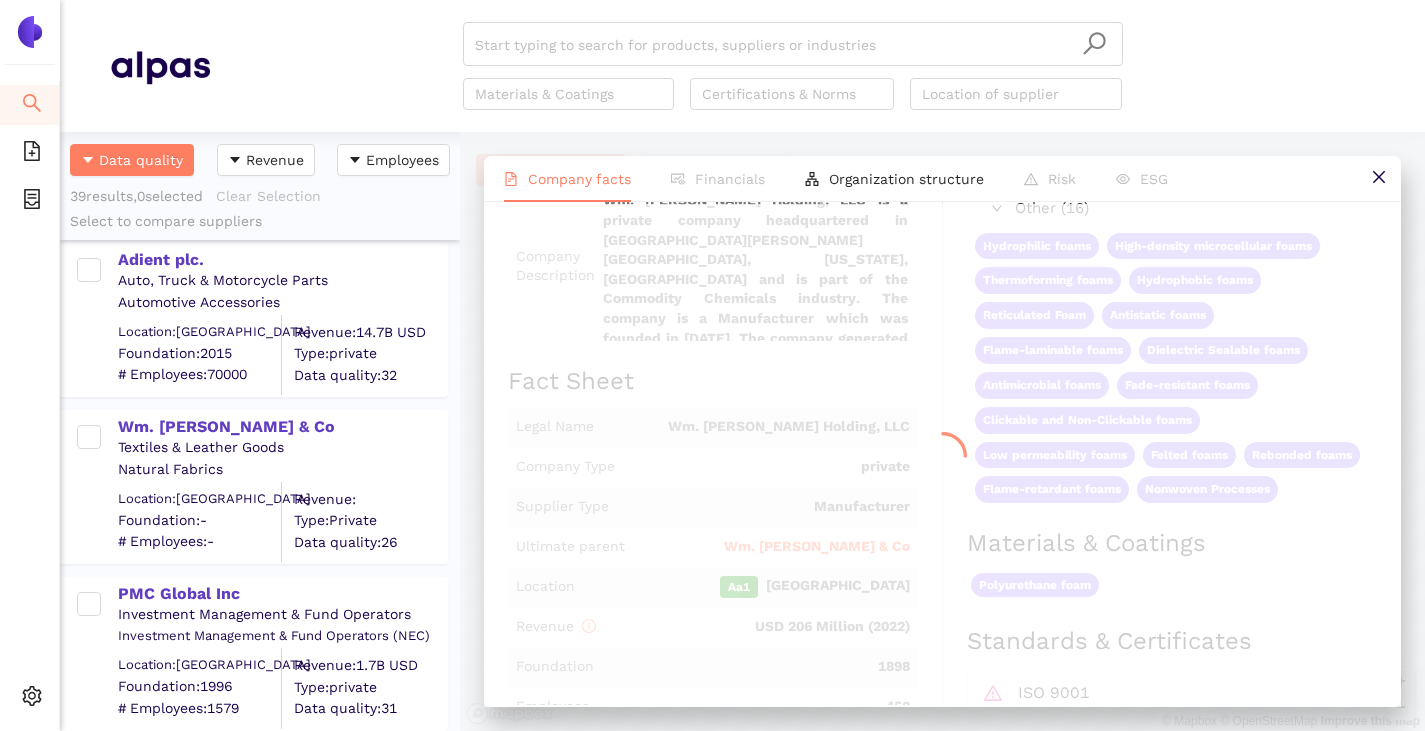 scroll, scrollTop: 0, scrollLeft: 0, axis: both 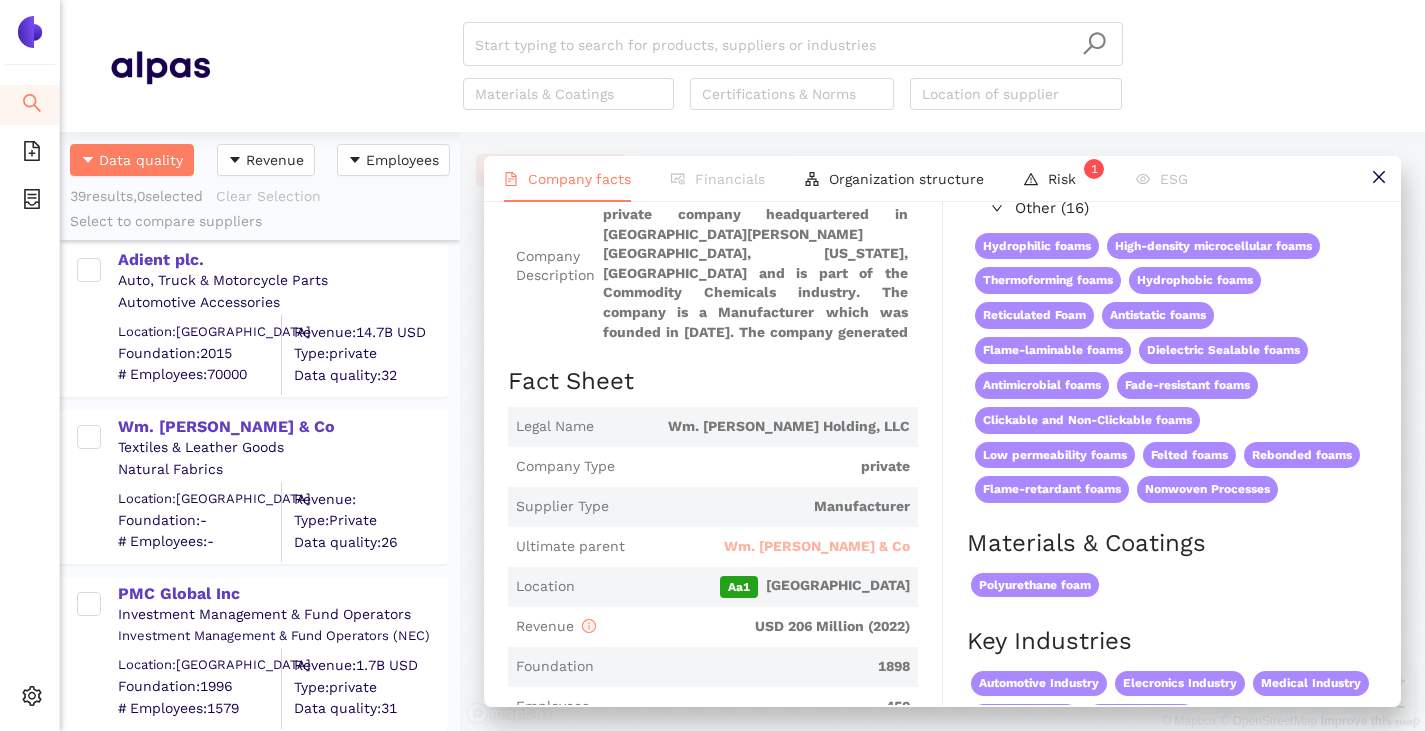 click on "Wm. [PERSON_NAME] & Co" at bounding box center [817, 547] 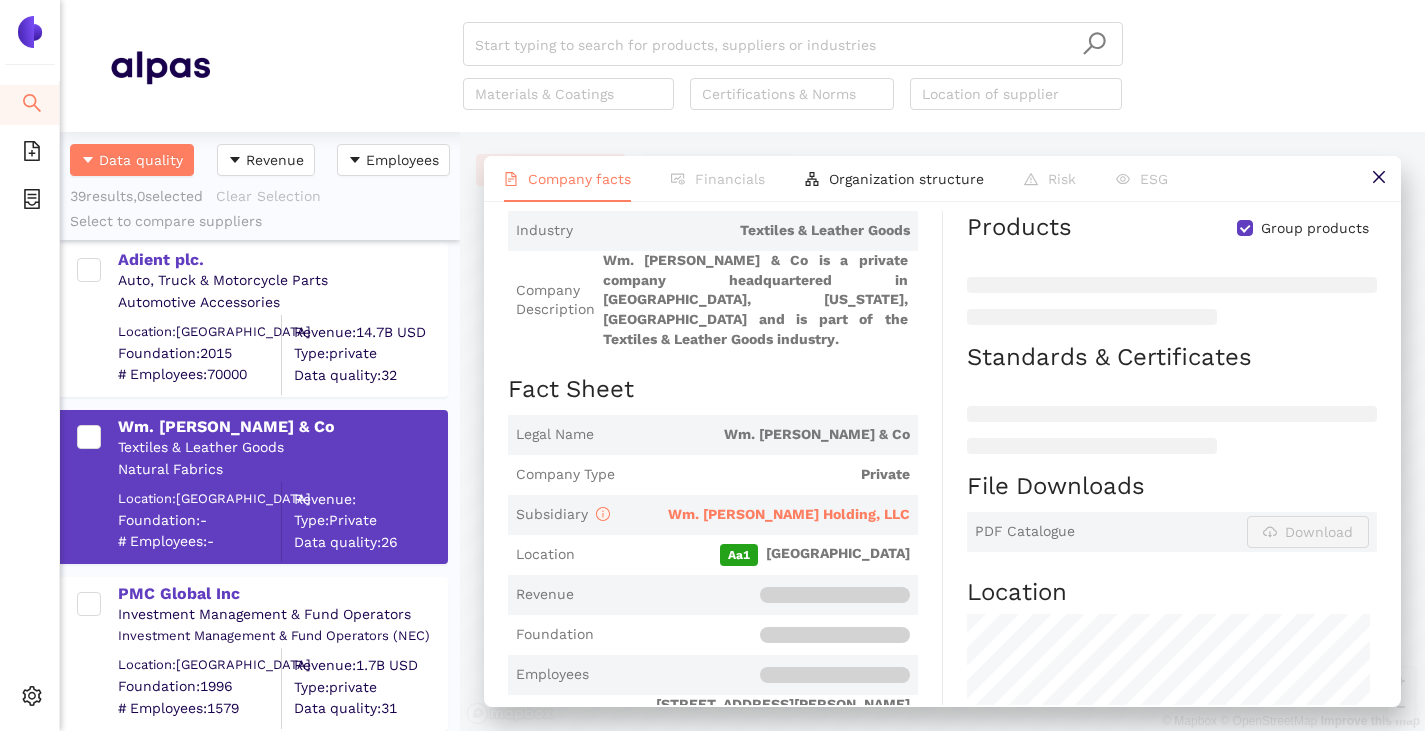 scroll, scrollTop: 0, scrollLeft: 0, axis: both 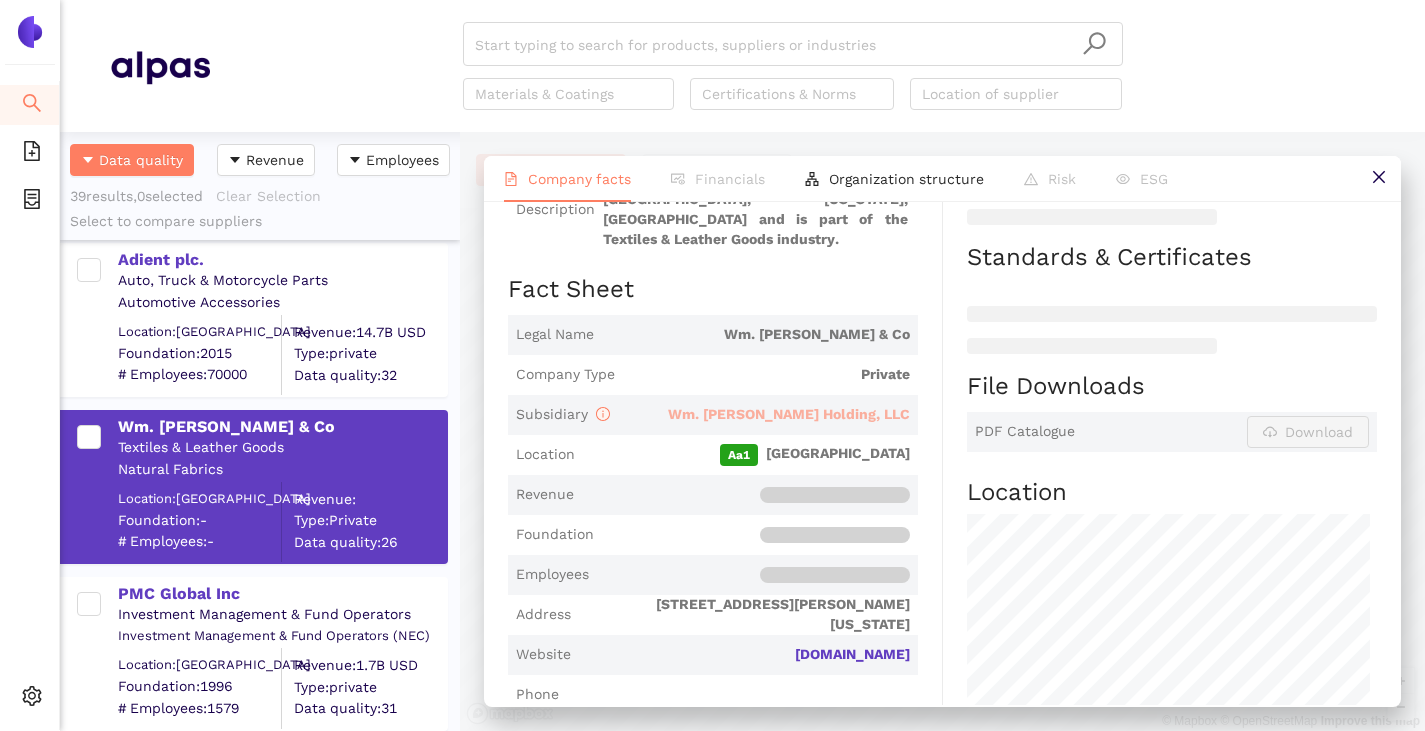 click on "Wm. [PERSON_NAME] Holding, LLC" at bounding box center (789, 414) 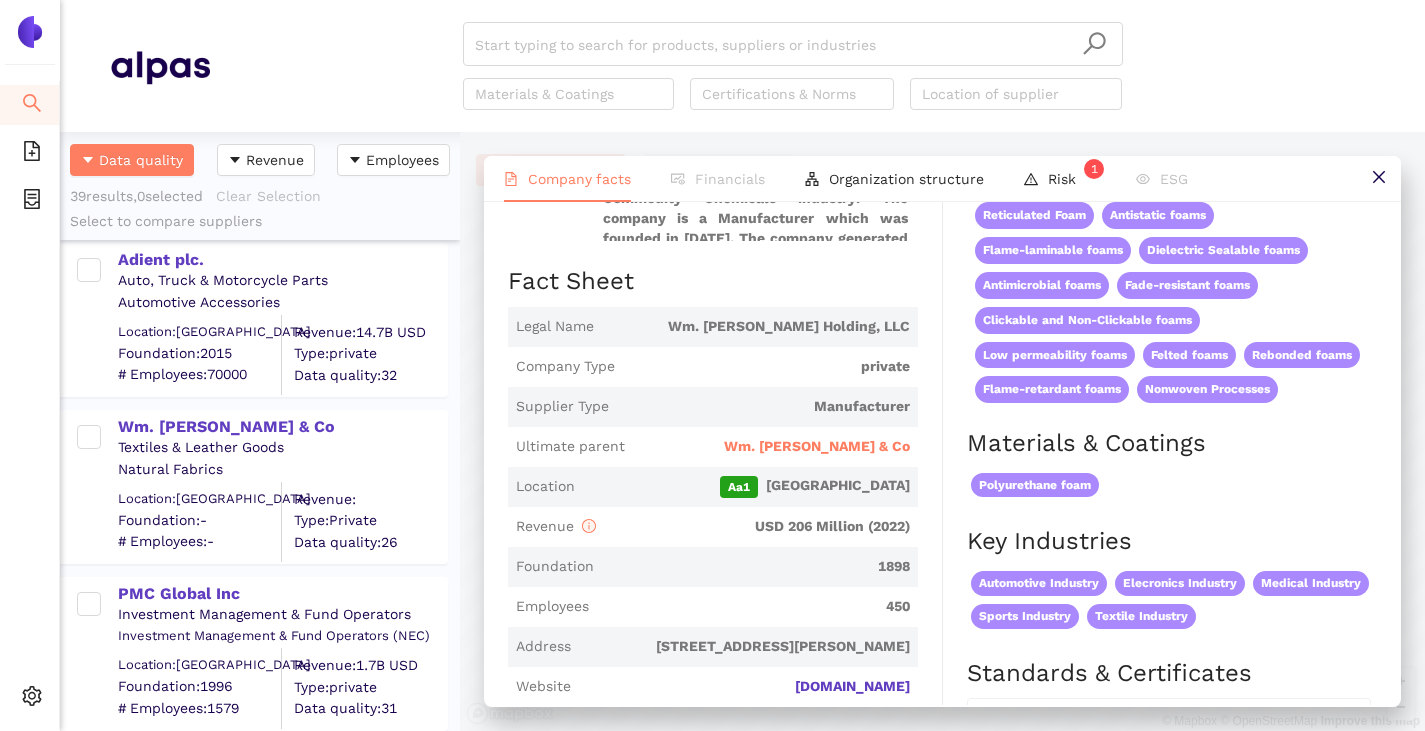 scroll, scrollTop: 0, scrollLeft: 0, axis: both 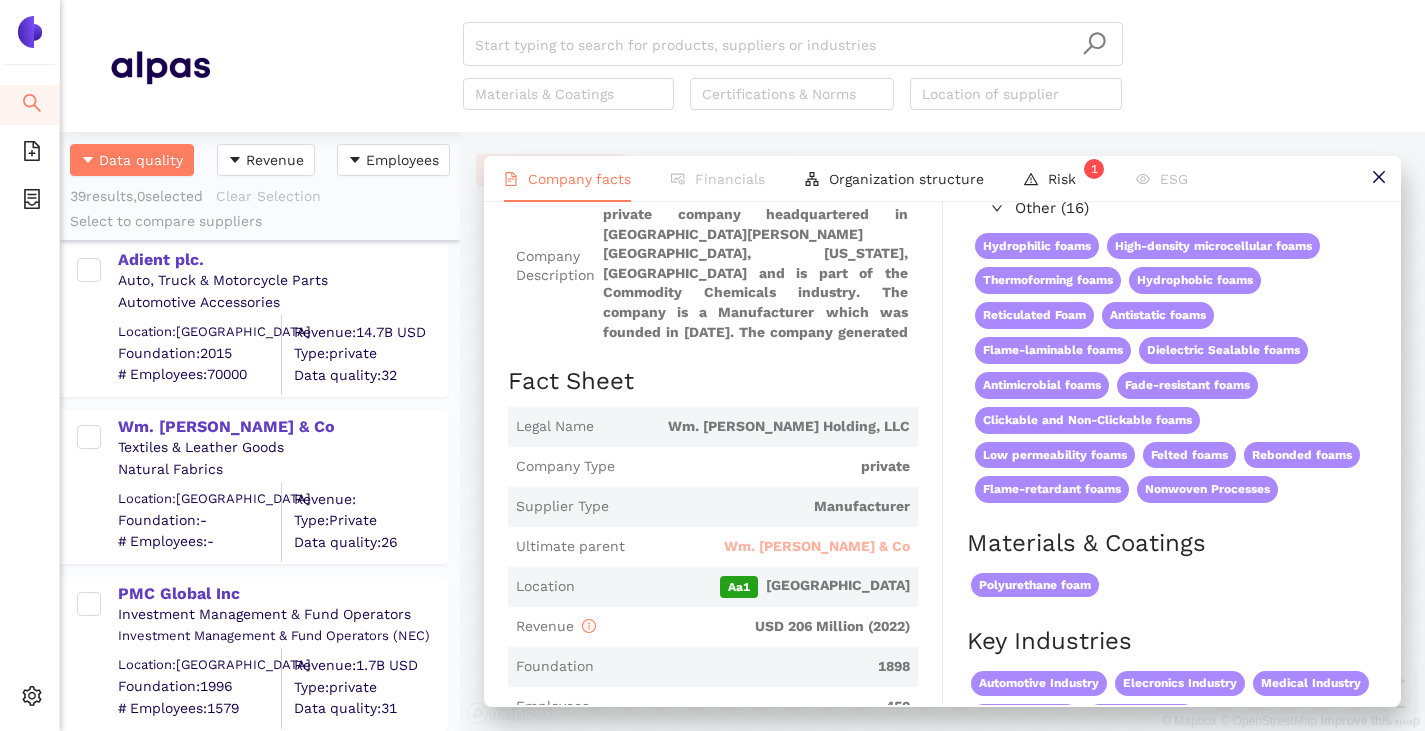 click on "Wm. [PERSON_NAME] & Co" at bounding box center [817, 547] 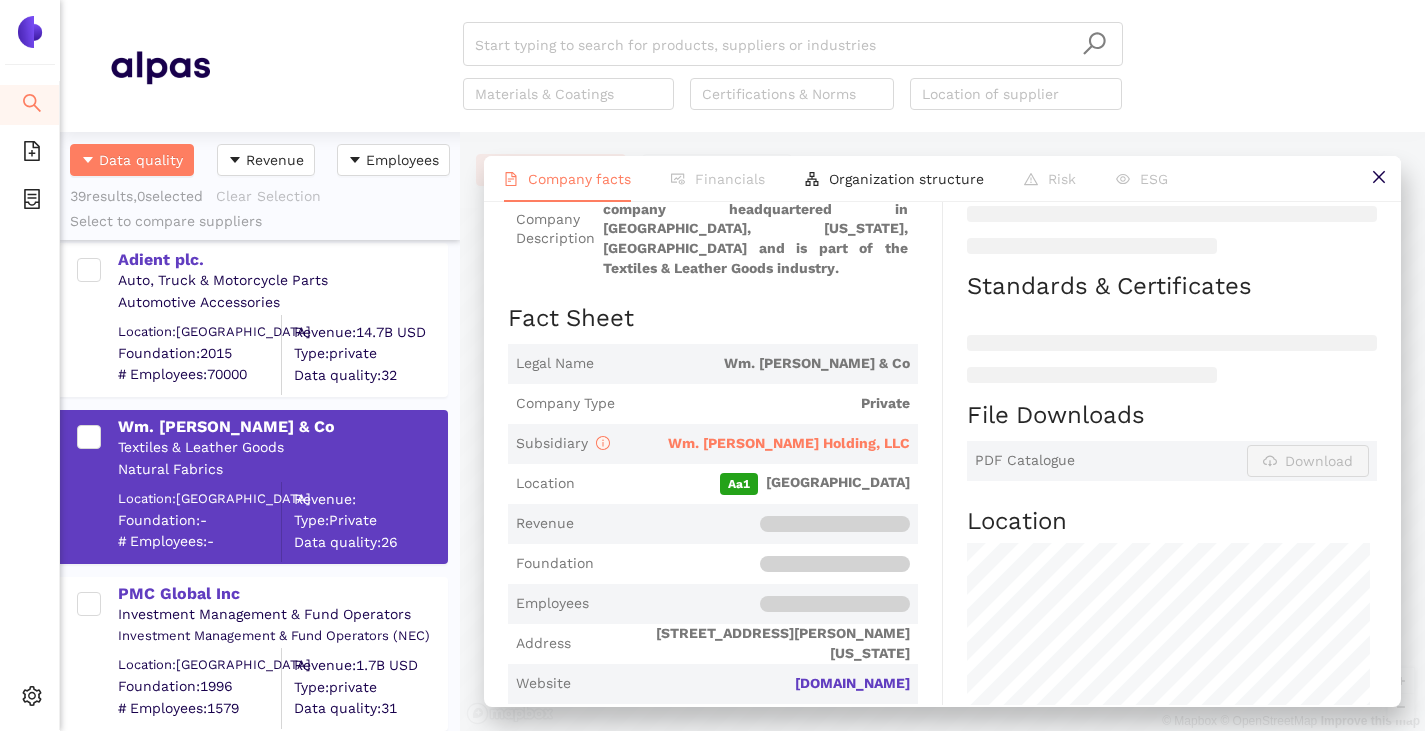 scroll, scrollTop: 234, scrollLeft: 0, axis: vertical 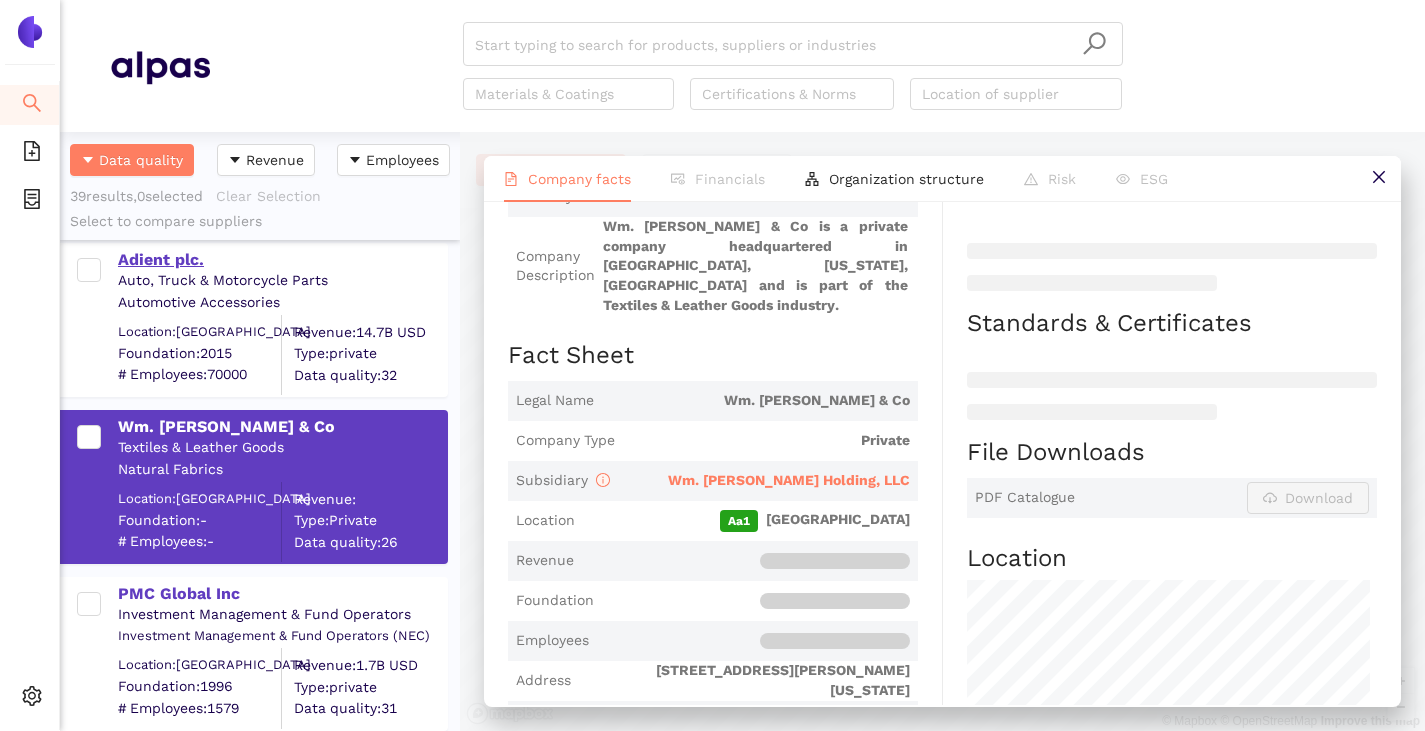 click on "Adient plc." at bounding box center (282, 260) 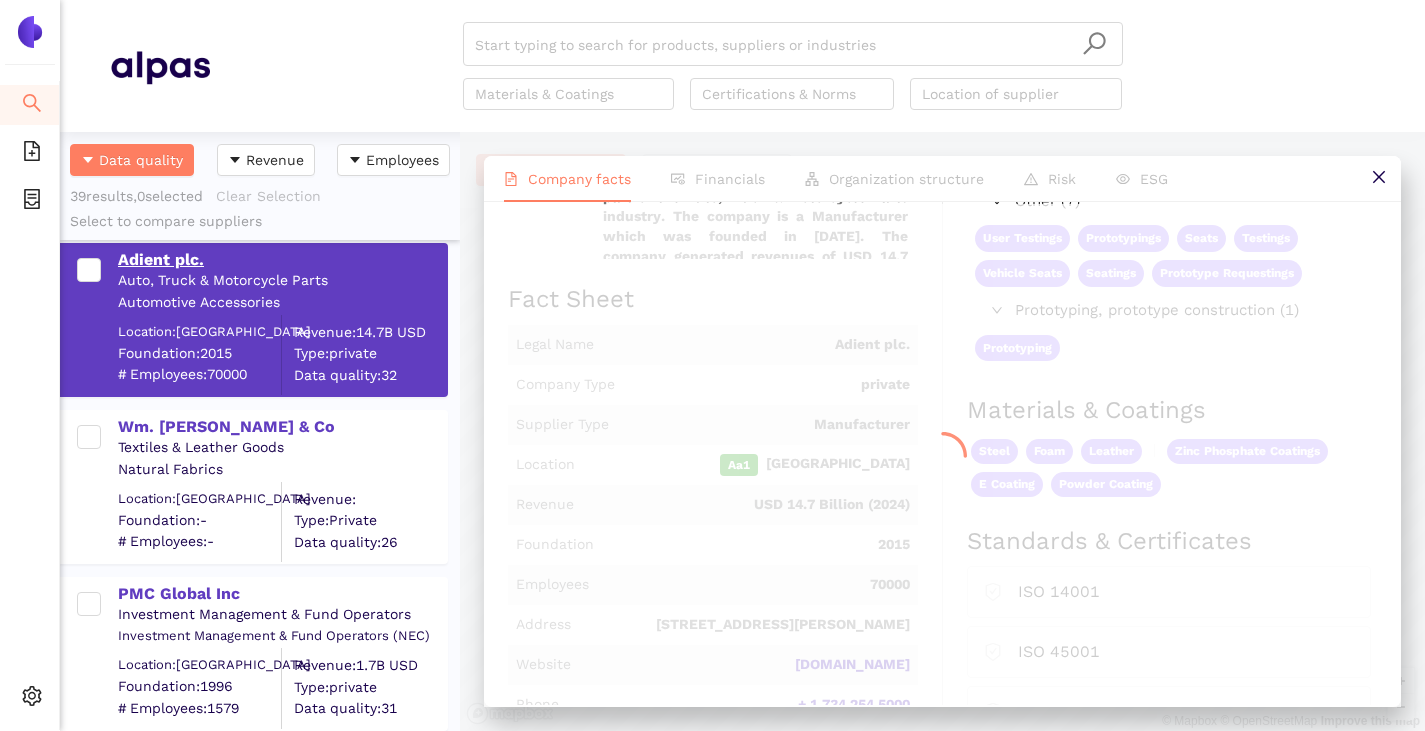 scroll, scrollTop: 0, scrollLeft: 0, axis: both 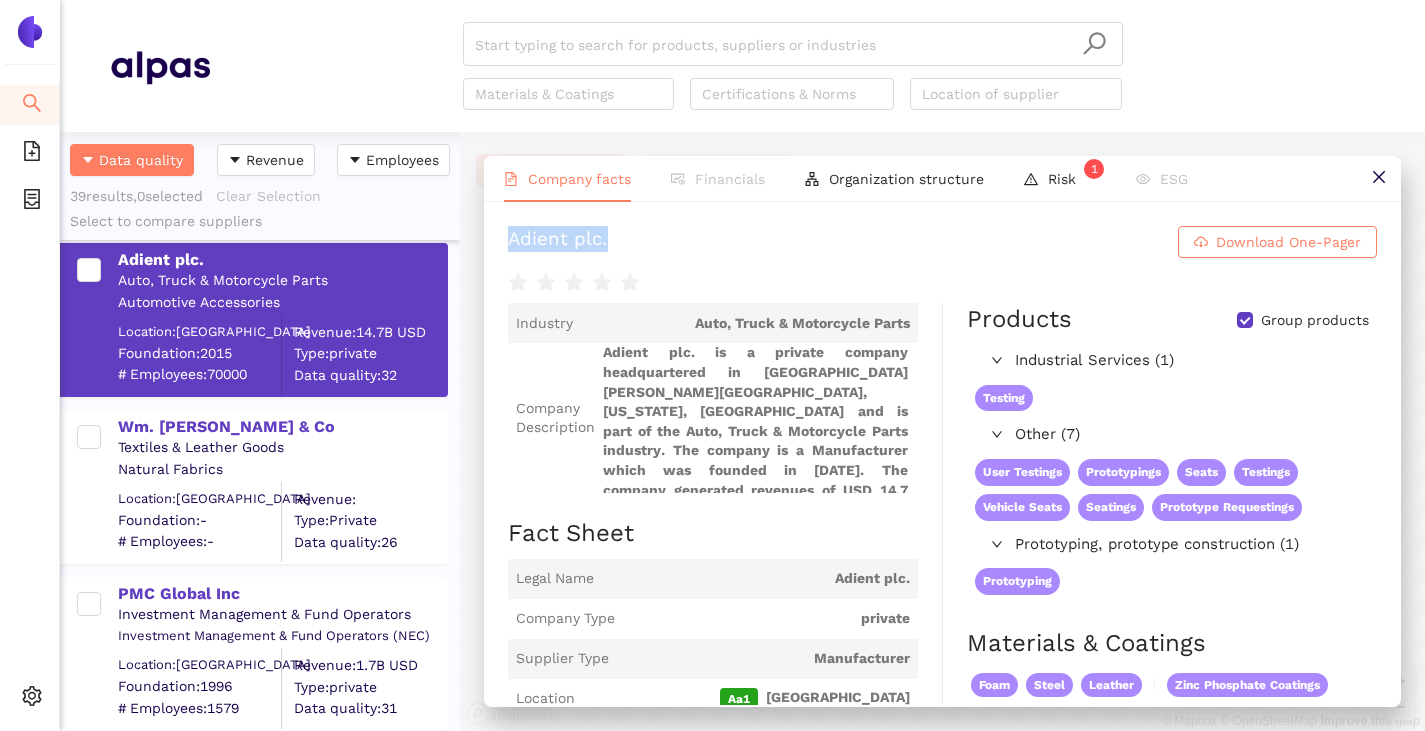 drag, startPoint x: 525, startPoint y: 239, endPoint x: 647, endPoint y: 241, distance: 122.016396 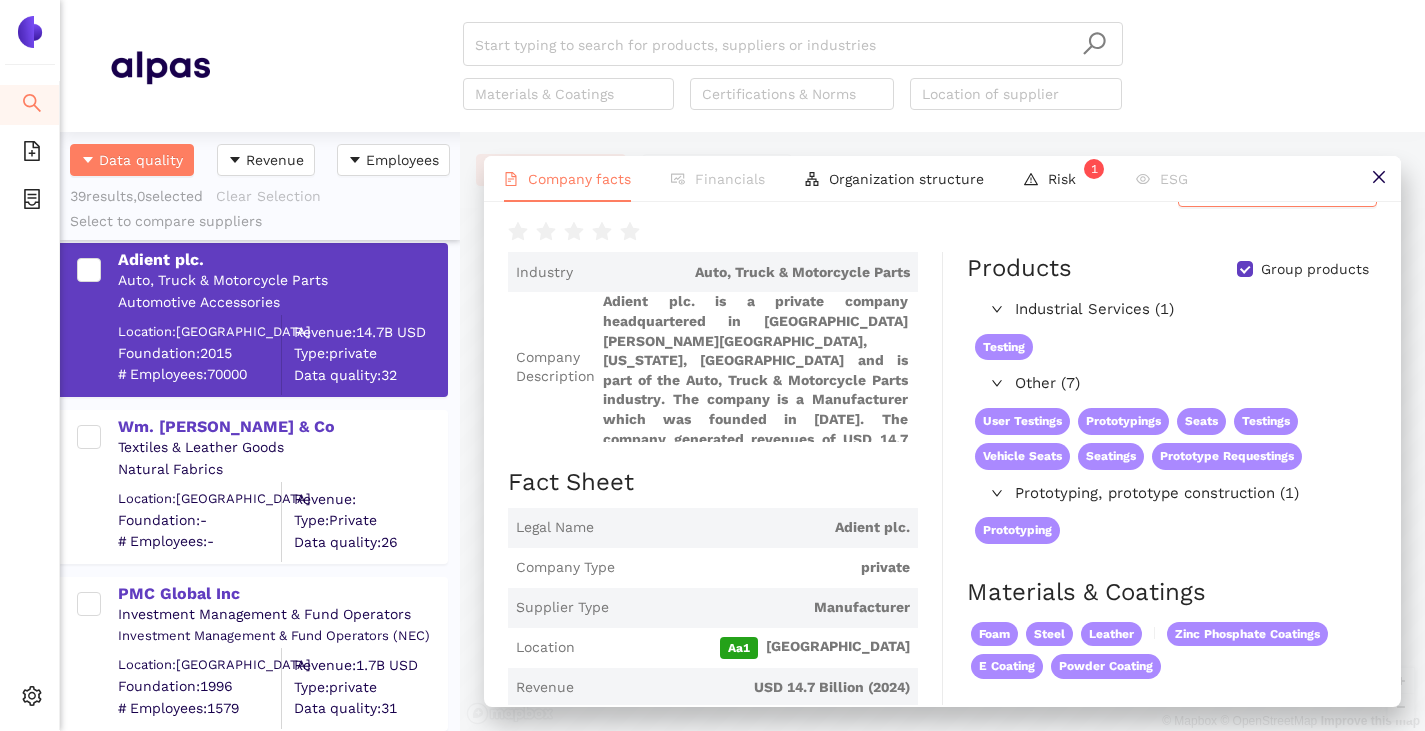 scroll, scrollTop: 0, scrollLeft: 0, axis: both 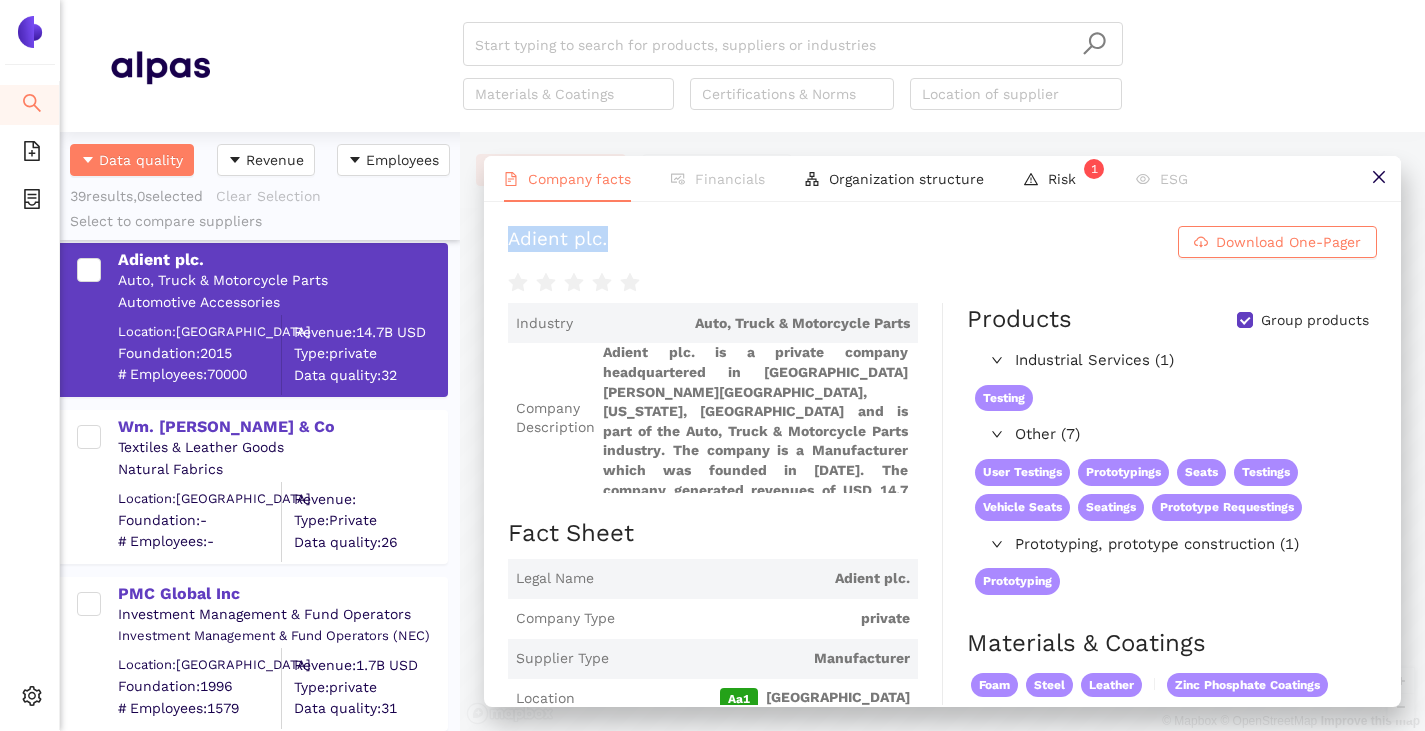 click on "Group products" at bounding box center [1245, 320] 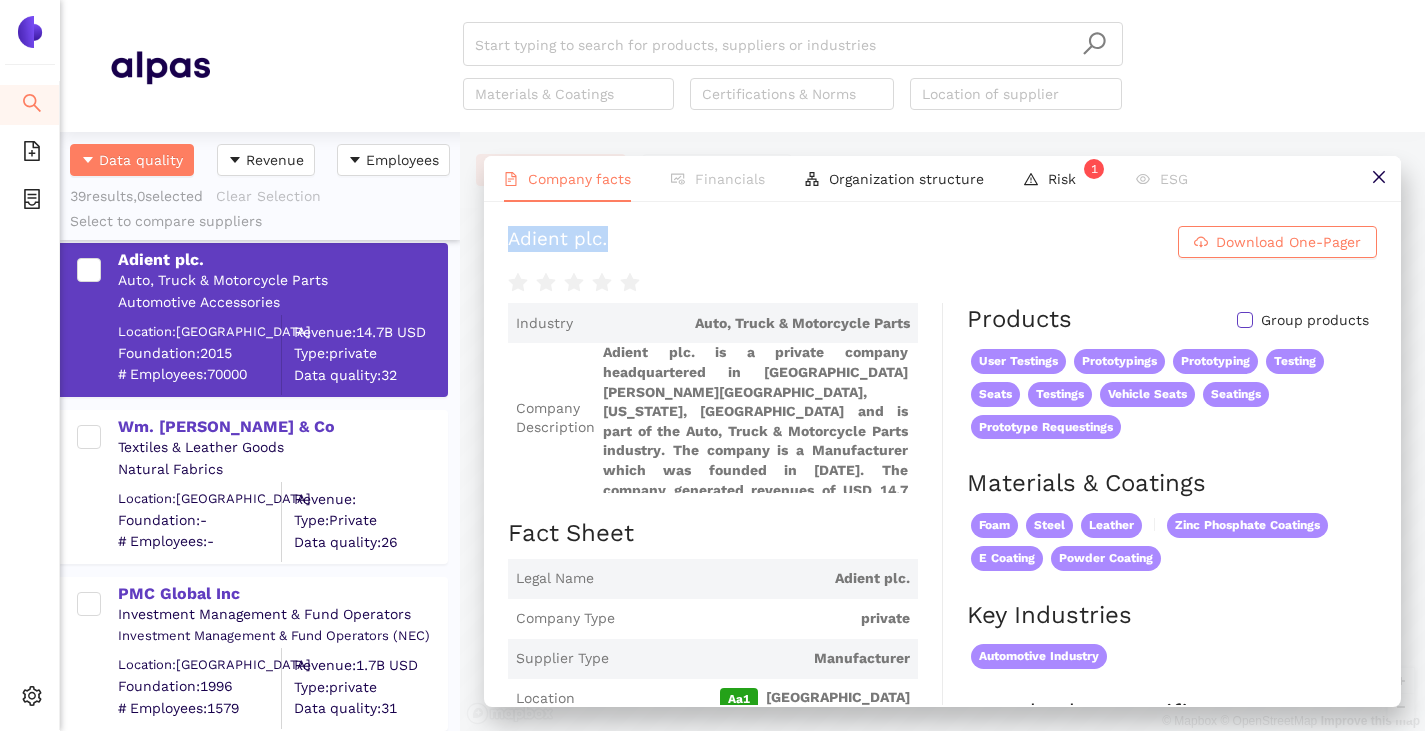 scroll, scrollTop: 200, scrollLeft: 0, axis: vertical 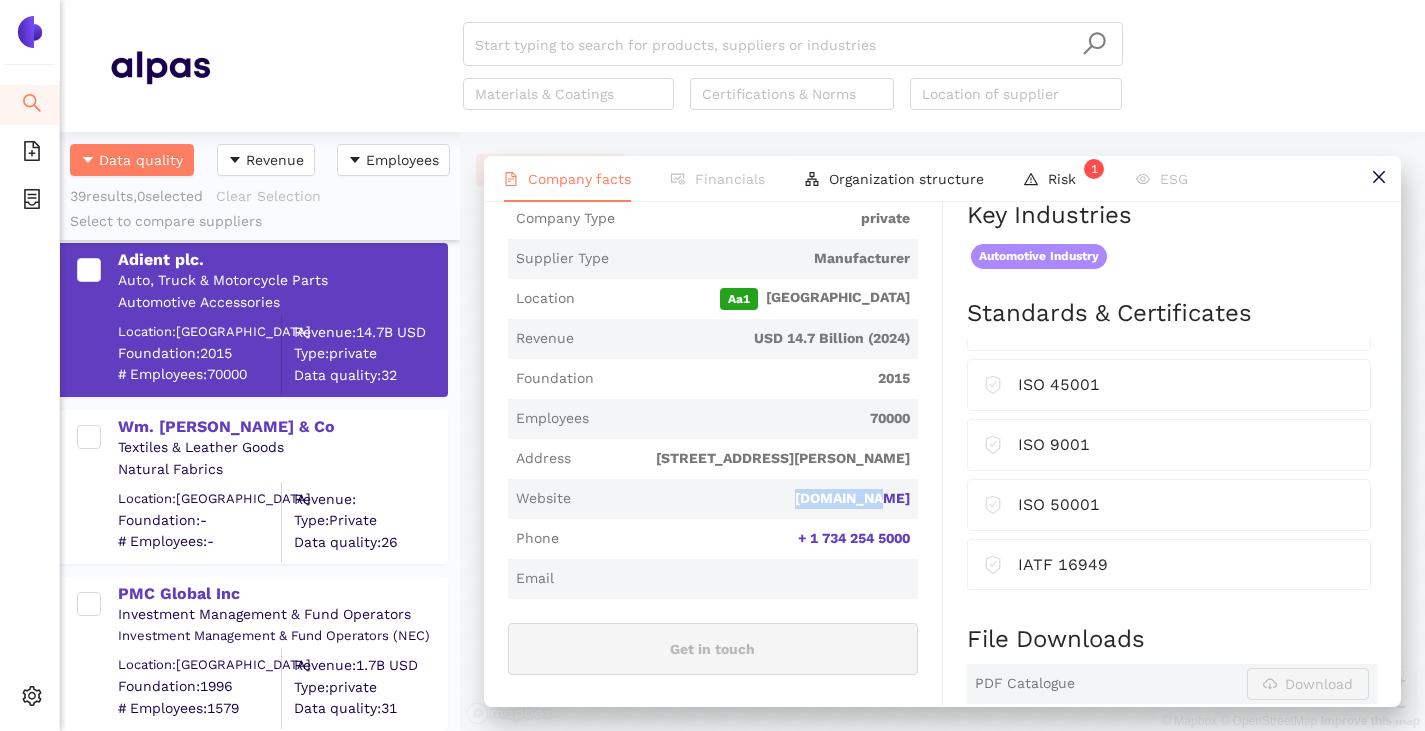drag, startPoint x: 907, startPoint y: 485, endPoint x: 819, endPoint y: 490, distance: 88.14193 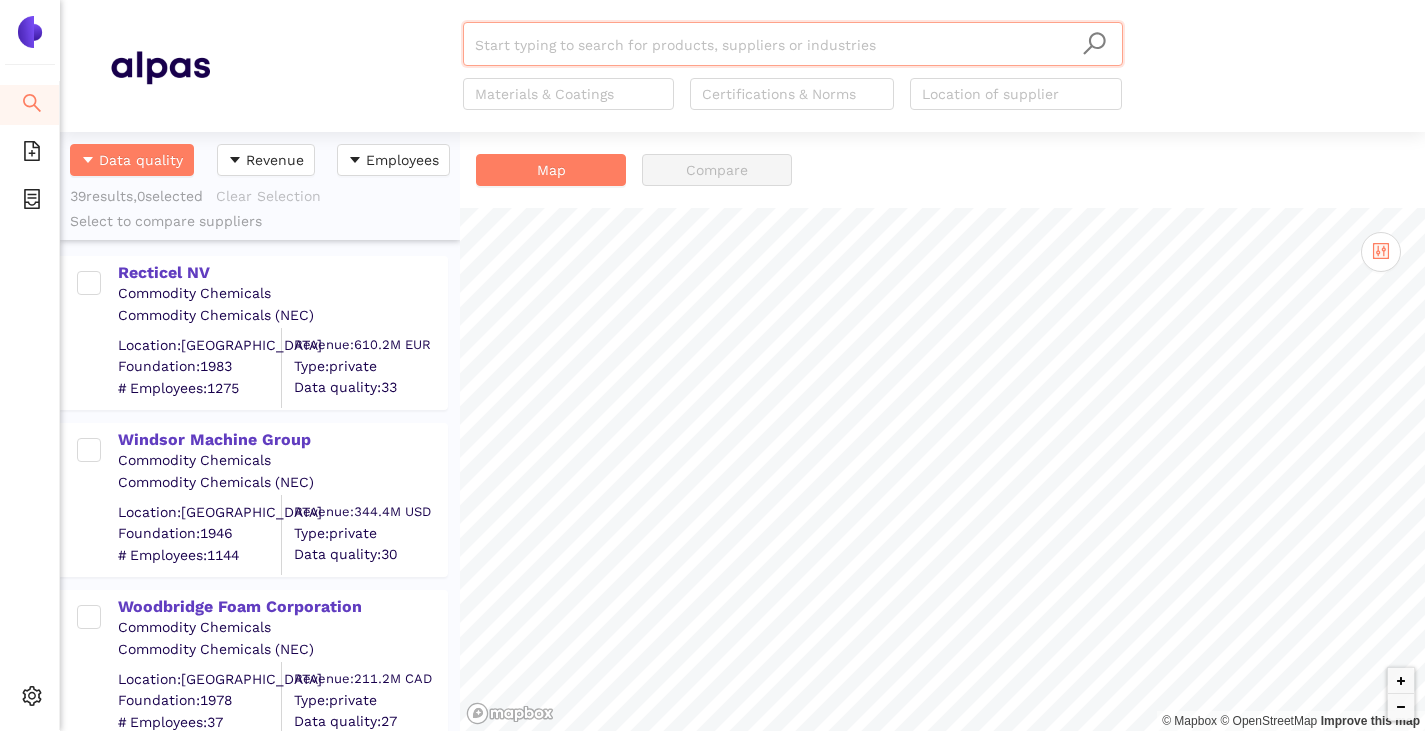 scroll, scrollTop: 0, scrollLeft: 0, axis: both 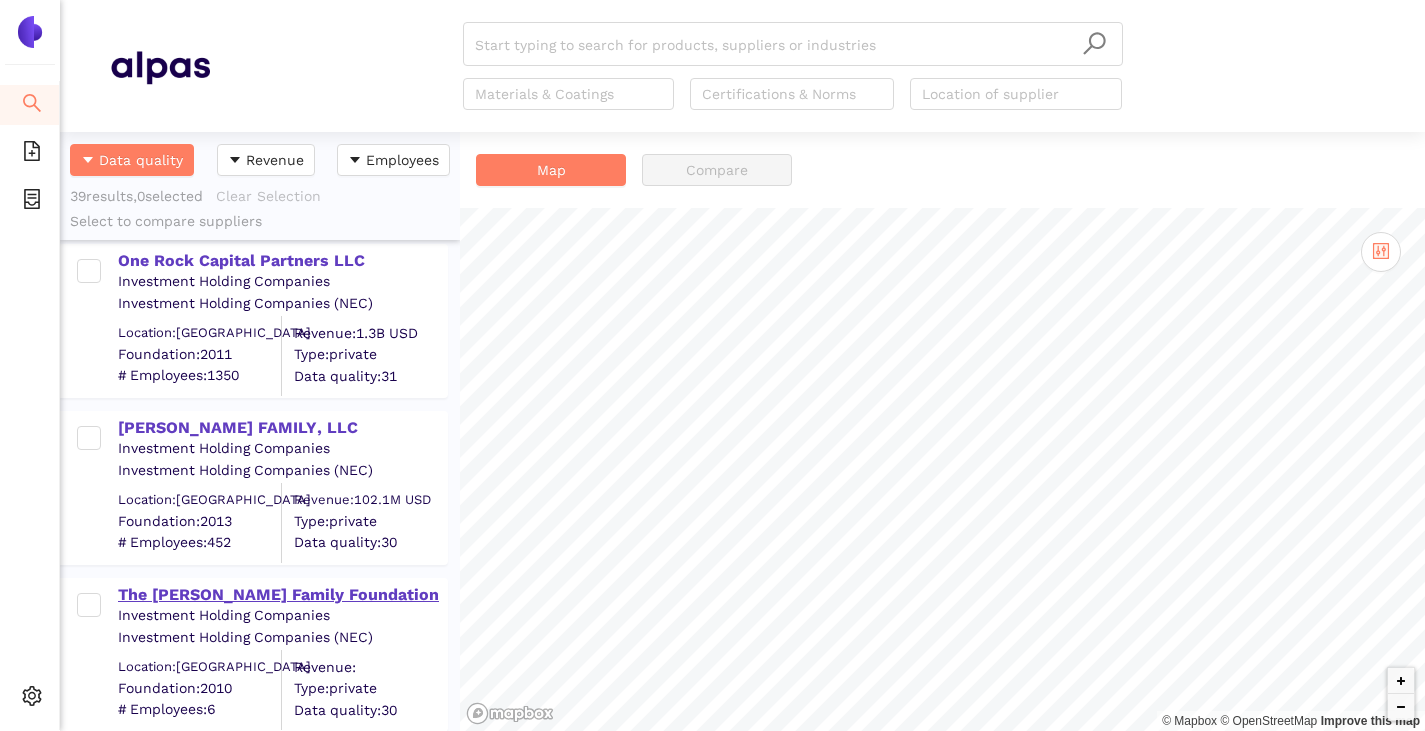 click on "The [PERSON_NAME] Family Foundation" at bounding box center (282, 595) 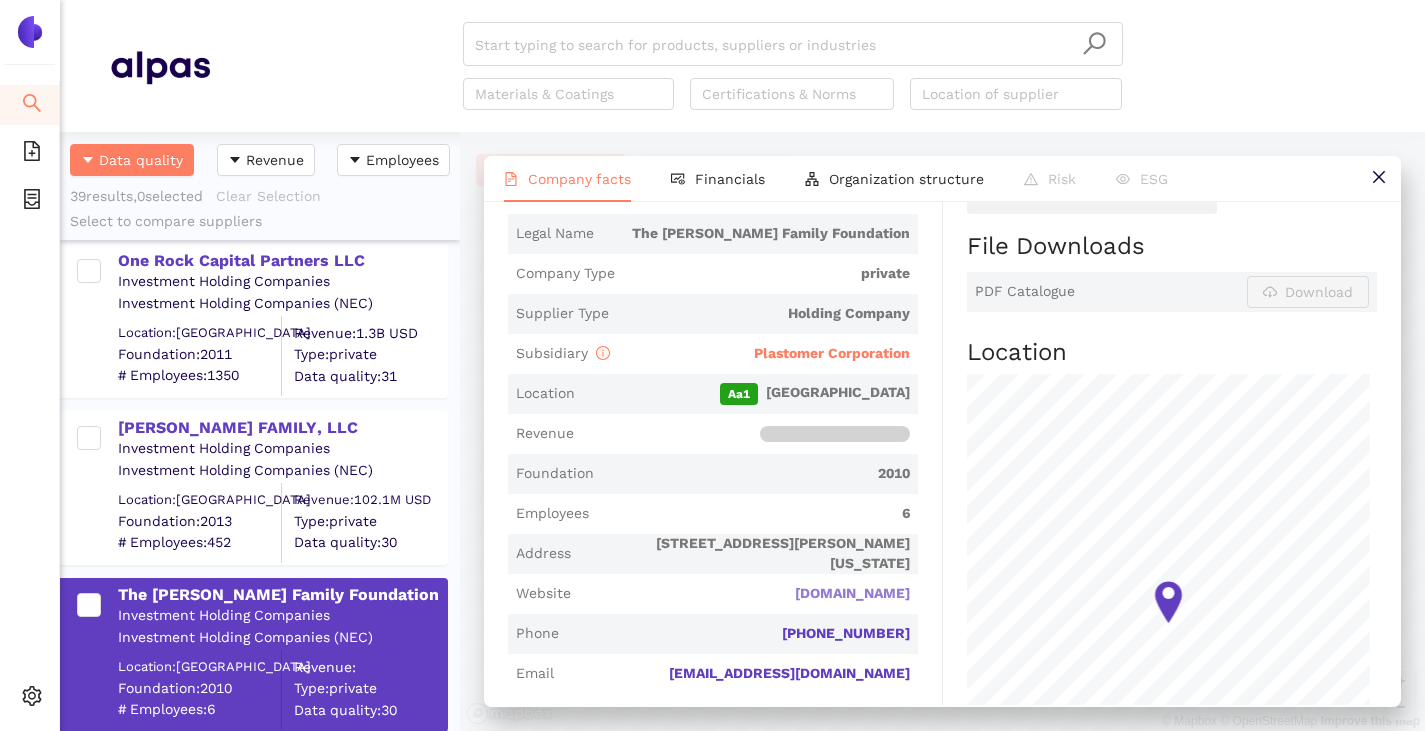 scroll, scrollTop: 300, scrollLeft: 0, axis: vertical 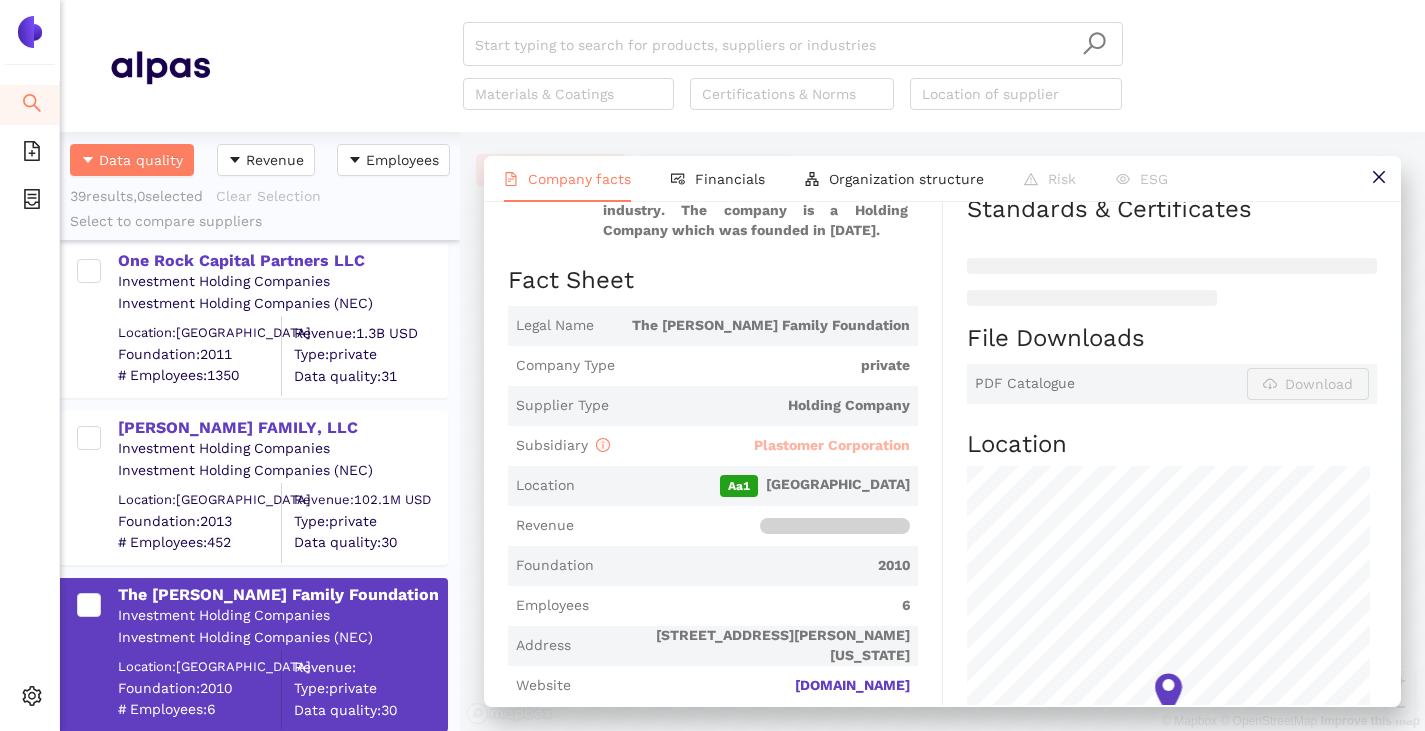 click on "Plastomer Corporation" at bounding box center [832, 445] 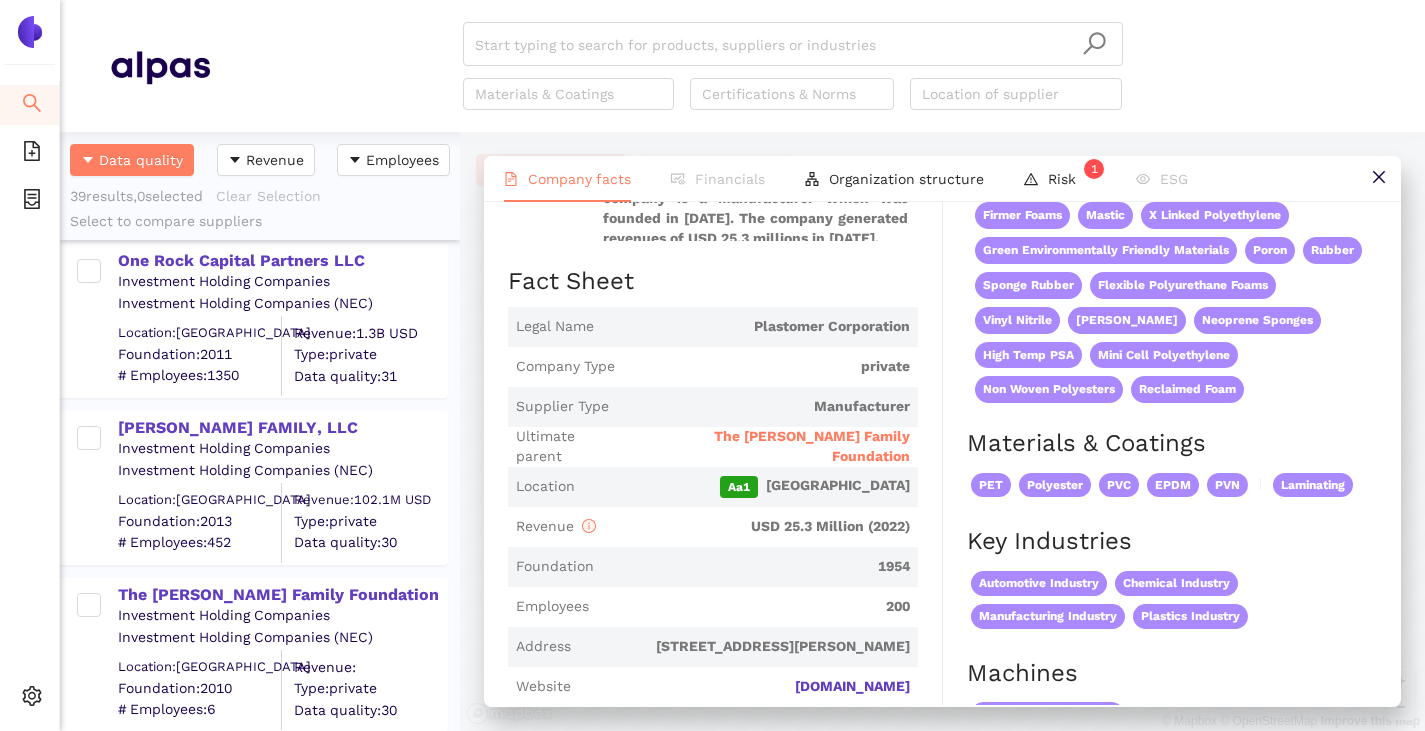 scroll, scrollTop: 0, scrollLeft: 0, axis: both 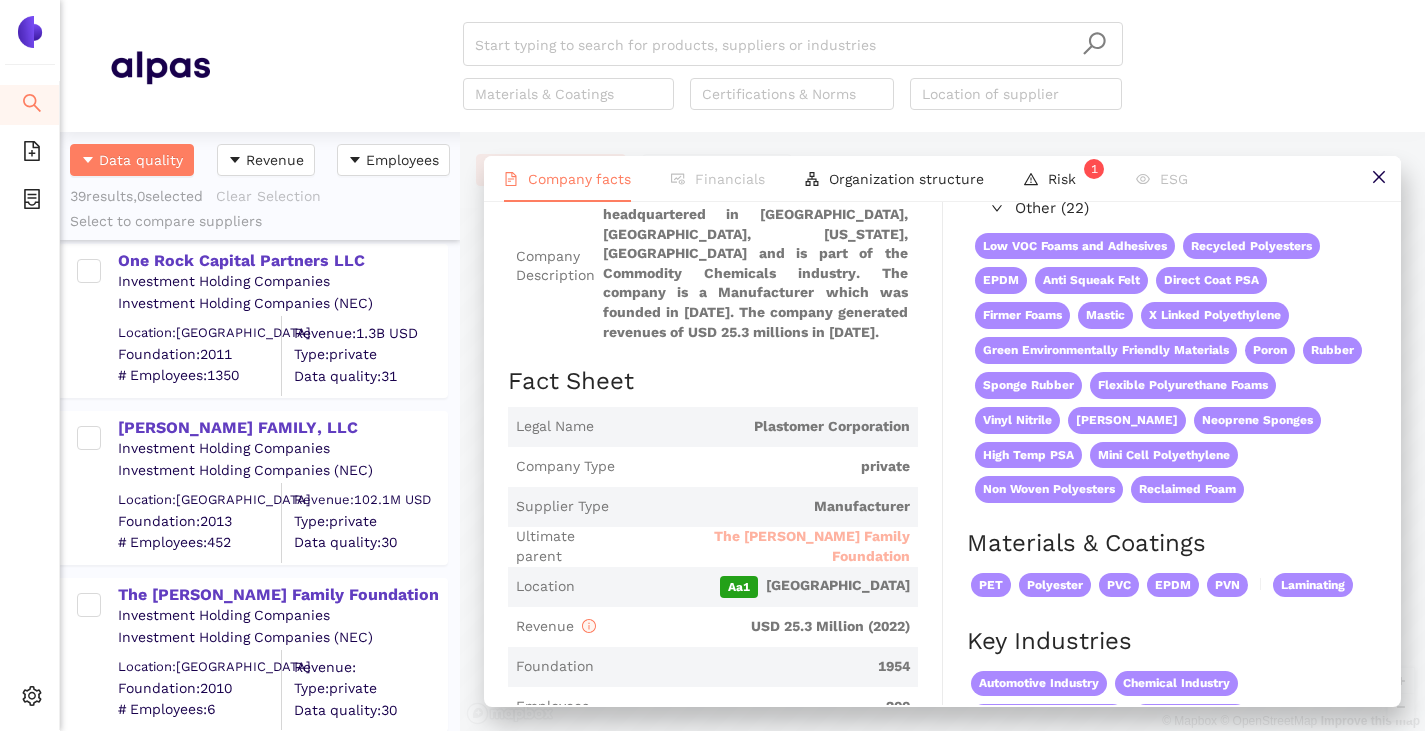 click on "The [PERSON_NAME] Family Foundation" at bounding box center [771, 546] 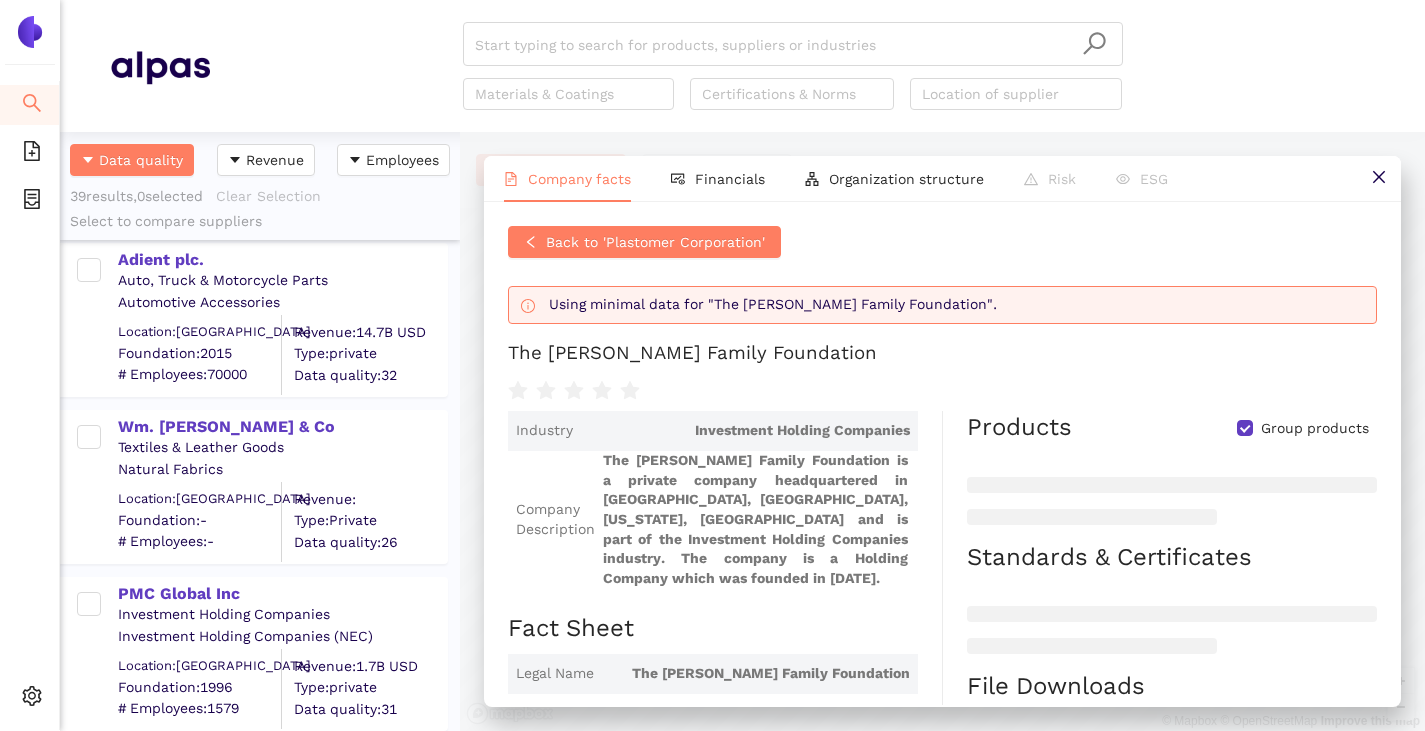 scroll, scrollTop: 5424, scrollLeft: 0, axis: vertical 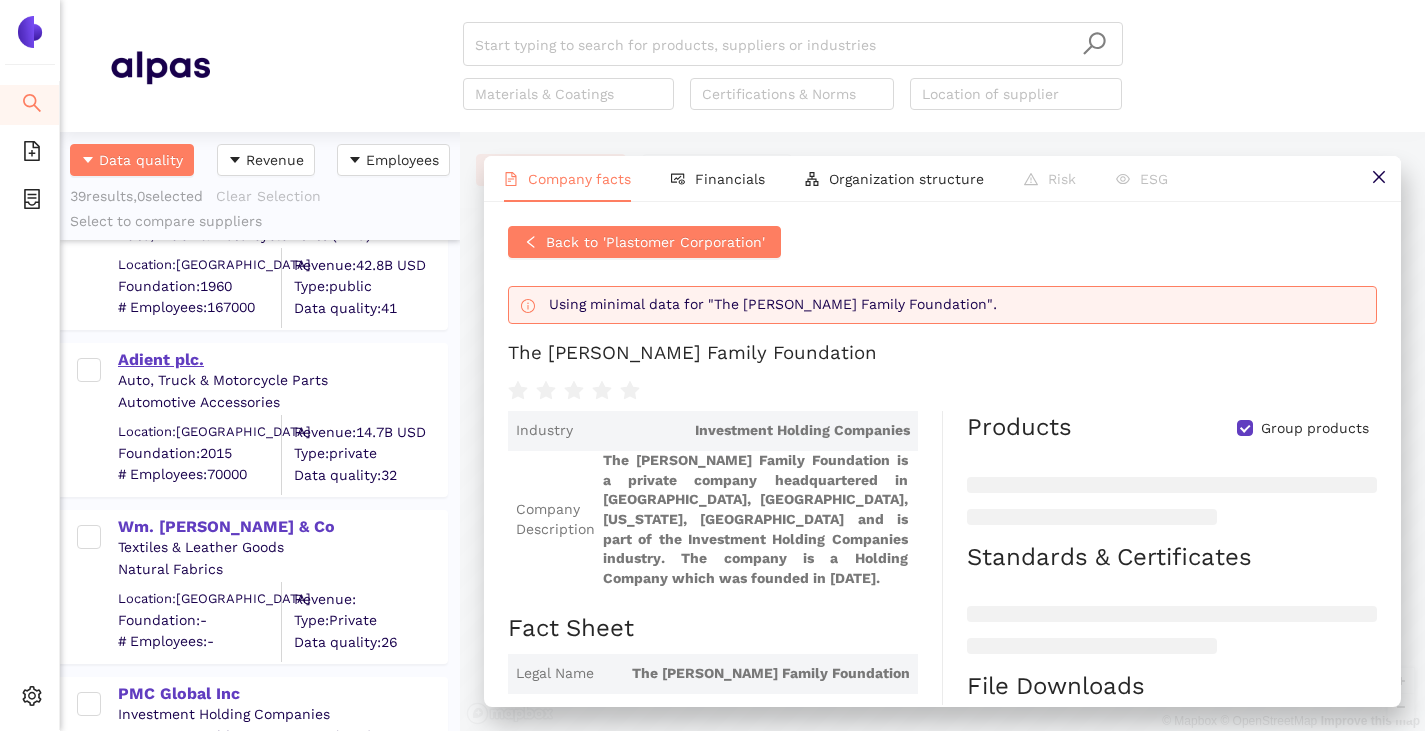 click on "Adient plc." at bounding box center [282, 360] 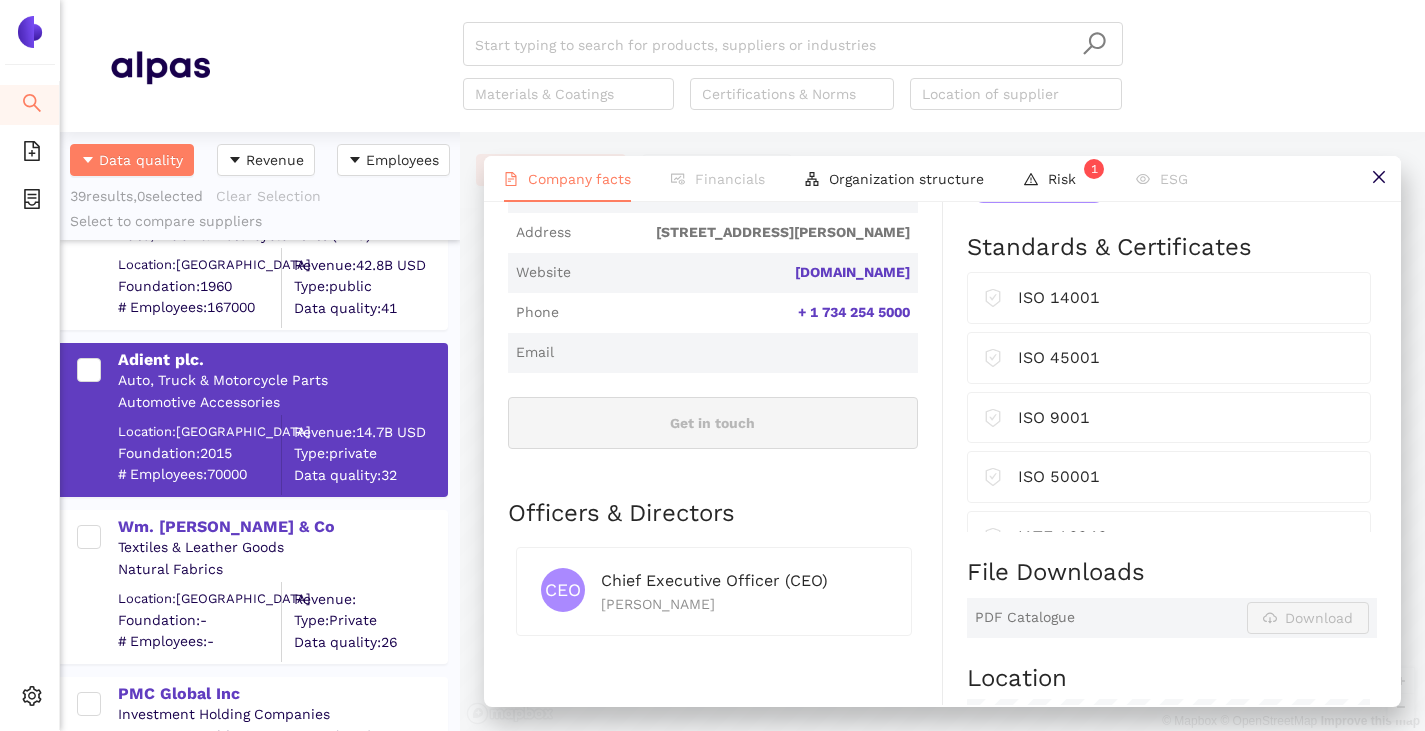 scroll, scrollTop: 700, scrollLeft: 0, axis: vertical 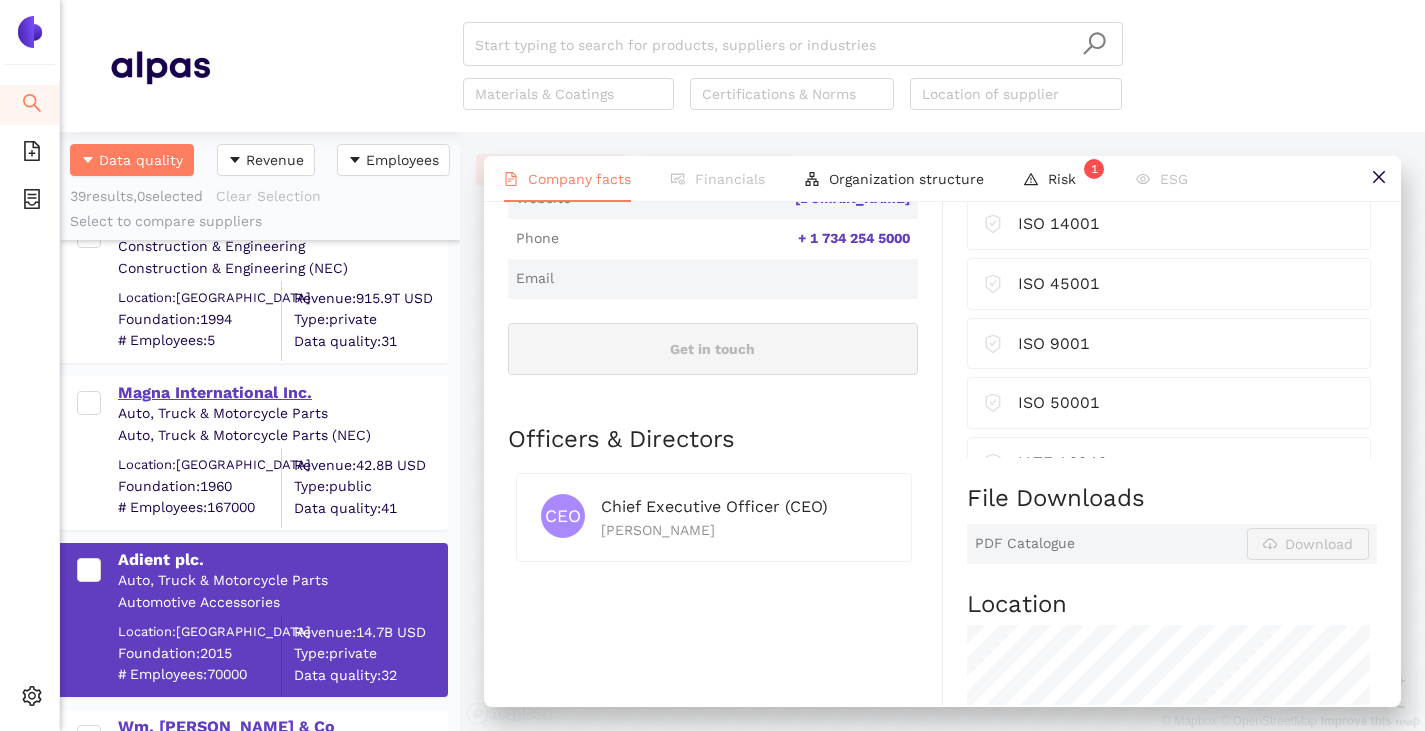click on "Magna International Inc." at bounding box center [282, 393] 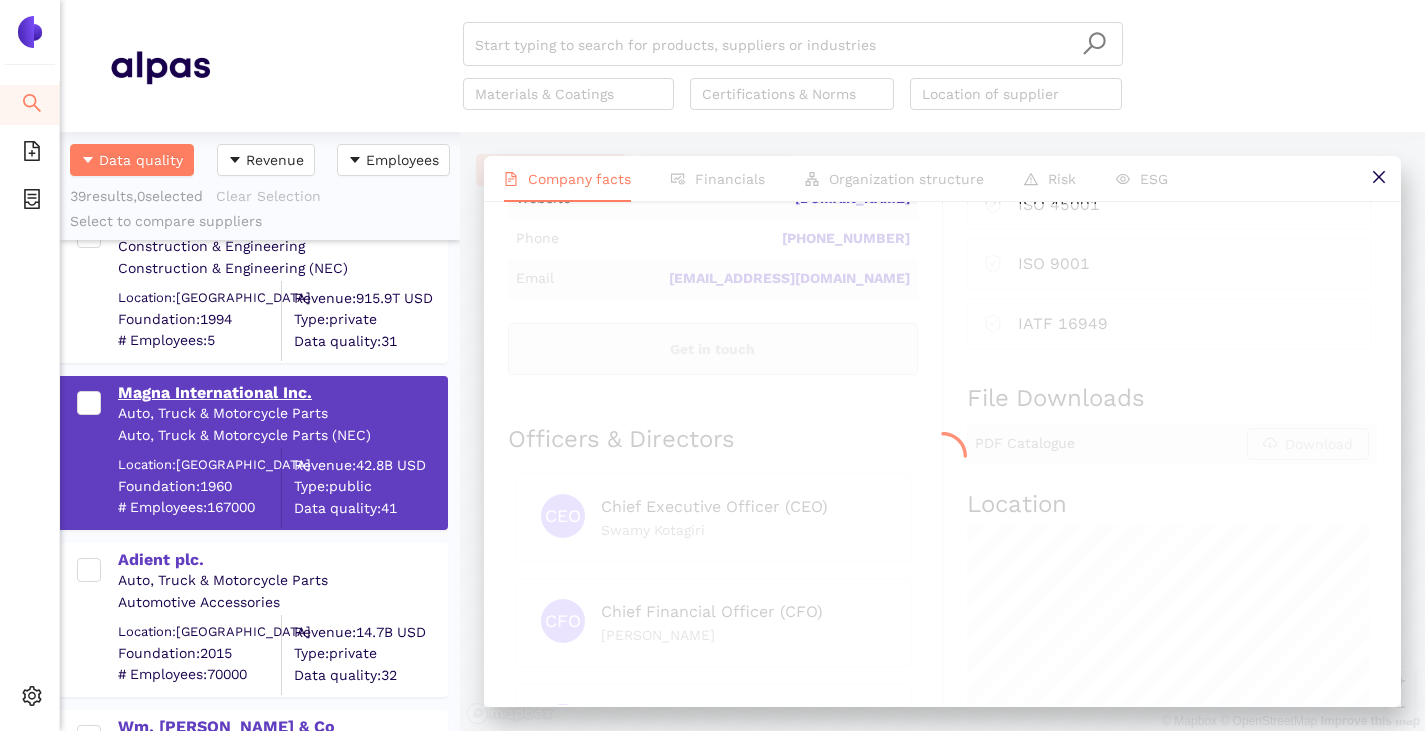 scroll, scrollTop: 0, scrollLeft: 0, axis: both 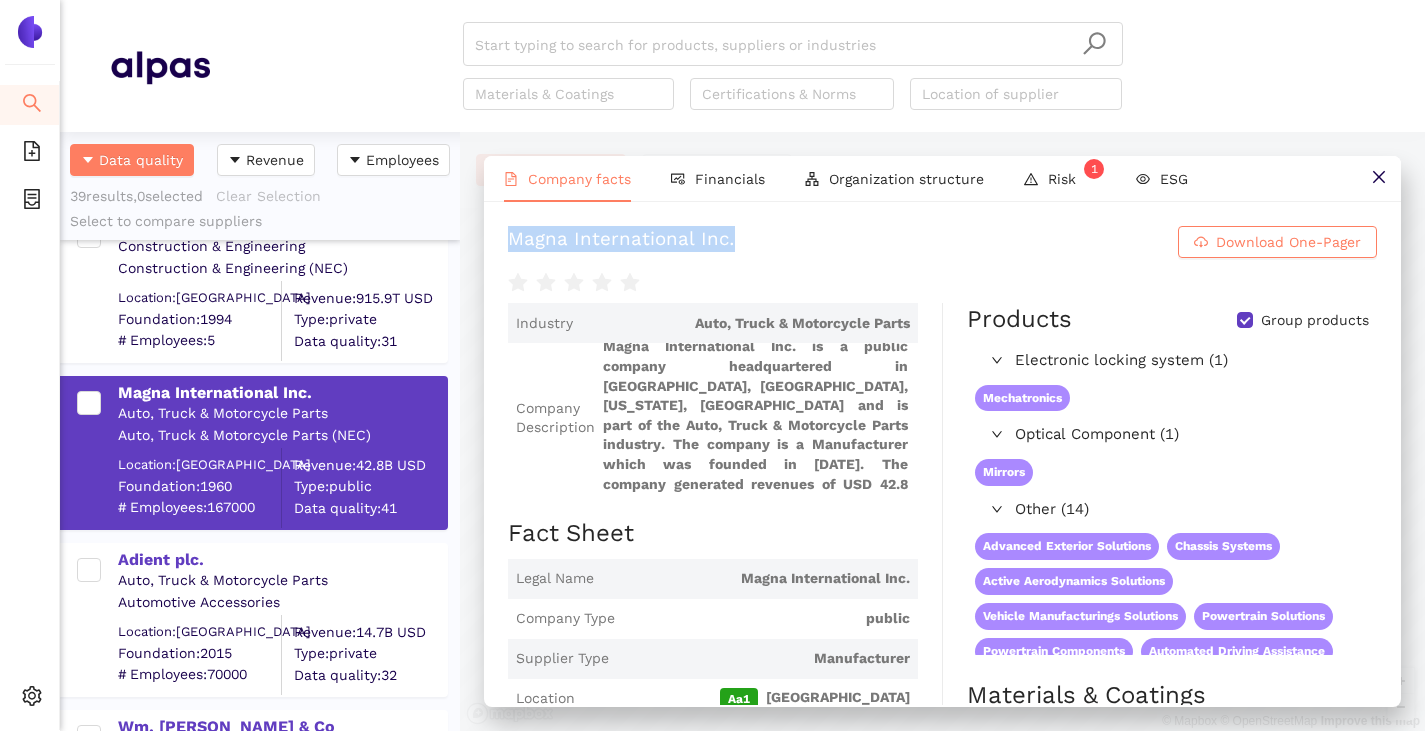 drag, startPoint x: 500, startPoint y: 240, endPoint x: 749, endPoint y: 238, distance: 249.00803 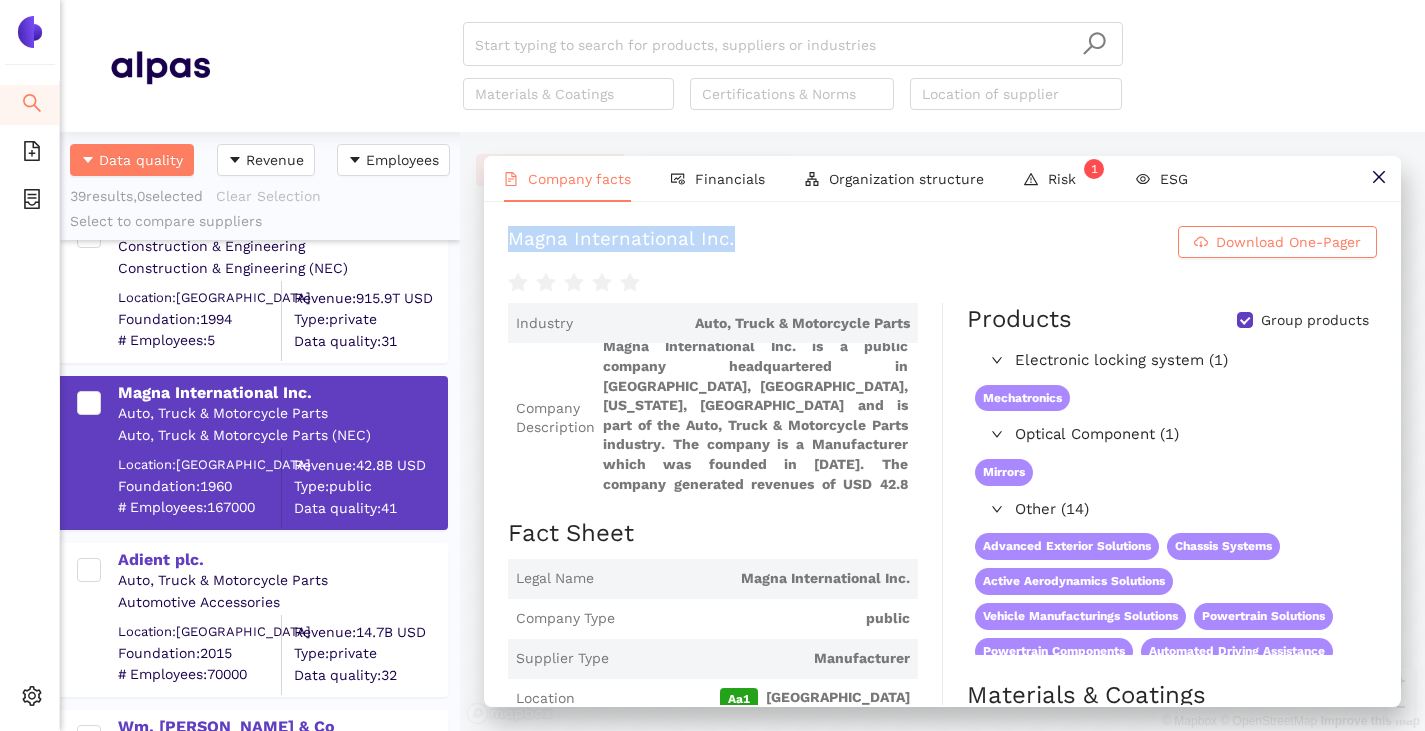 copy on "Magna International Inc." 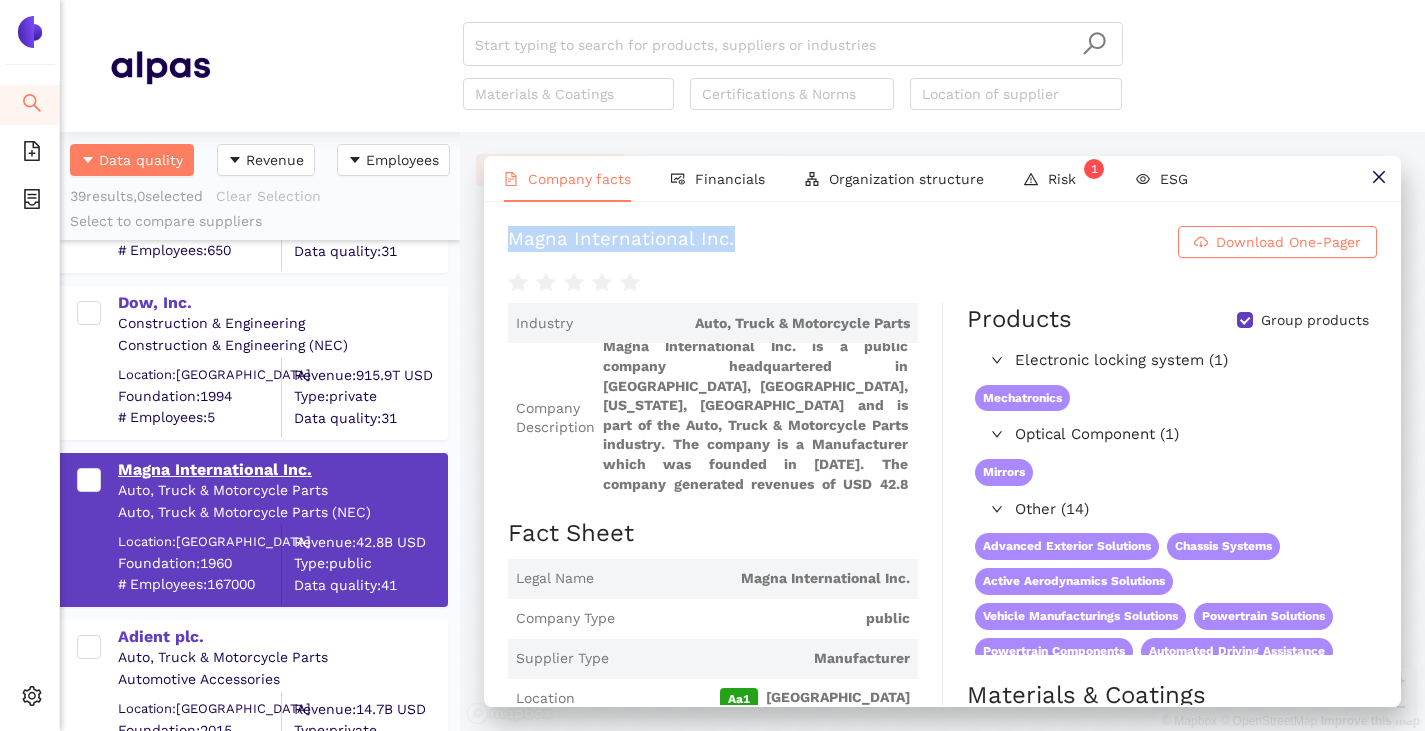 scroll, scrollTop: 5124, scrollLeft: 0, axis: vertical 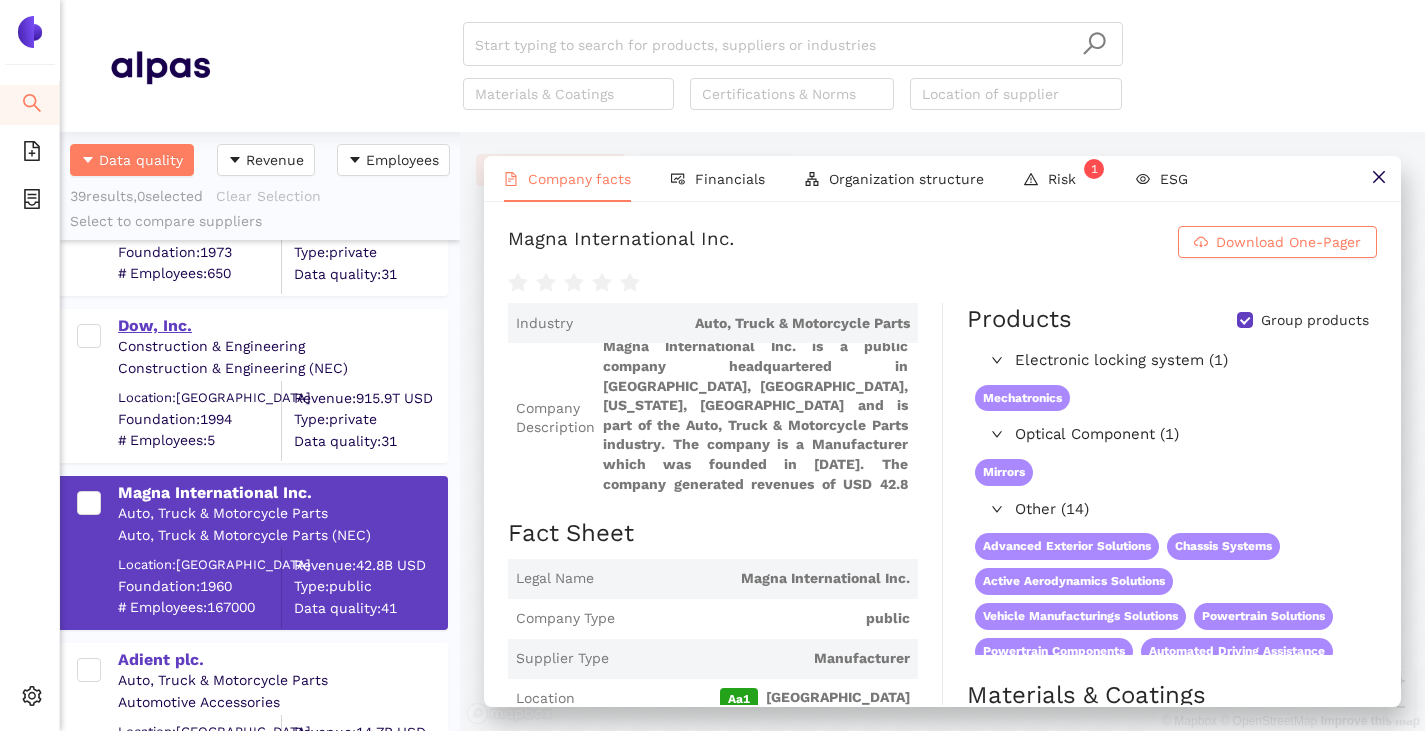 click on "Dow, Inc." at bounding box center [282, 326] 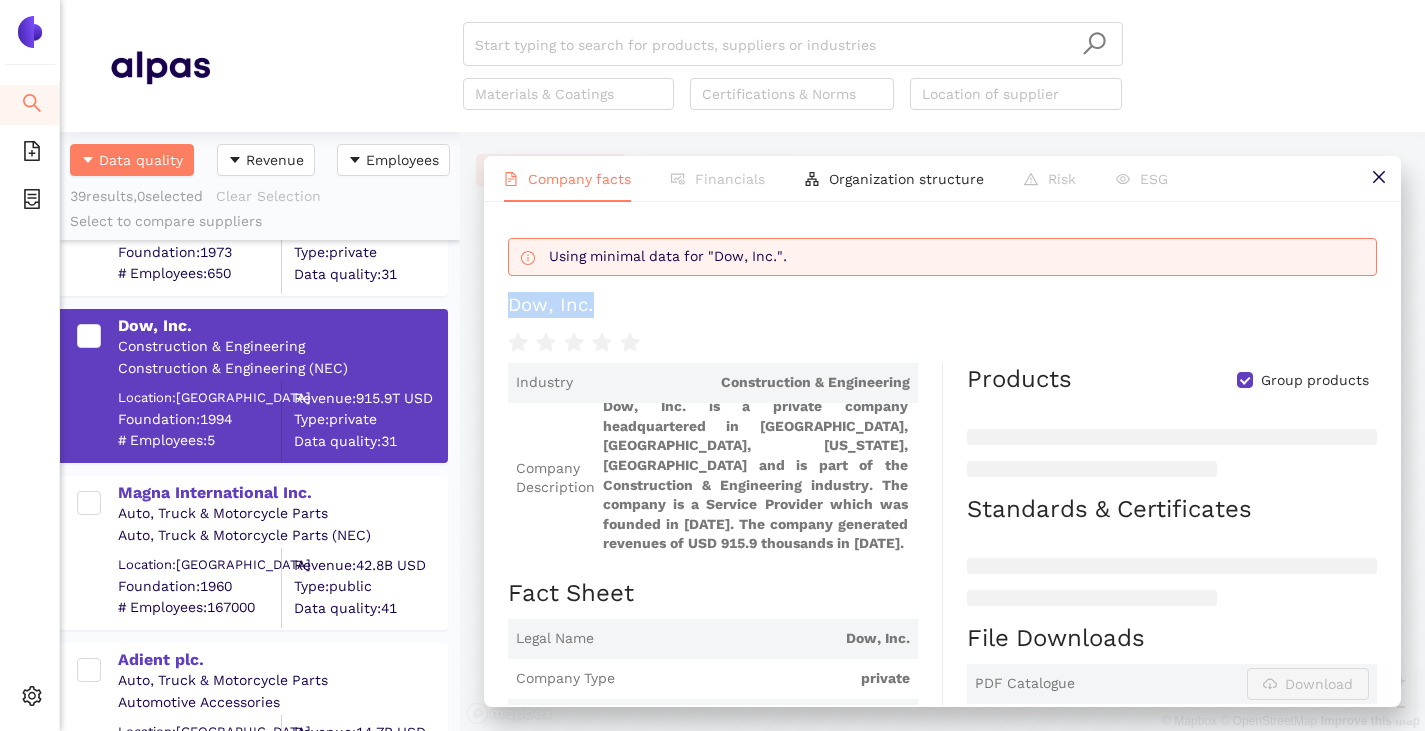 drag, startPoint x: 538, startPoint y: 301, endPoint x: 616, endPoint y: 296, distance: 78.160095 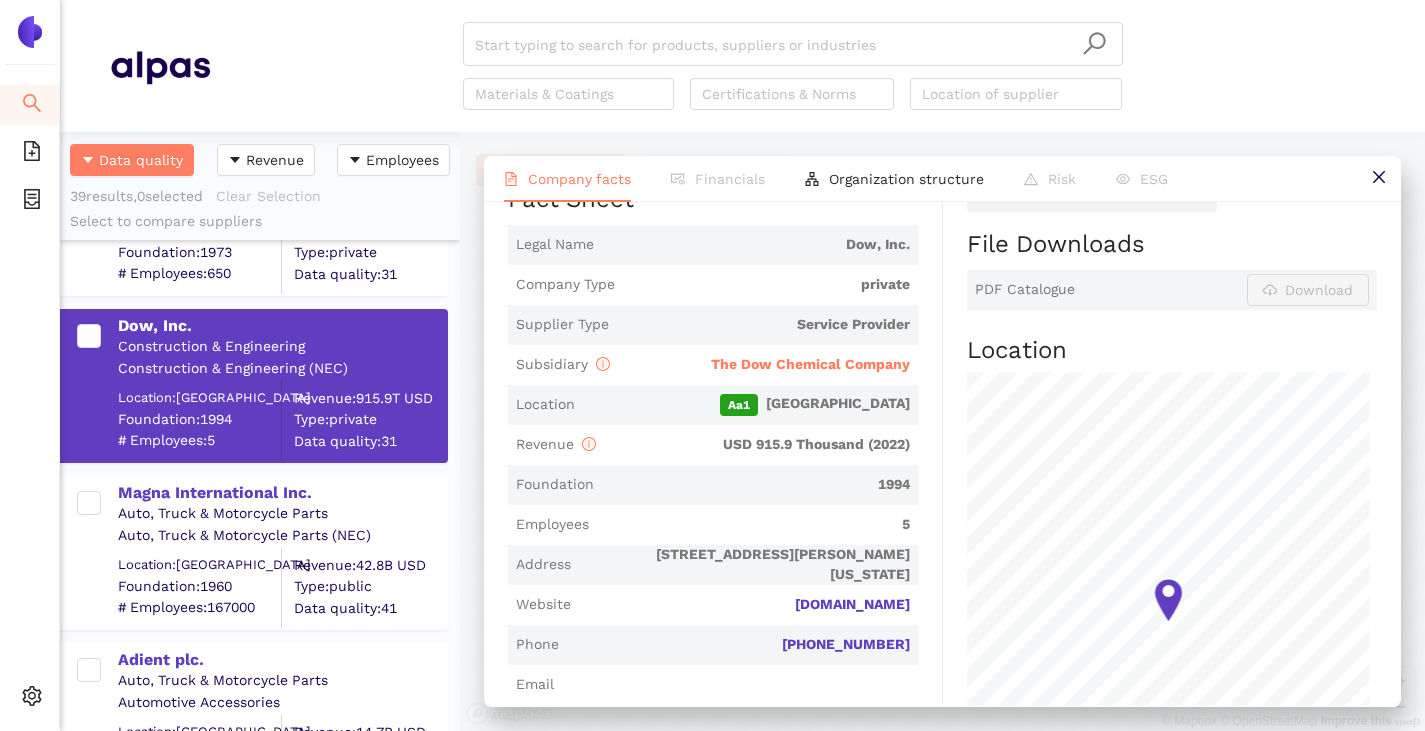 scroll, scrollTop: 400, scrollLeft: 0, axis: vertical 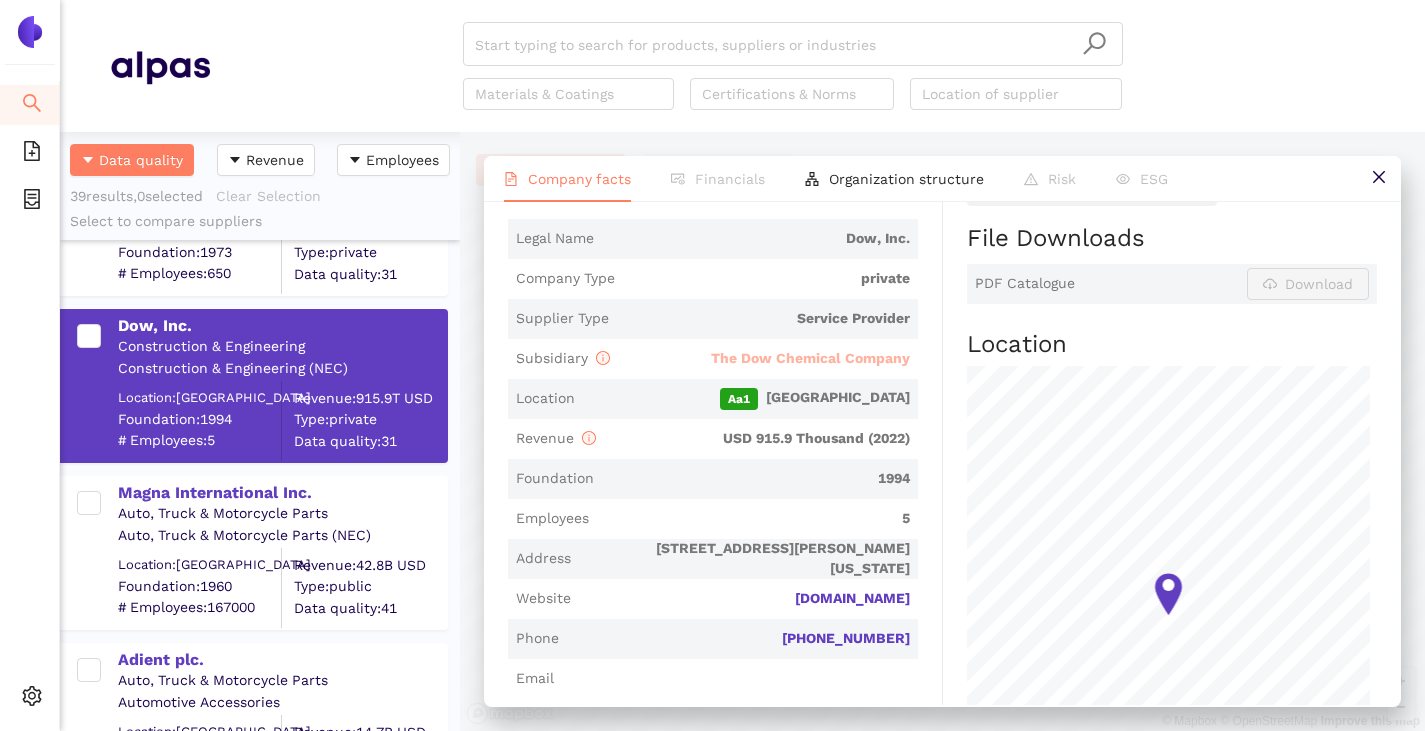 click on "The Dow Chemical Company" at bounding box center (810, 358) 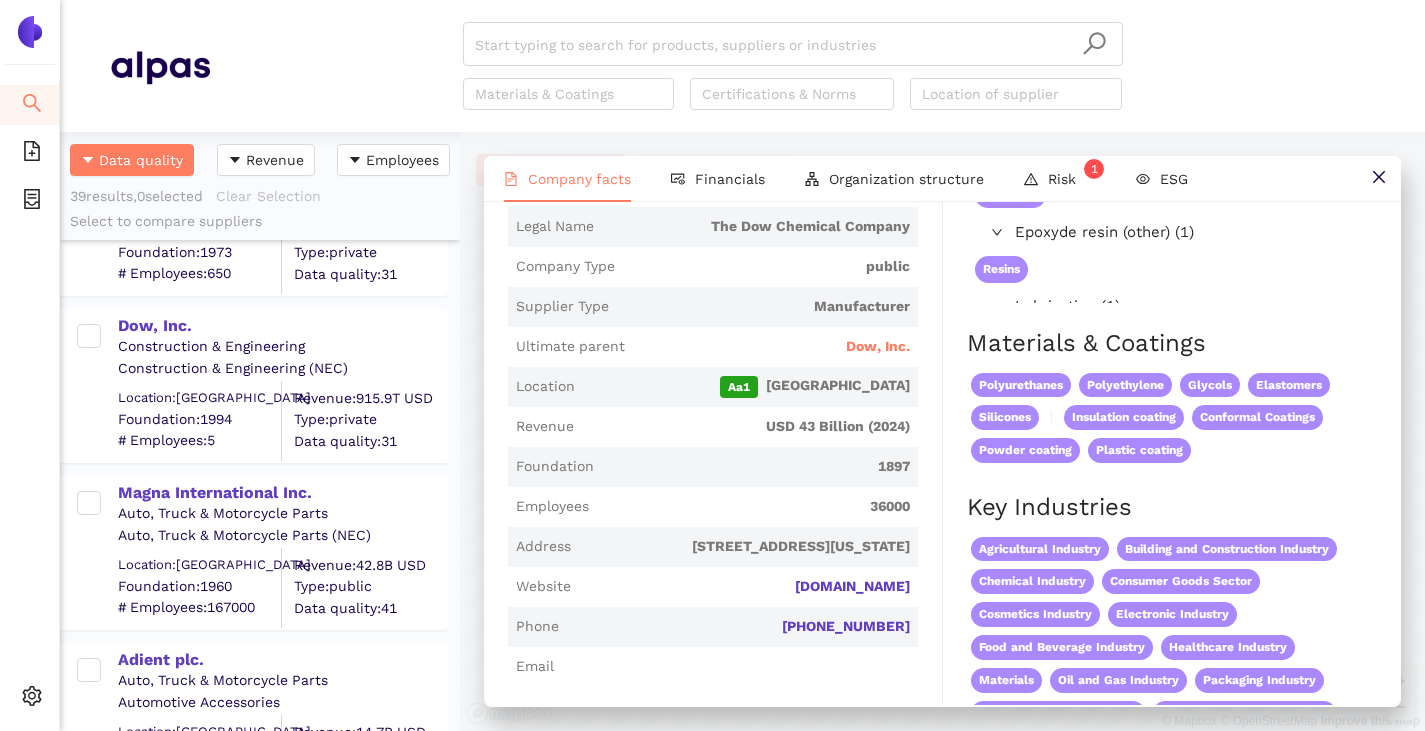 scroll, scrollTop: 0, scrollLeft: 0, axis: both 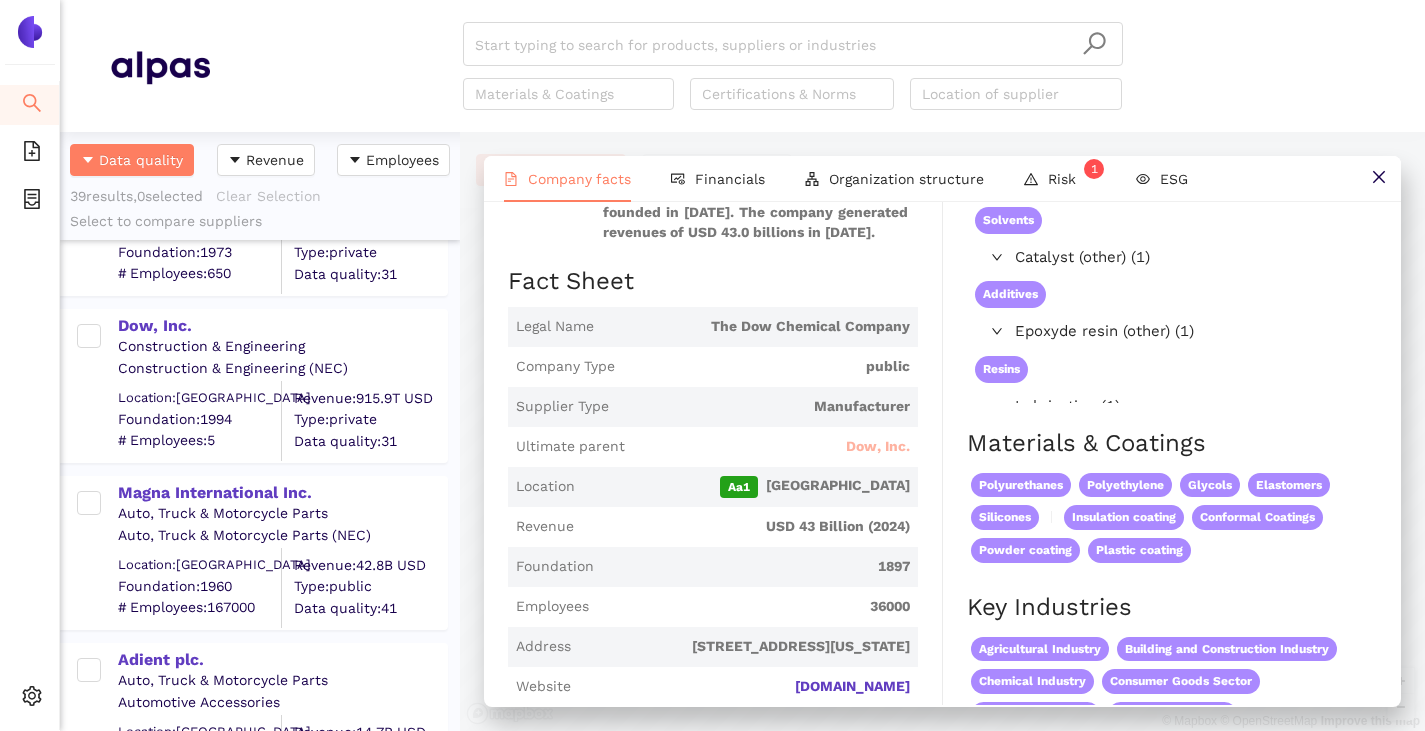click on "Dow, Inc." at bounding box center (878, 447) 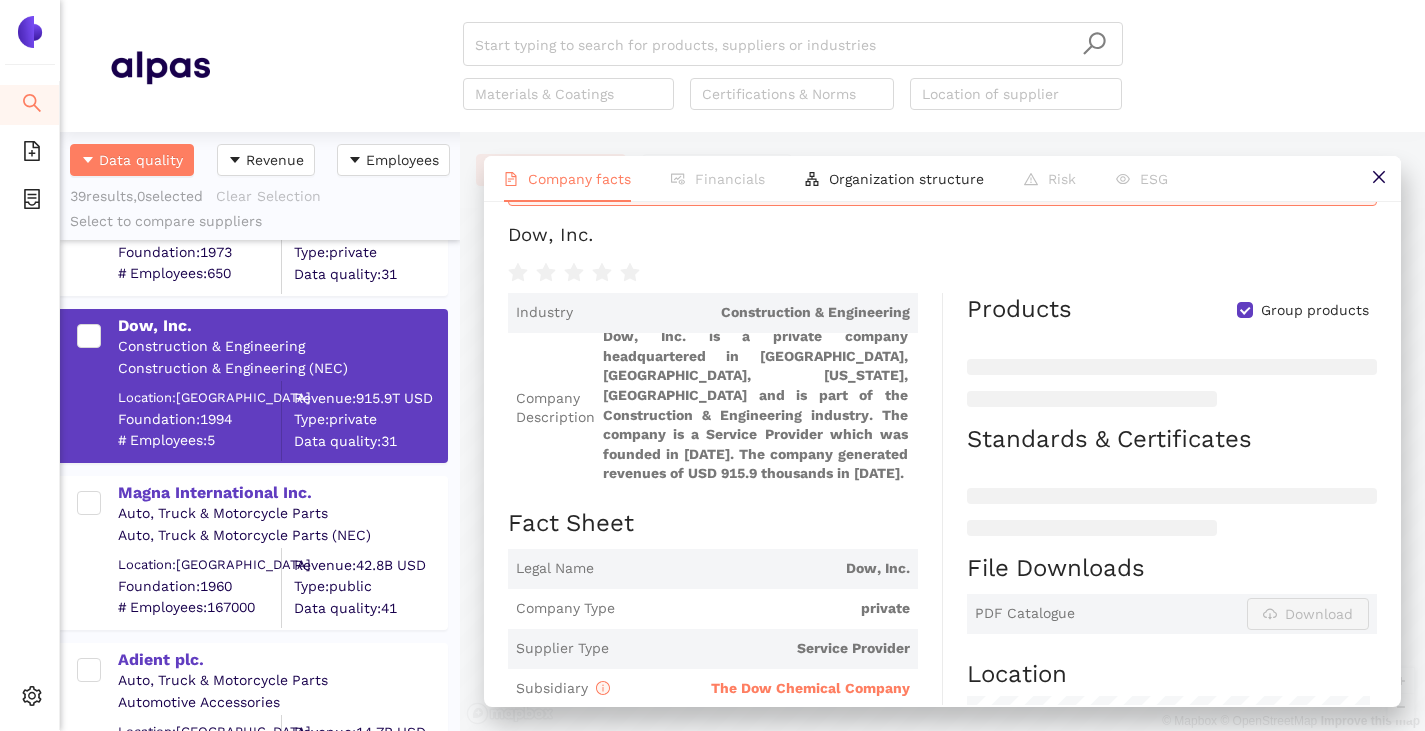 scroll, scrollTop: 18, scrollLeft: 0, axis: vertical 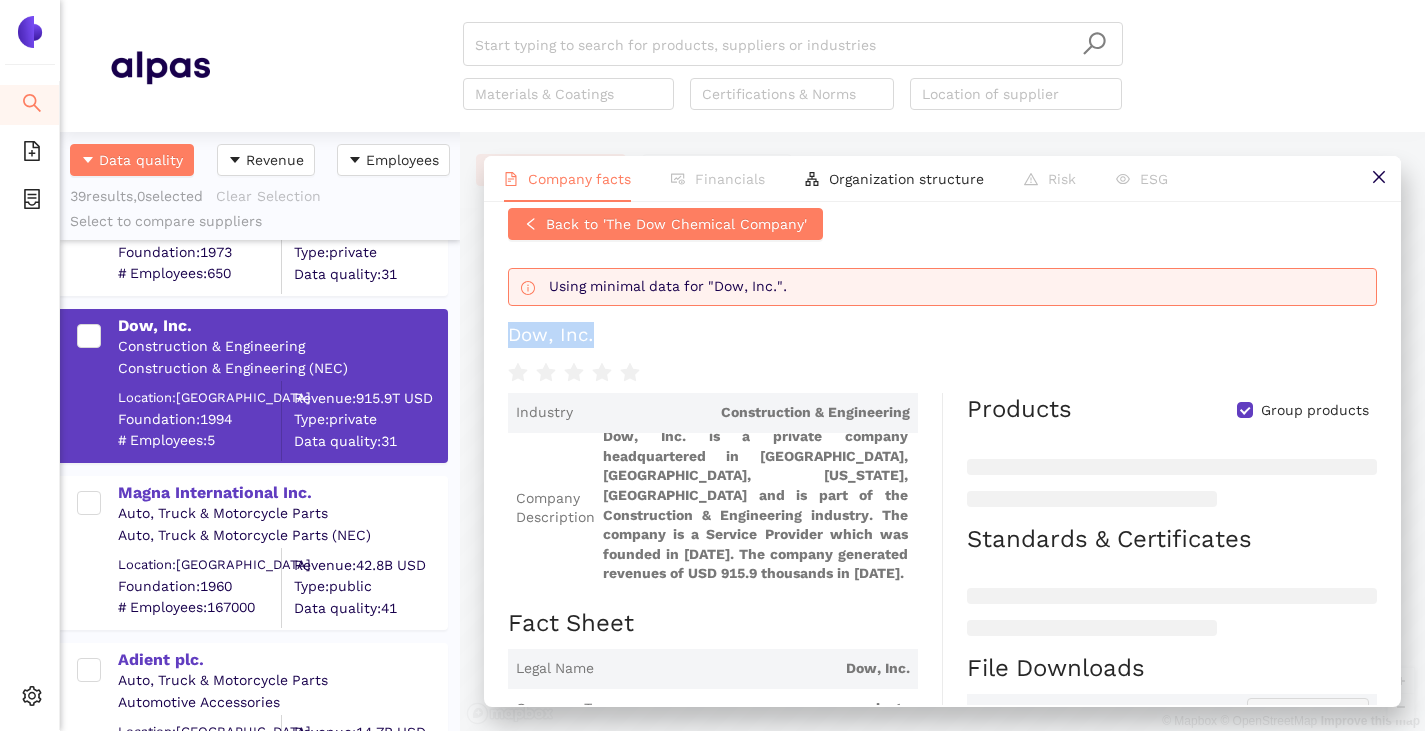 drag, startPoint x: 508, startPoint y: 322, endPoint x: 596, endPoint y: 332, distance: 88.56636 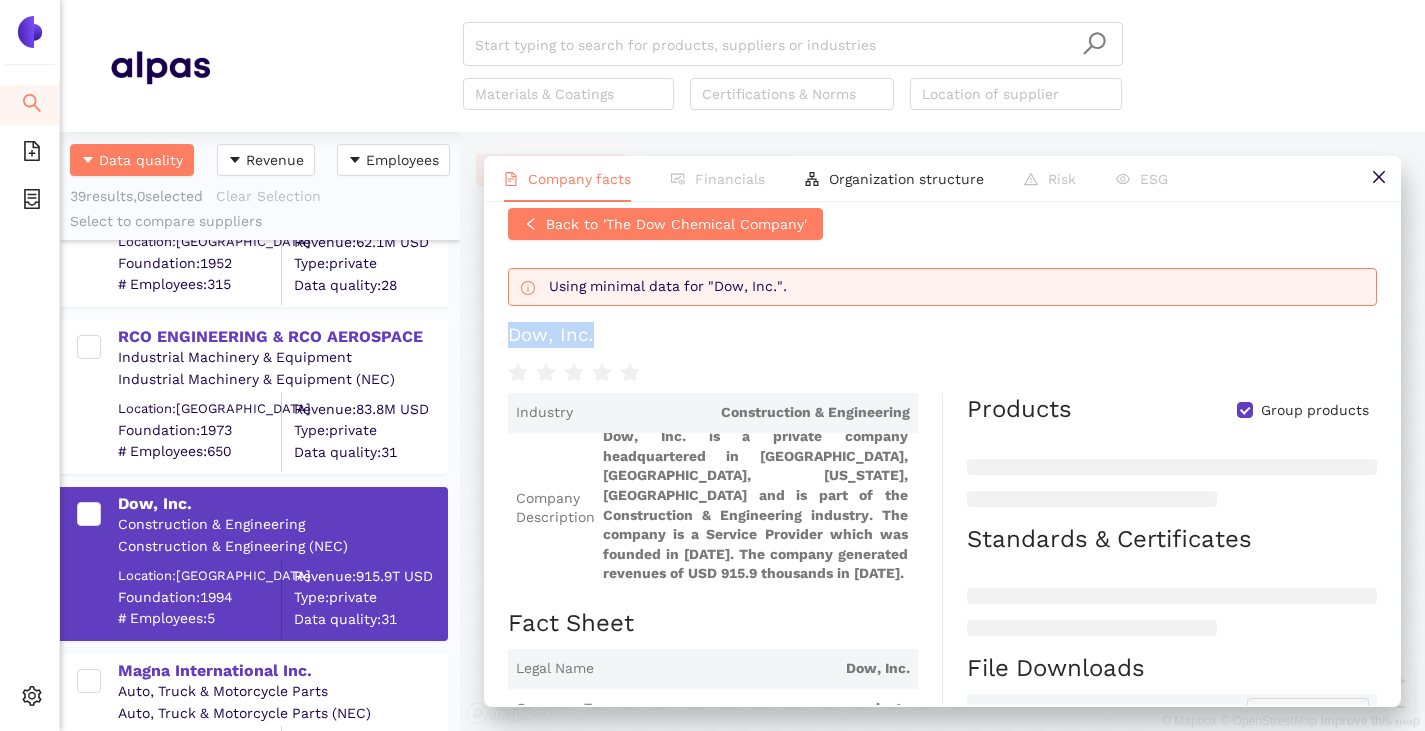 scroll, scrollTop: 4924, scrollLeft: 0, axis: vertical 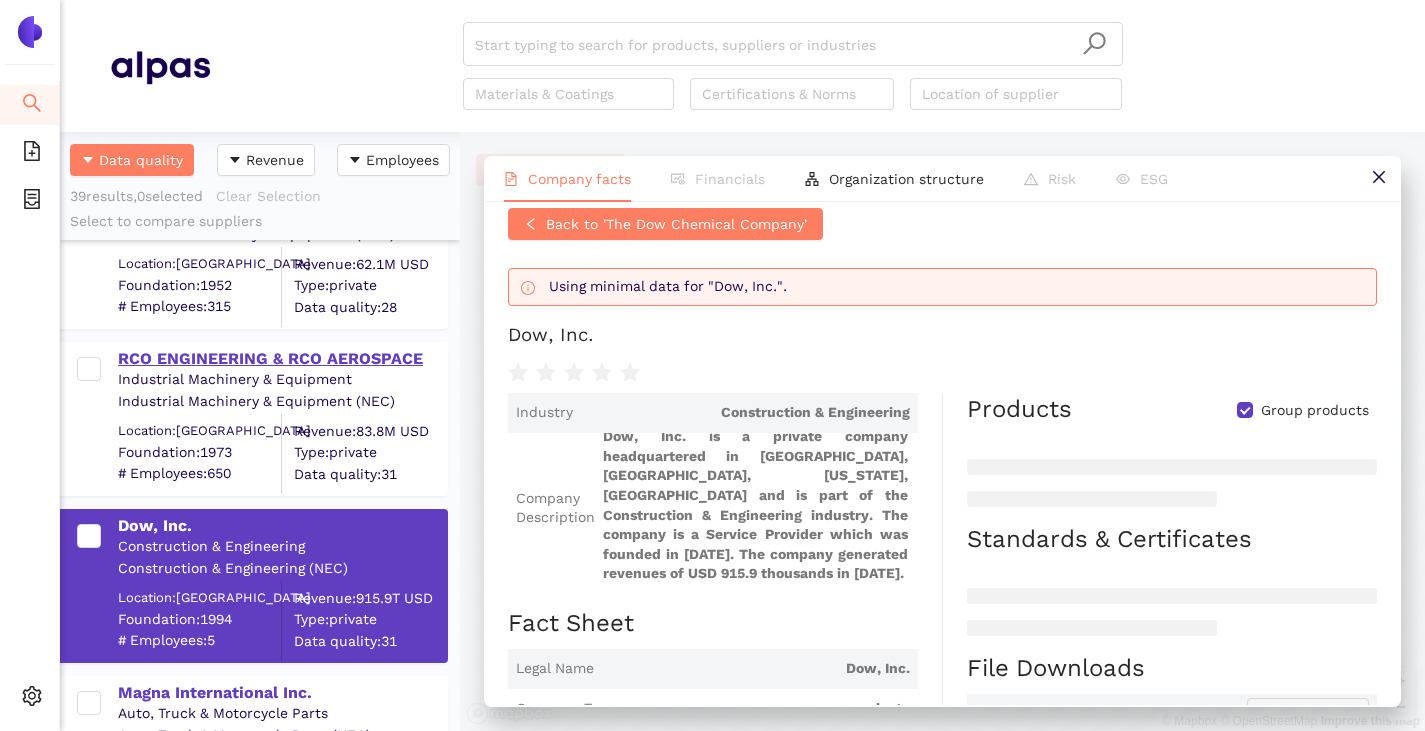 click on "RCO ENGINEERING & RCO AEROSPACE" at bounding box center (282, 359) 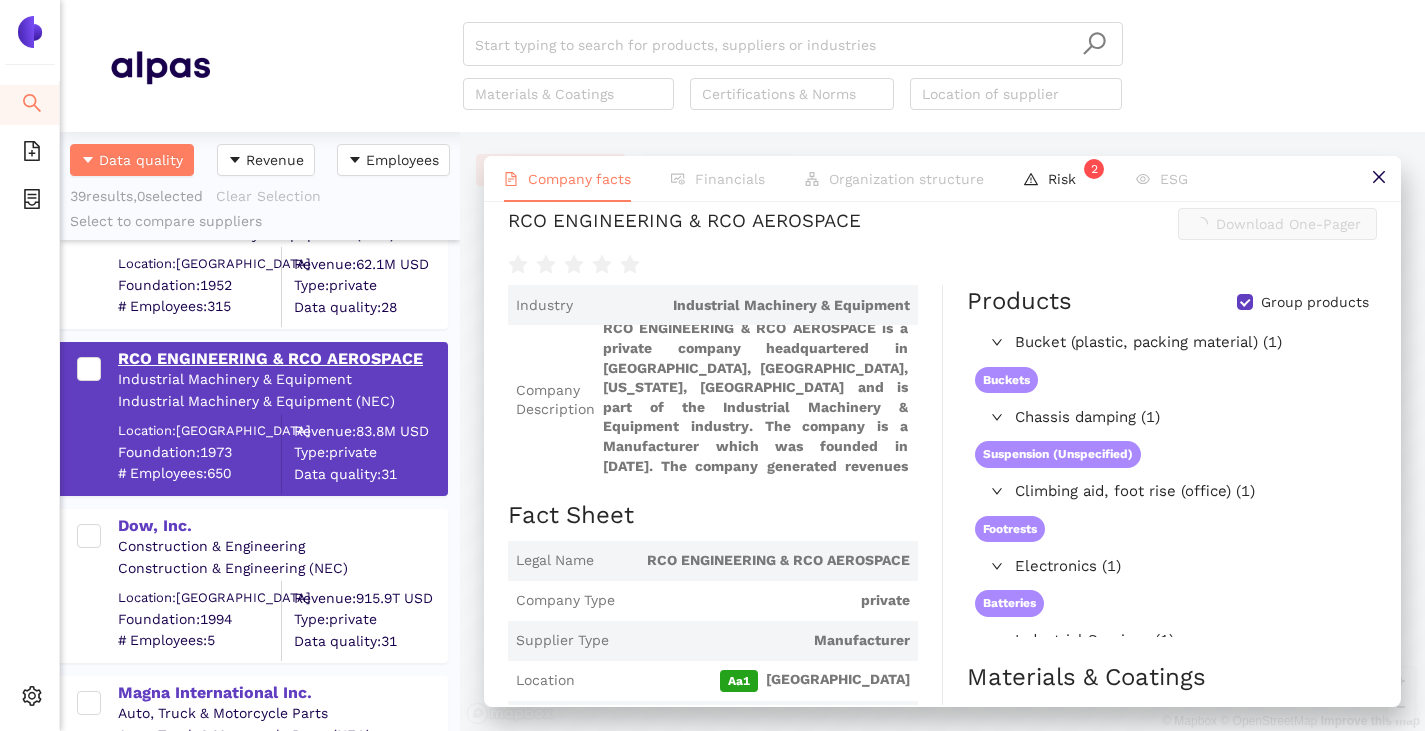 scroll, scrollTop: 0, scrollLeft: 0, axis: both 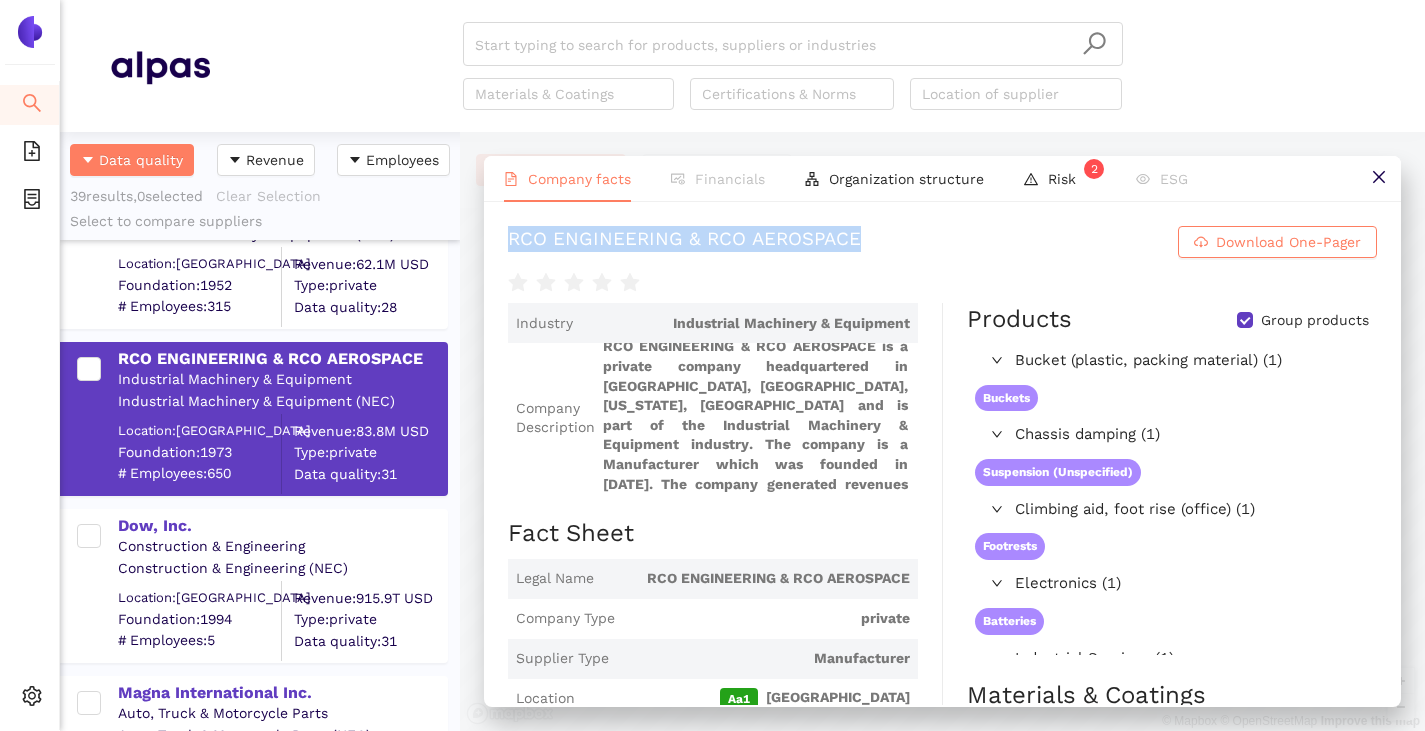 drag, startPoint x: 510, startPoint y: 238, endPoint x: 872, endPoint y: 211, distance: 363.00552 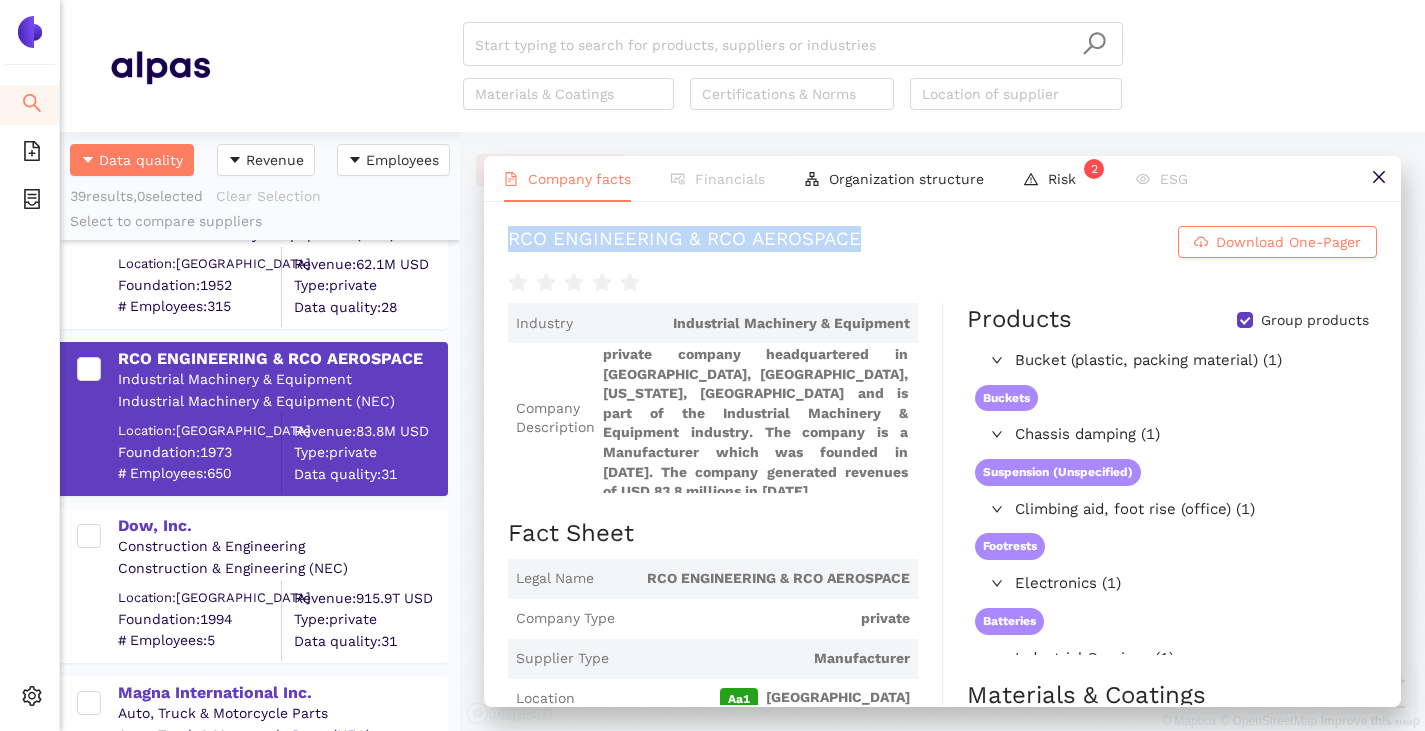 scroll, scrollTop: 26, scrollLeft: 0, axis: vertical 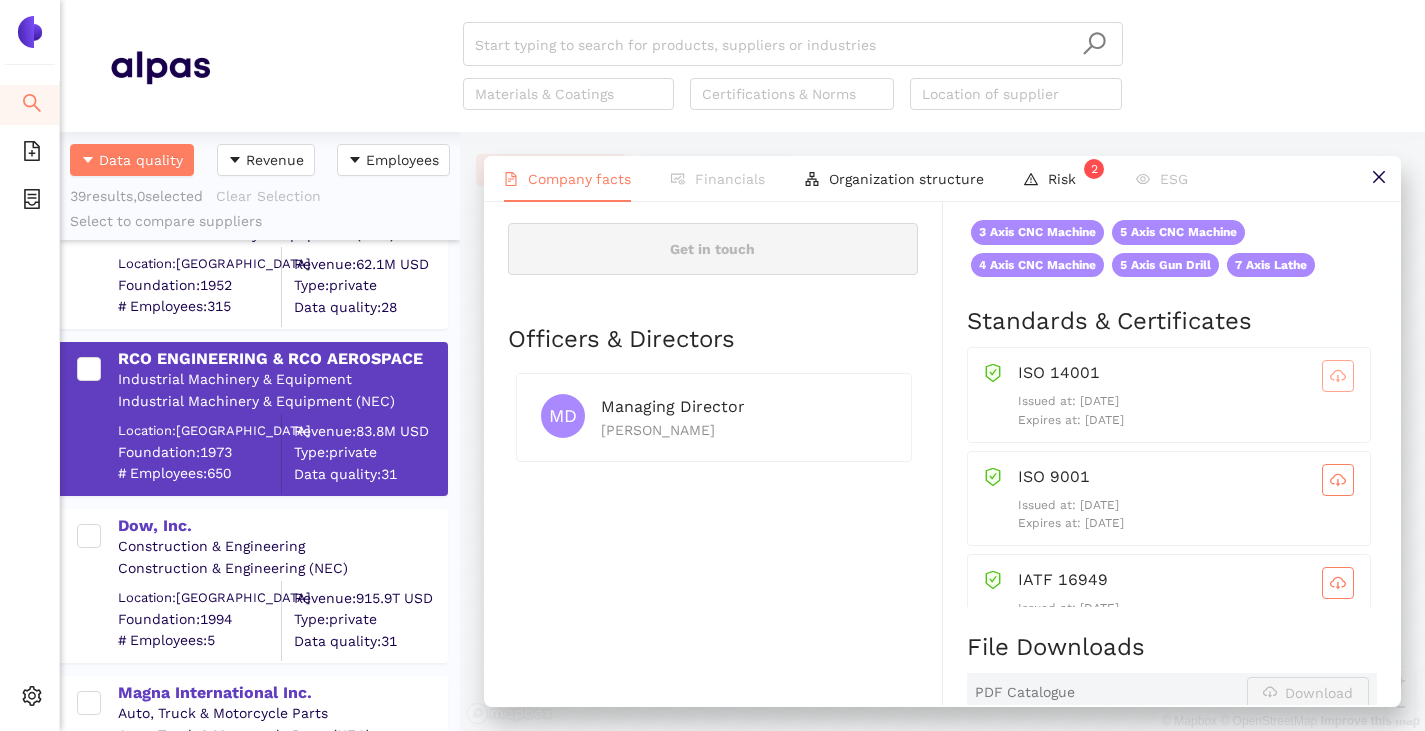 click 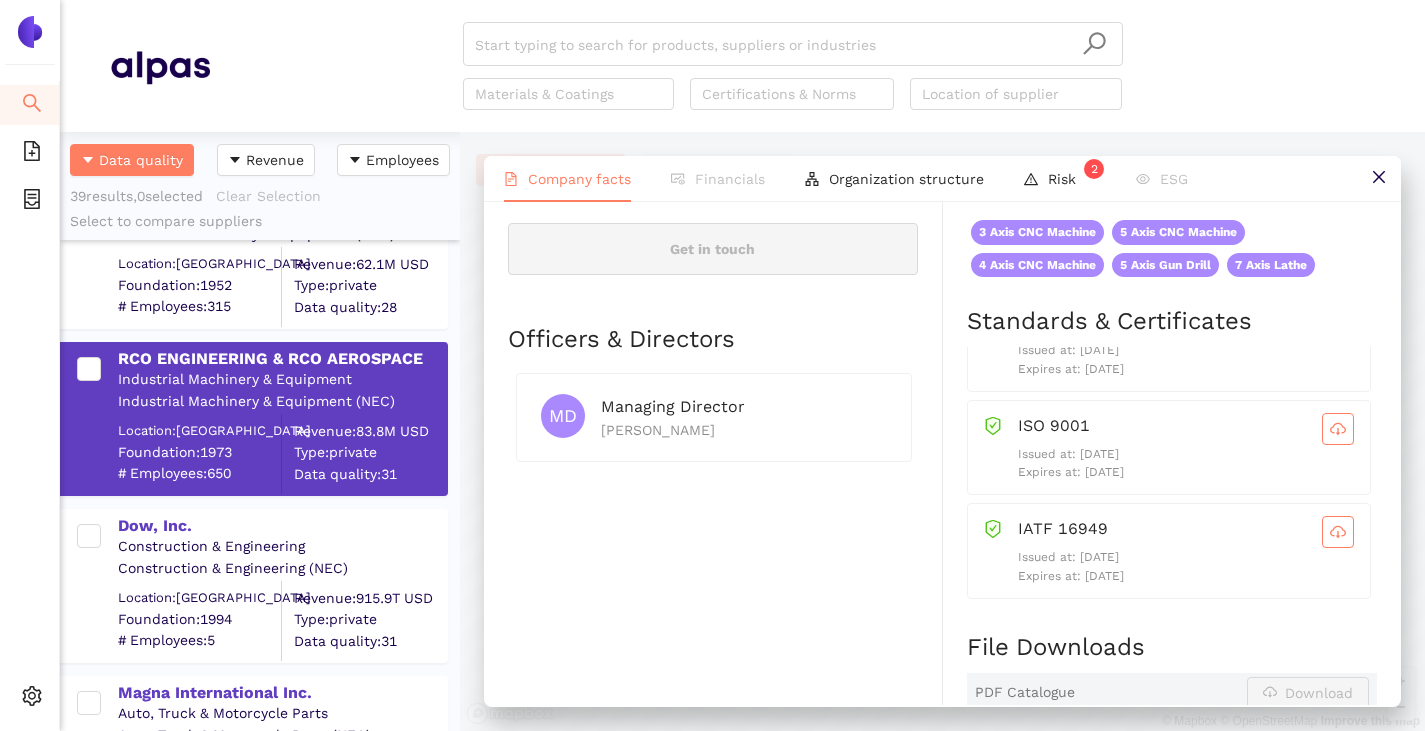 scroll, scrollTop: 0, scrollLeft: 0, axis: both 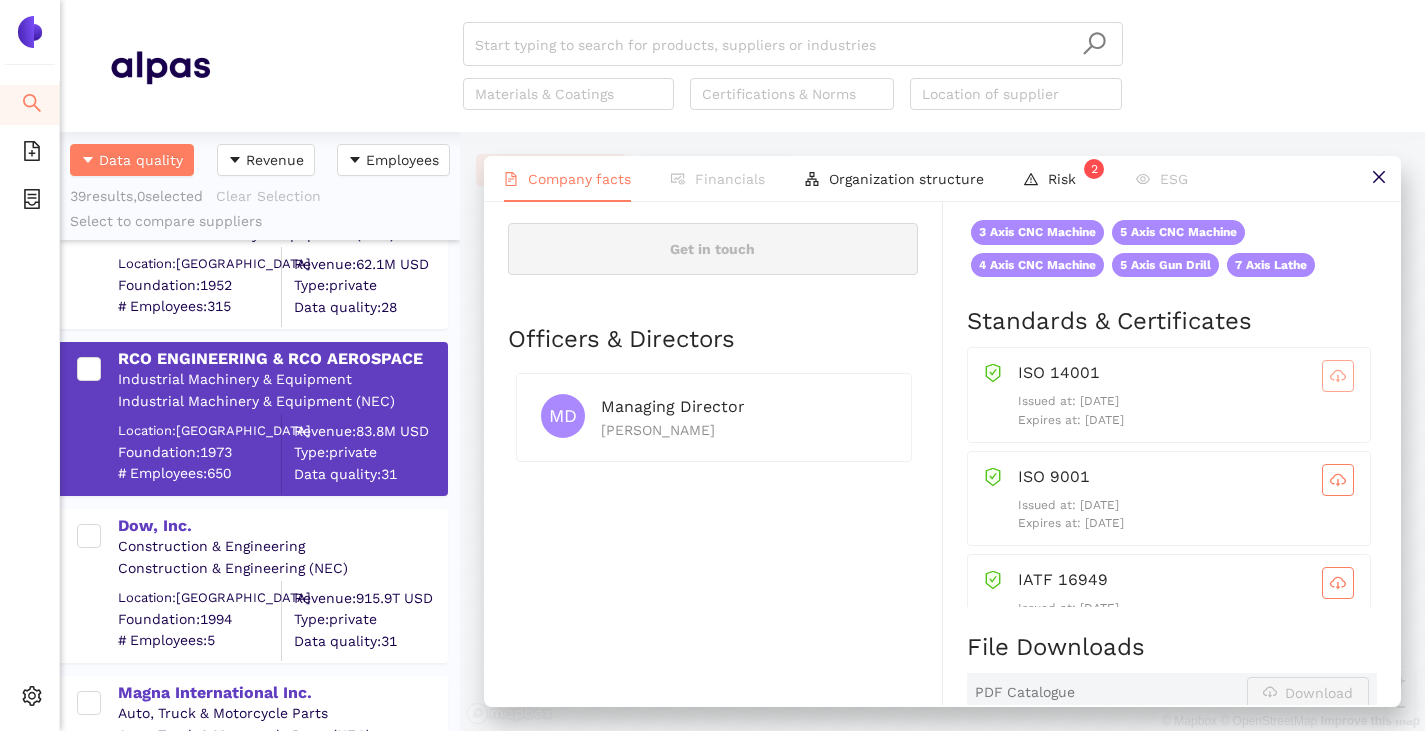 type 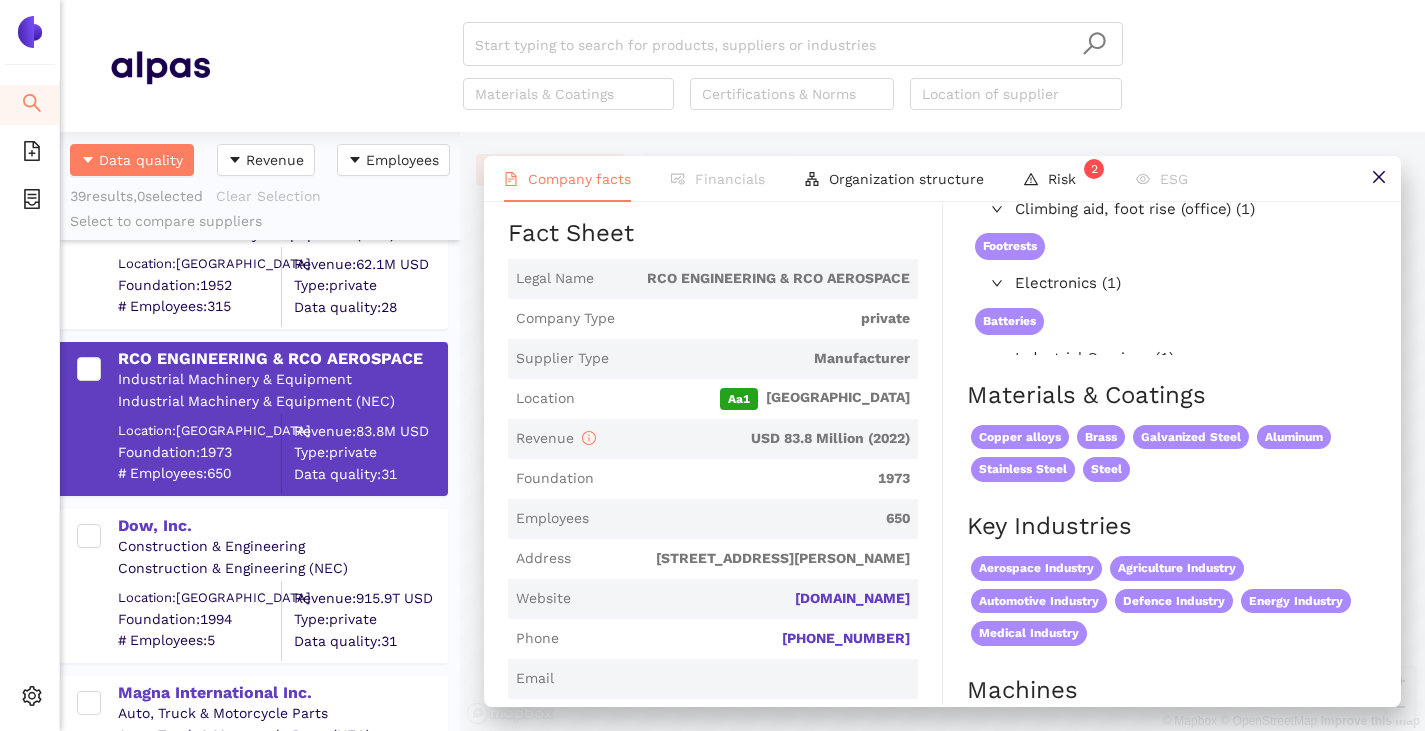 scroll, scrollTop: 0, scrollLeft: 0, axis: both 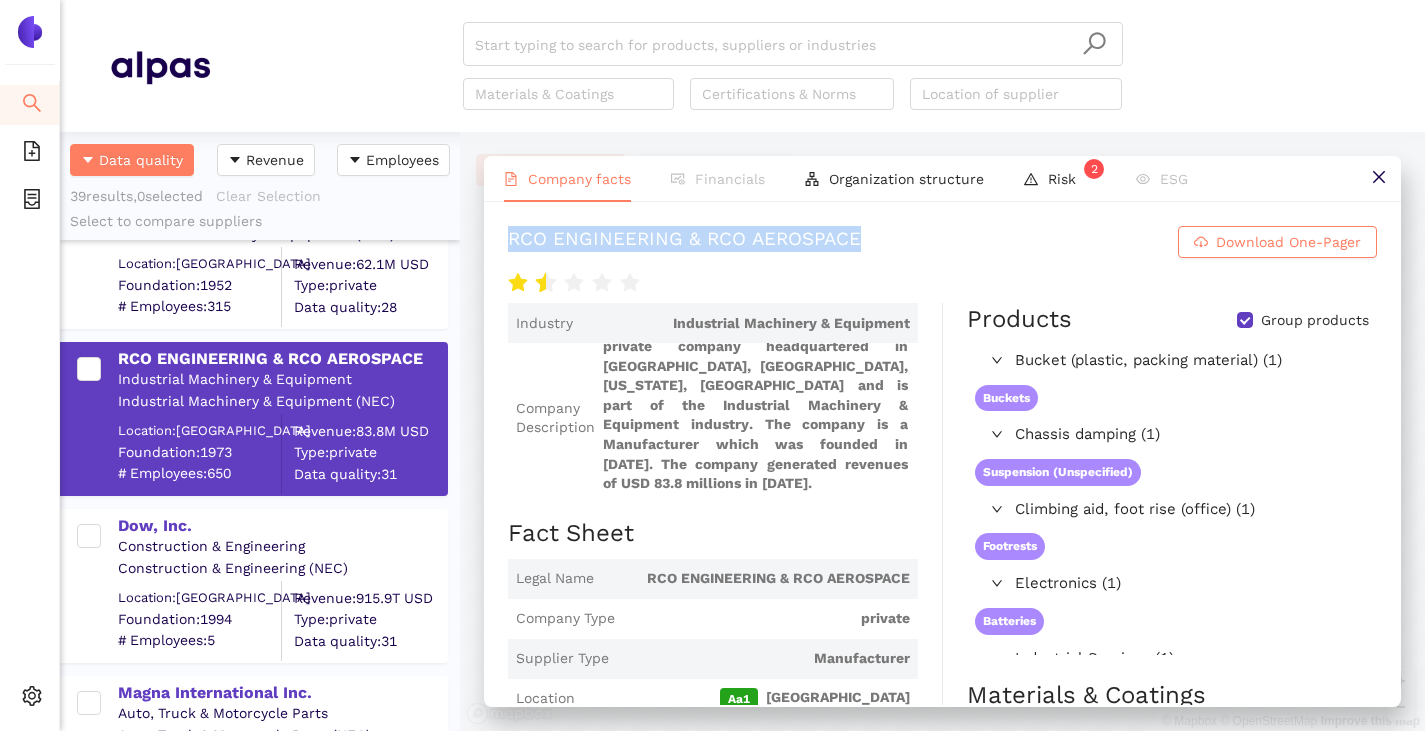 copy on "RCO ENGINEERING & RCO AEROSPACE" 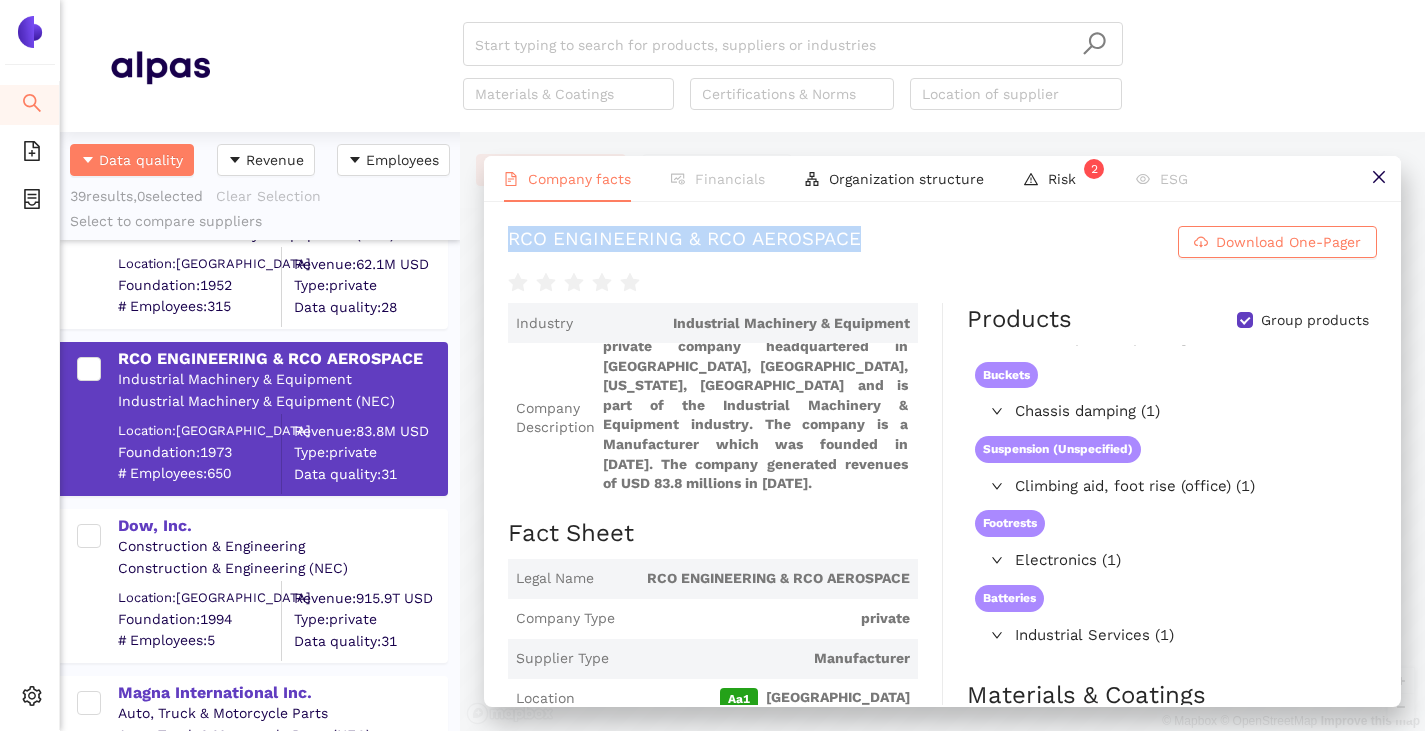 scroll, scrollTop: 0, scrollLeft: 0, axis: both 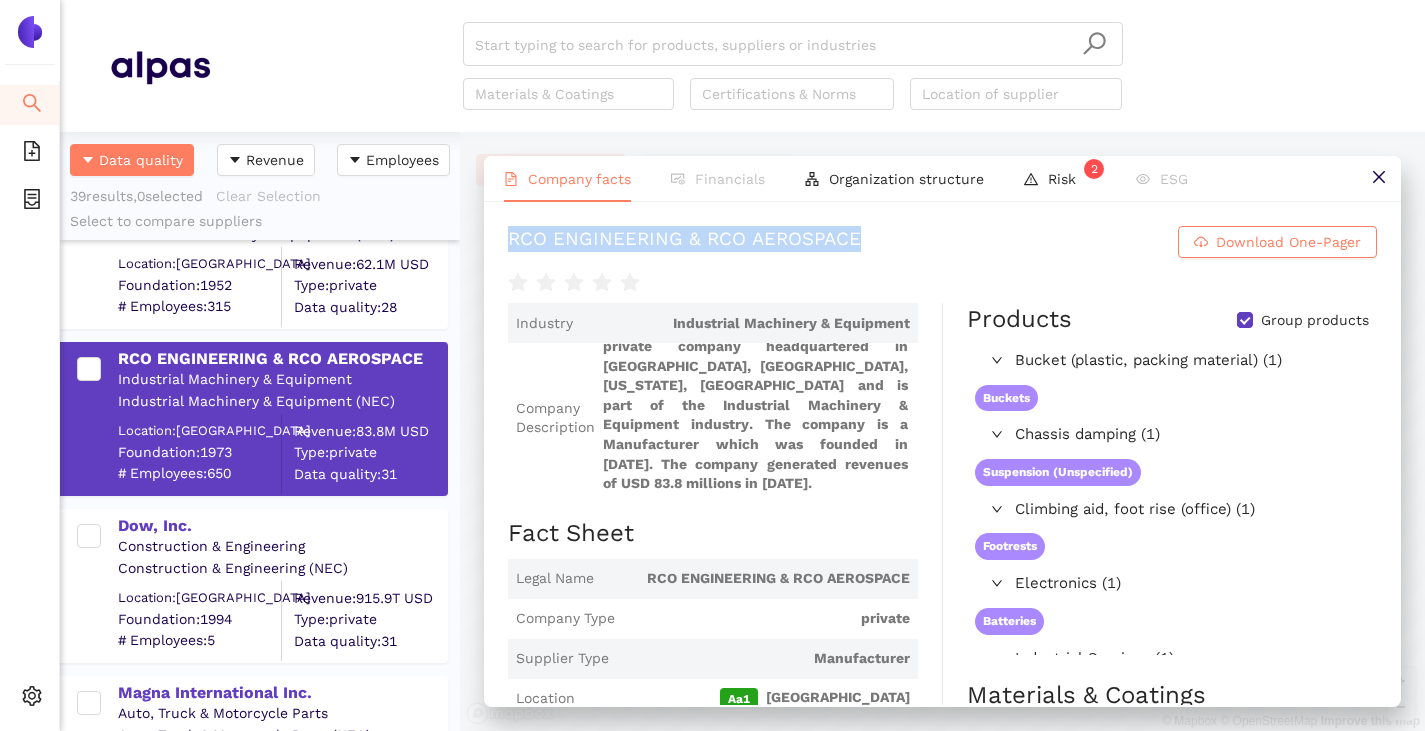 click on "Group products" at bounding box center [1245, 320] 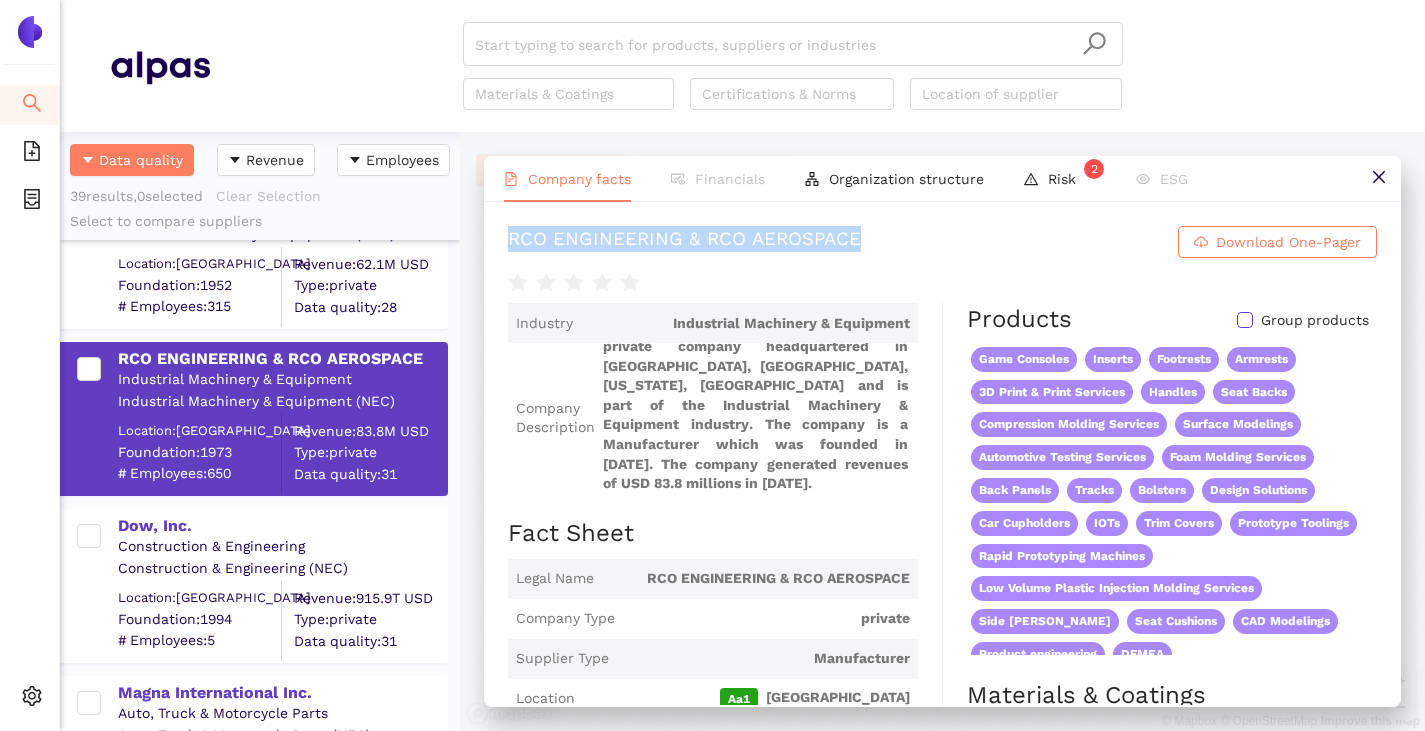 scroll, scrollTop: 280, scrollLeft: 0, axis: vertical 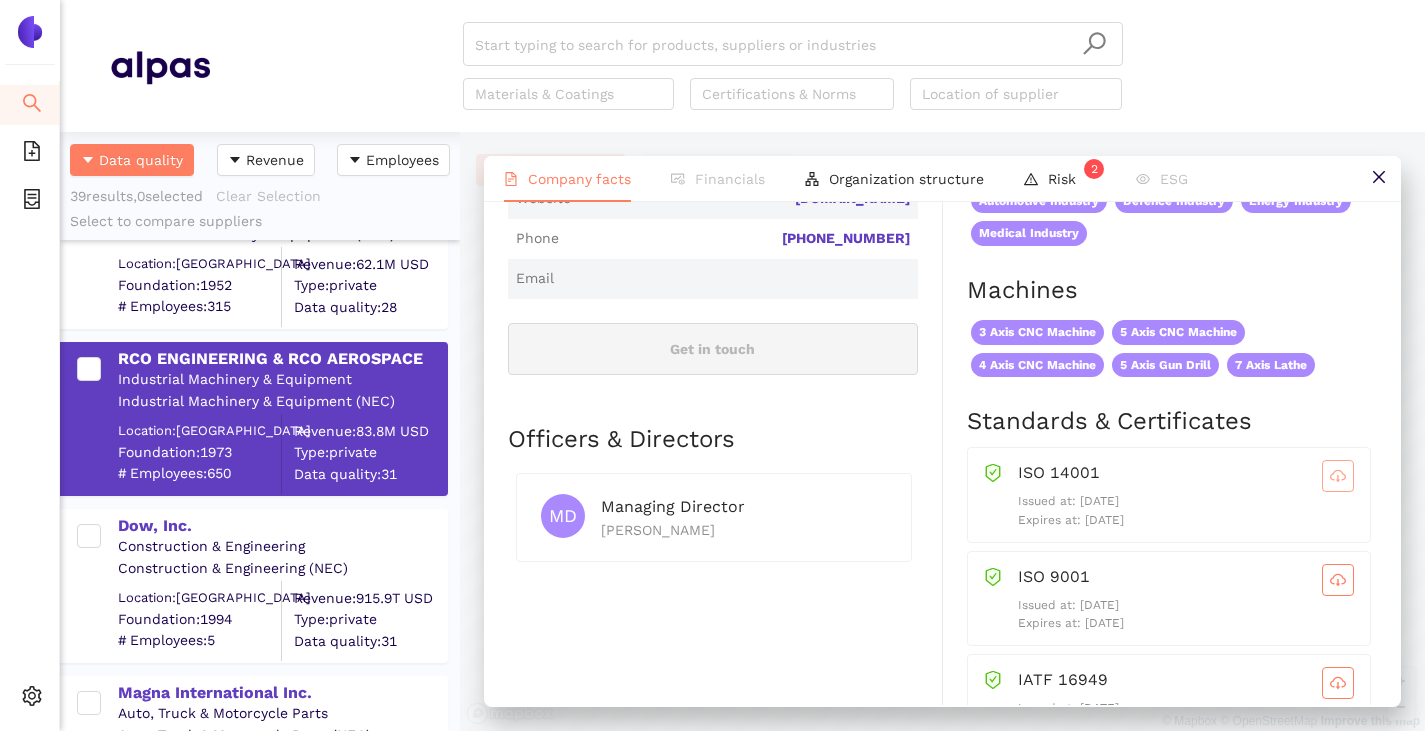 click 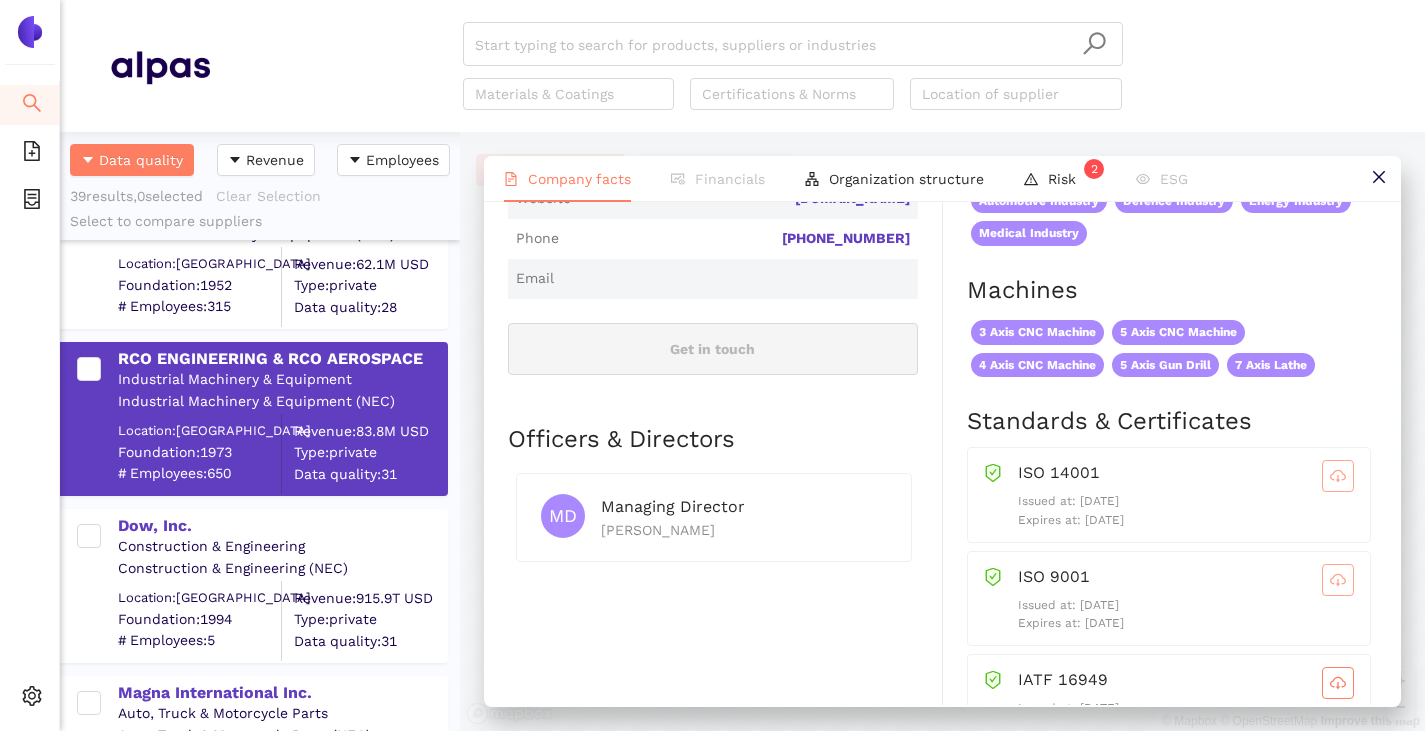 click at bounding box center [1338, 580] 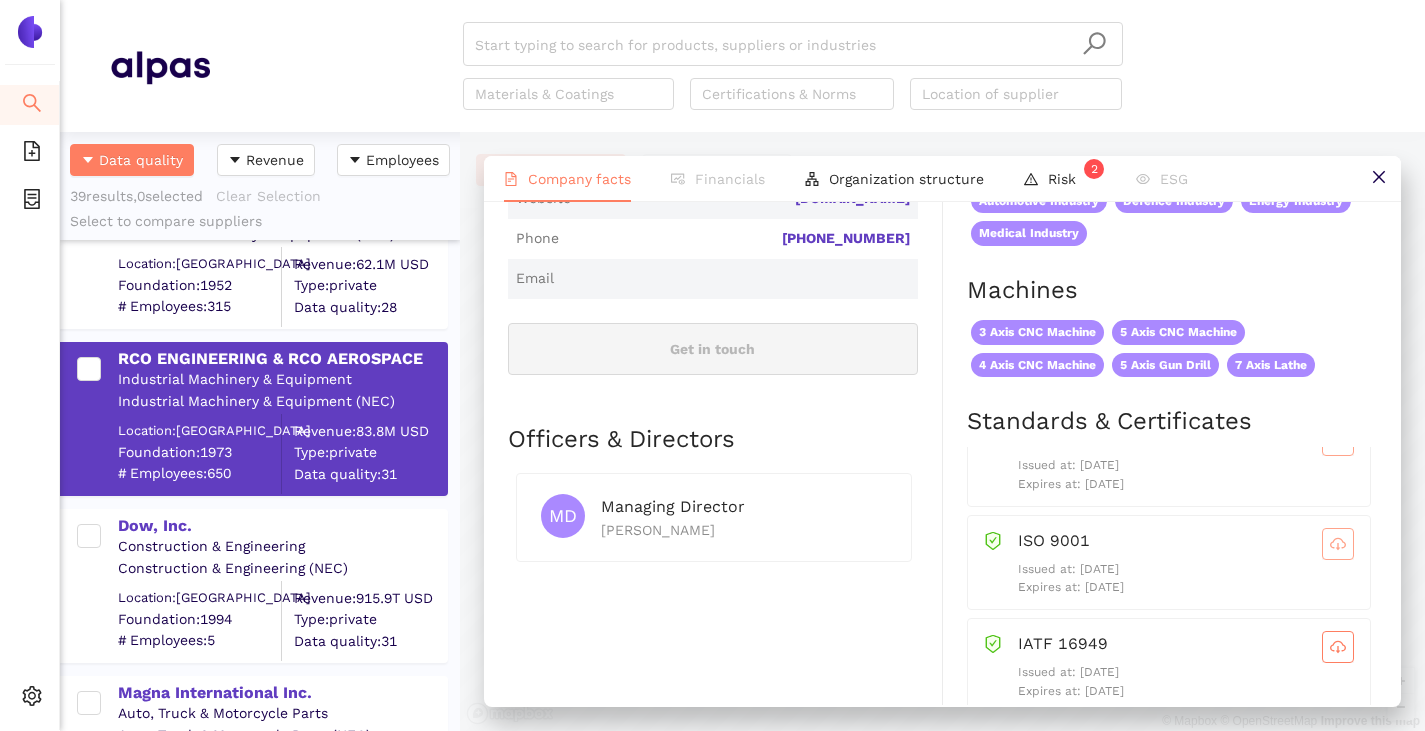 scroll, scrollTop: 51, scrollLeft: 0, axis: vertical 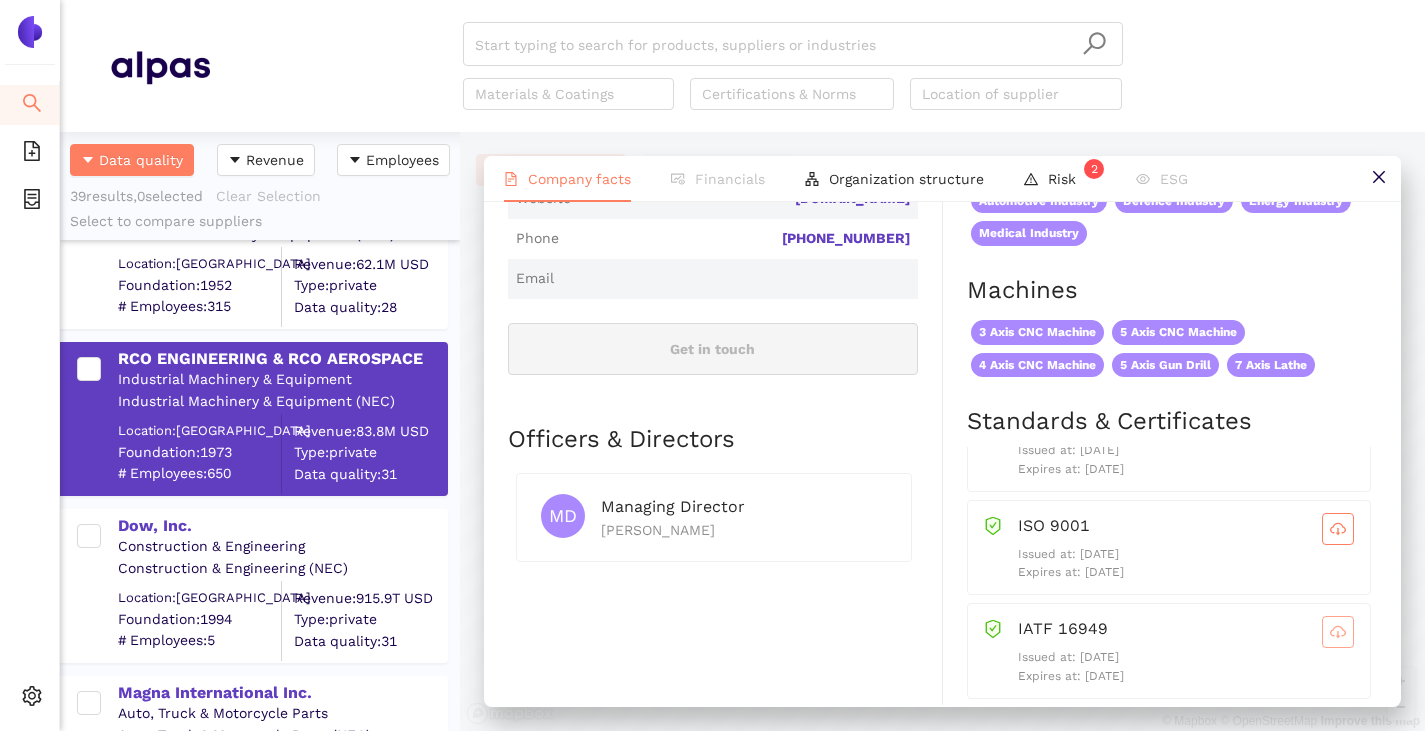 click 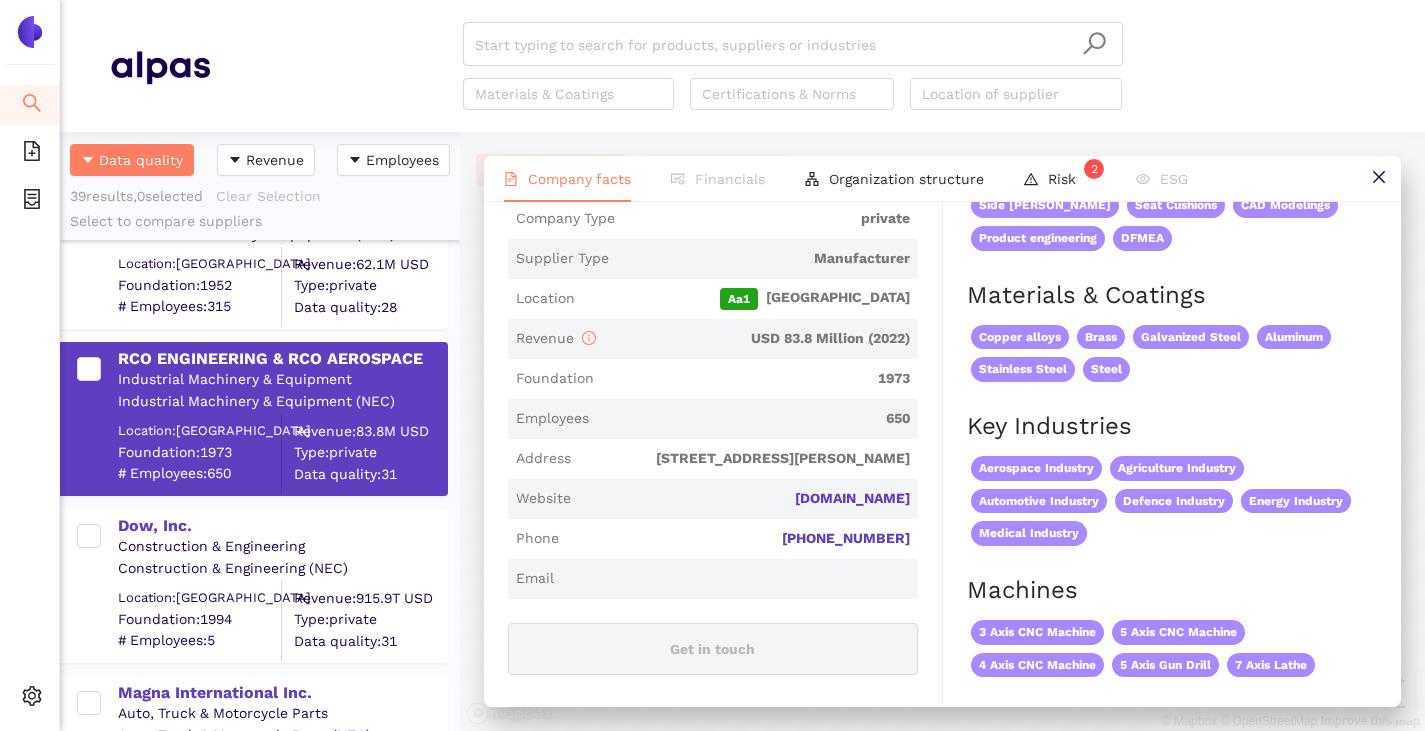 scroll, scrollTop: 0, scrollLeft: 0, axis: both 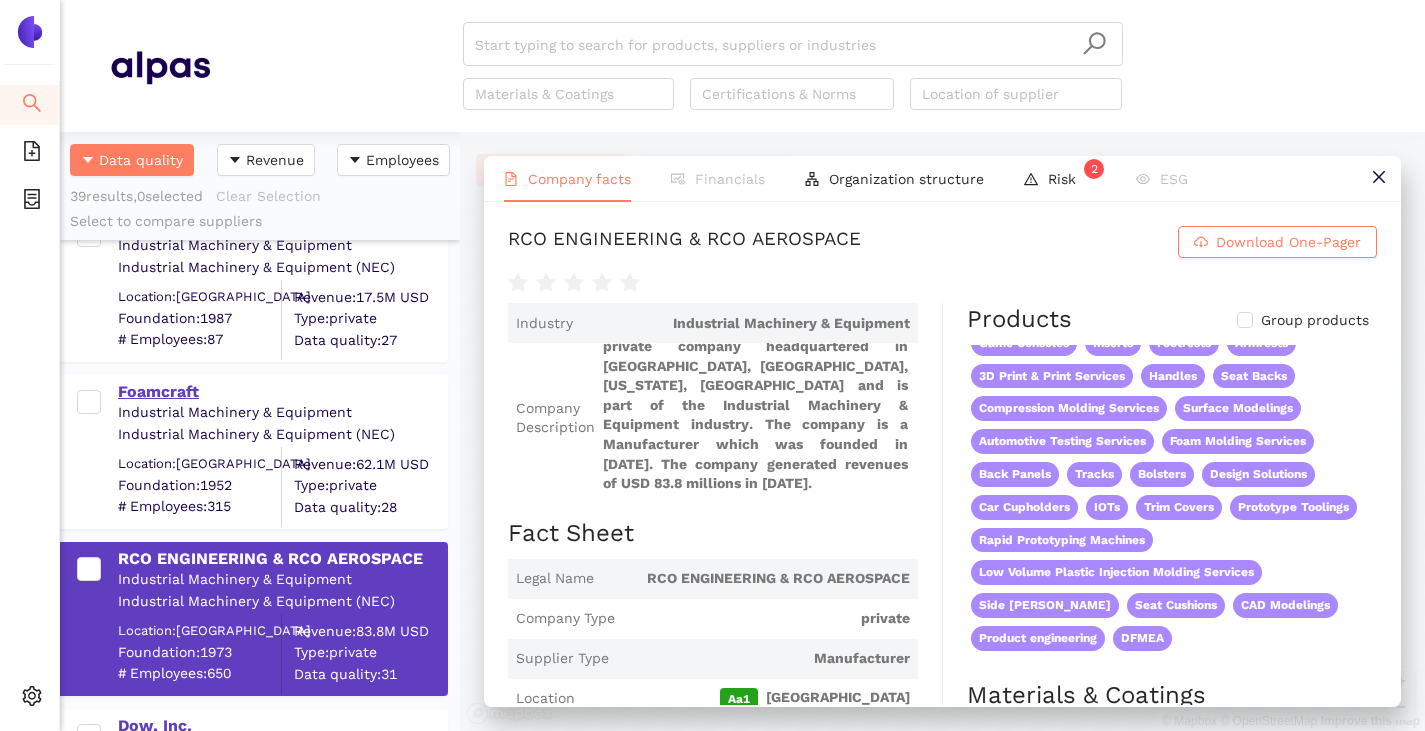 click on "Foamcraft" at bounding box center [282, 392] 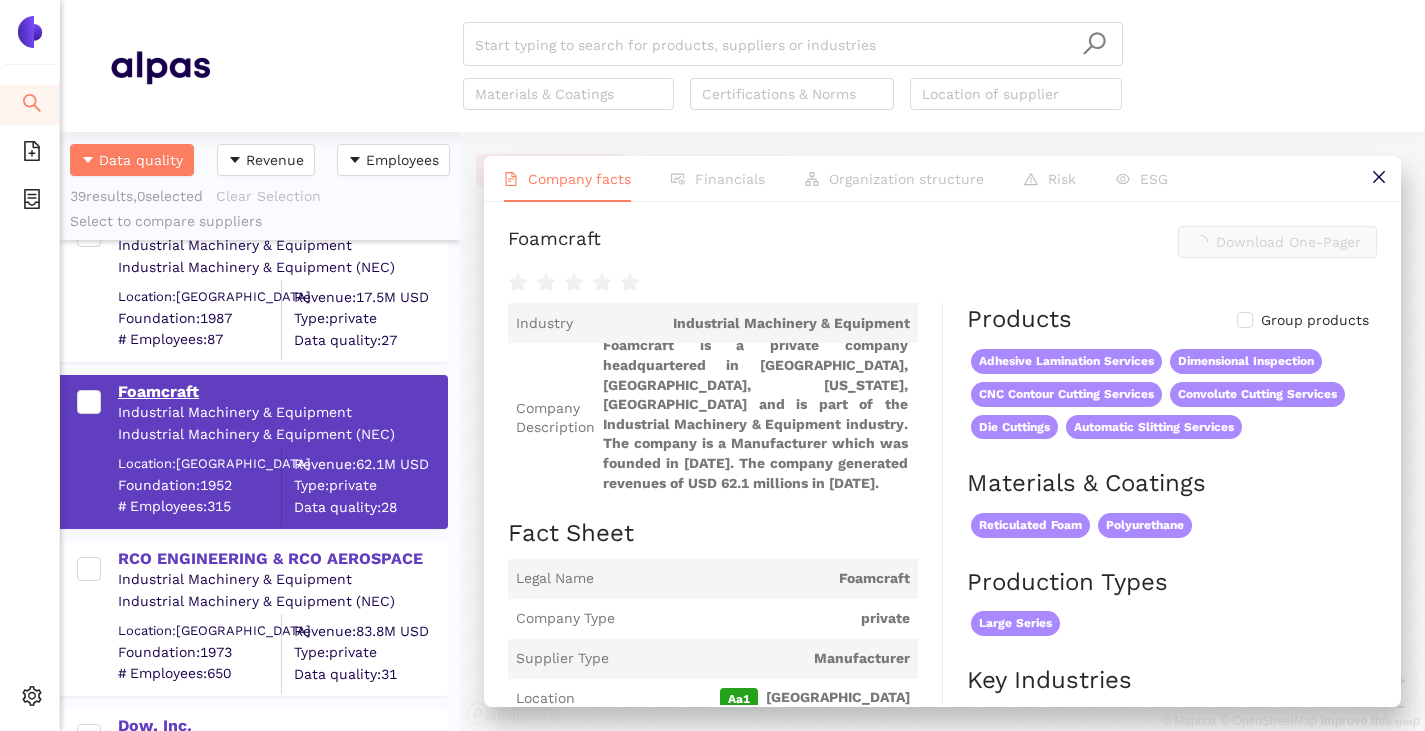 scroll, scrollTop: 7, scrollLeft: 0, axis: vertical 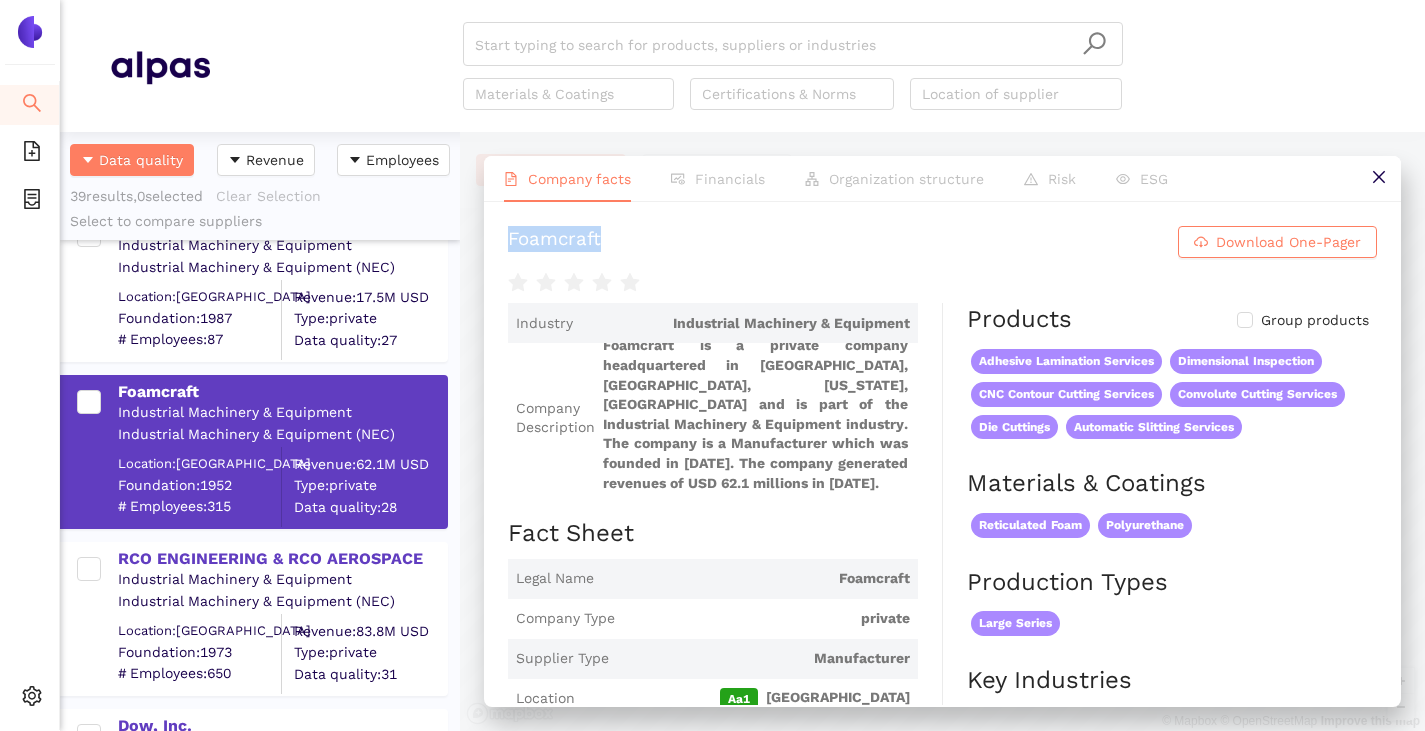 drag, startPoint x: 526, startPoint y: 238, endPoint x: 631, endPoint y: 251, distance: 105.801704 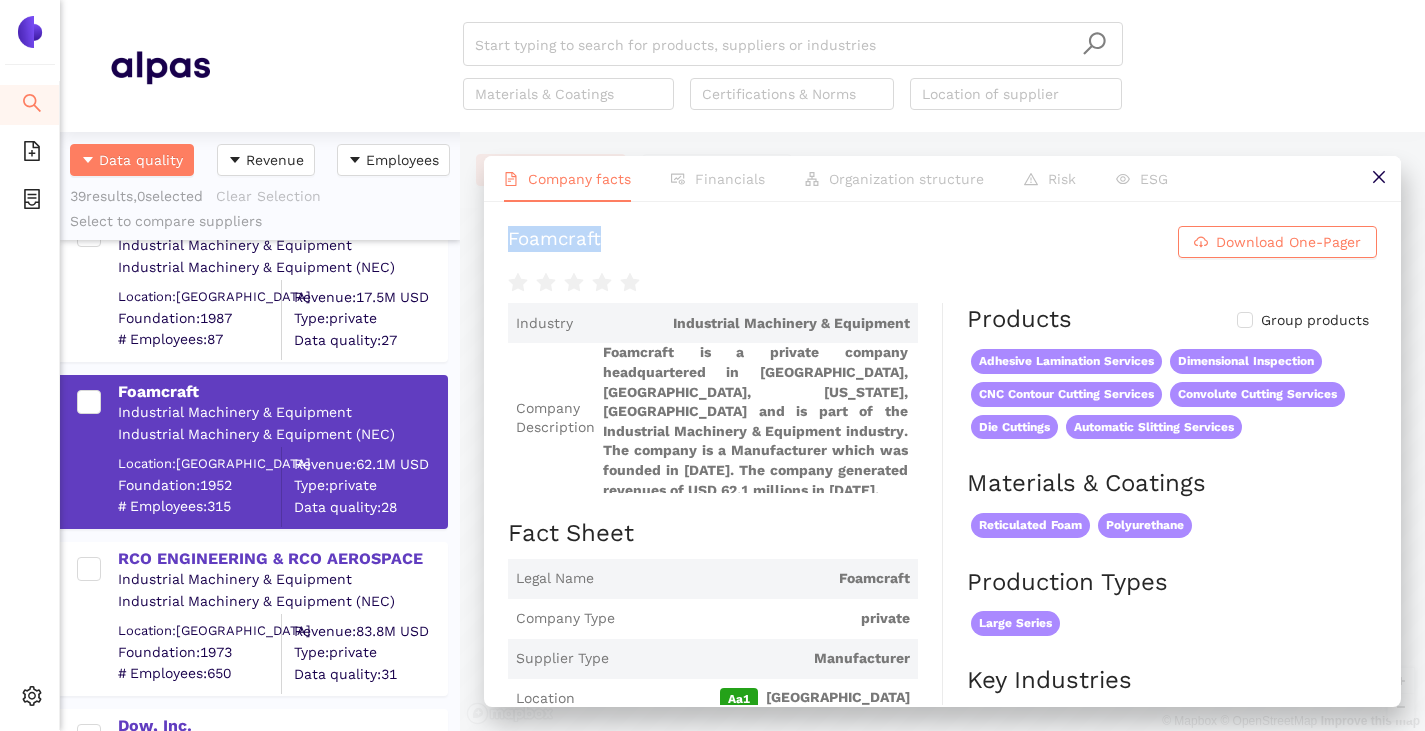 scroll, scrollTop: 6, scrollLeft: 0, axis: vertical 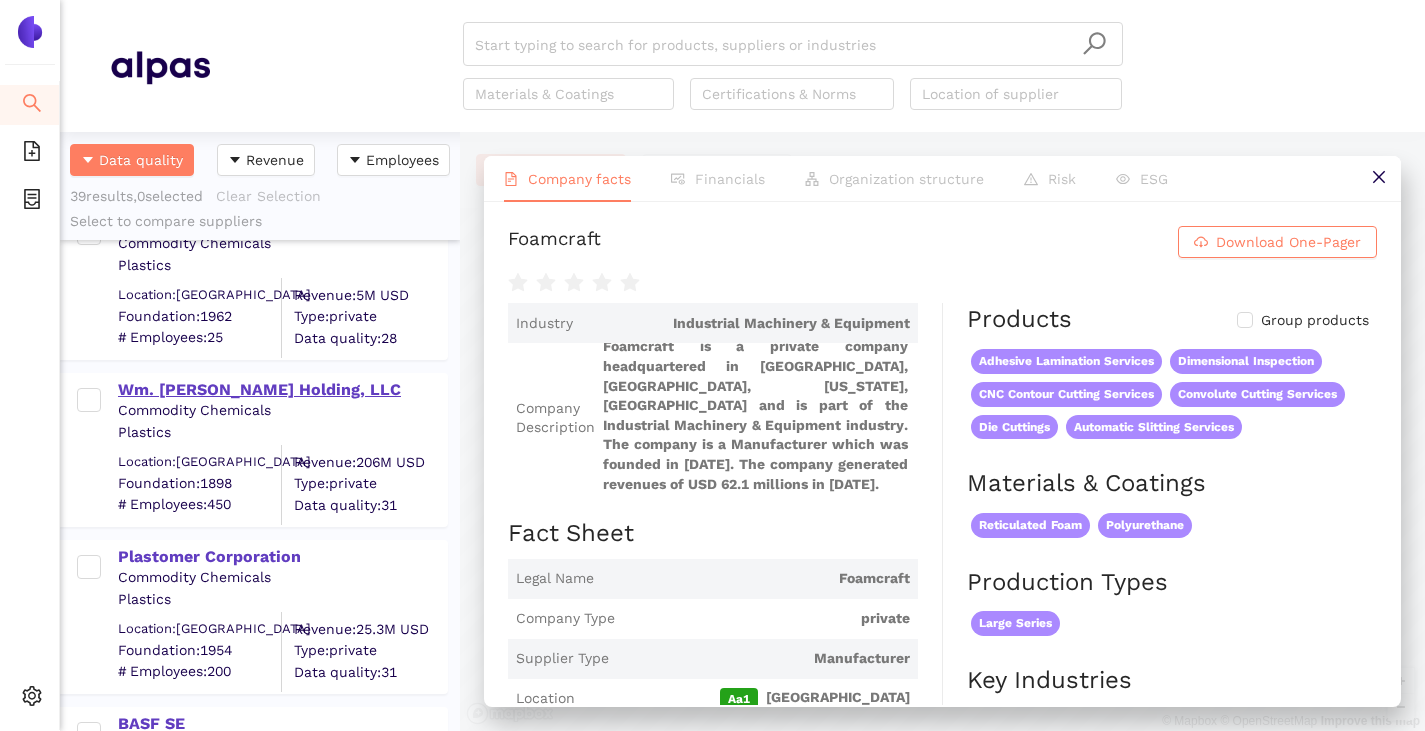 click on "Wm. [PERSON_NAME] Holding, LLC" at bounding box center [282, 390] 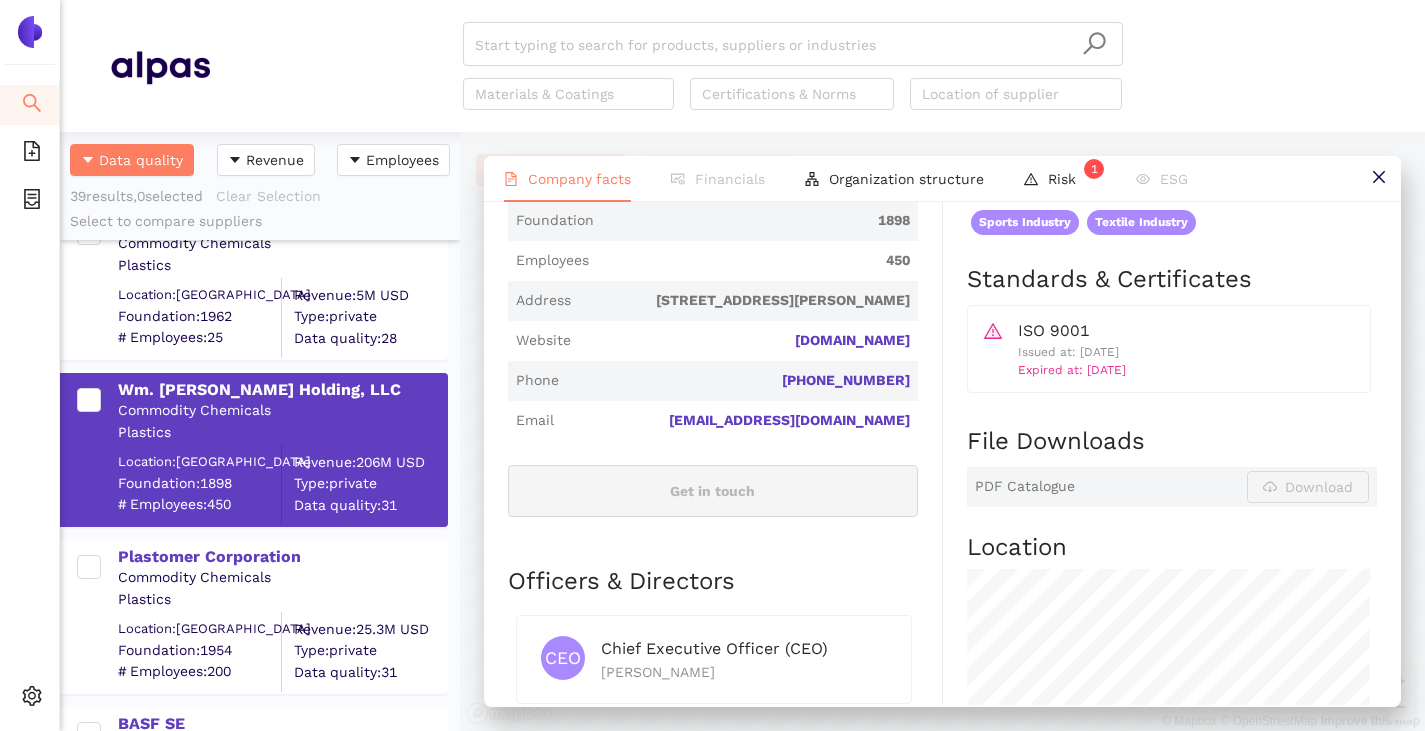 scroll, scrollTop: 600, scrollLeft: 0, axis: vertical 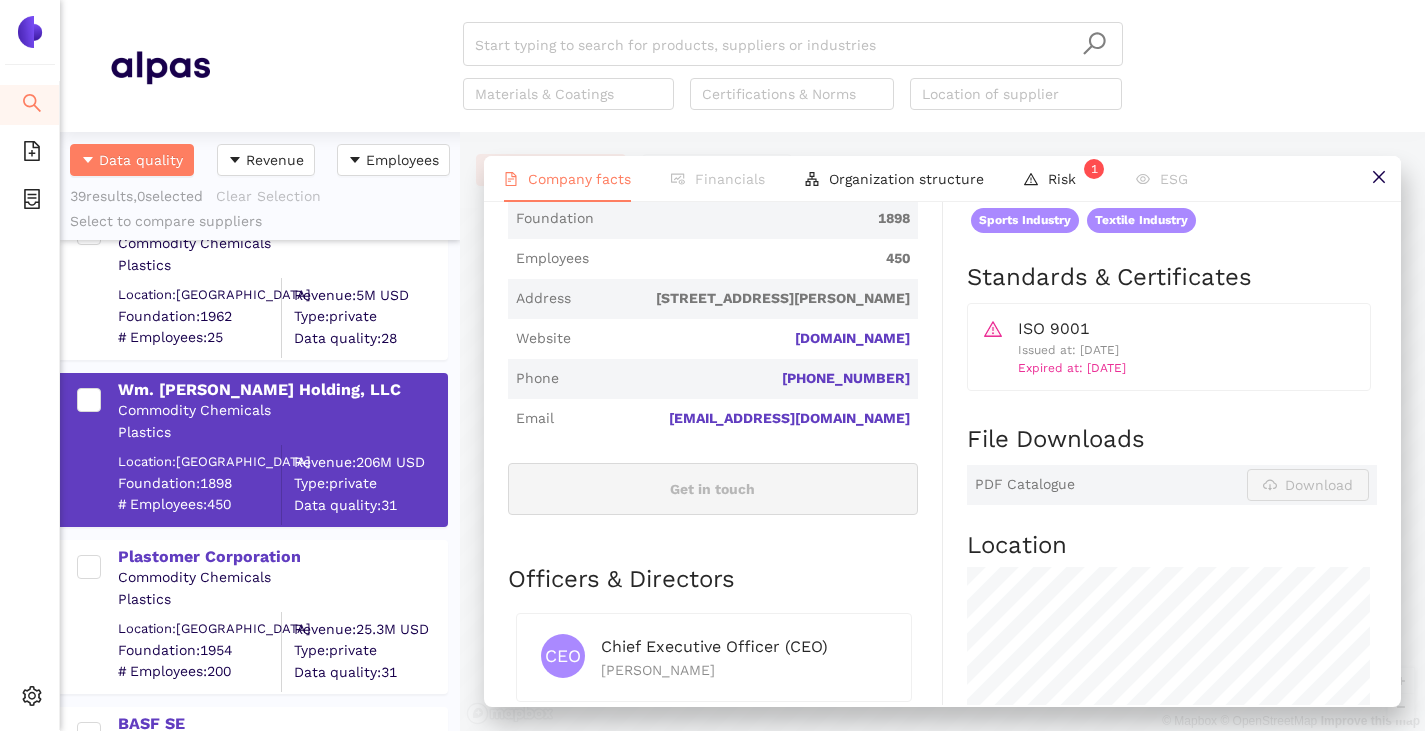 click on "ISO 9001" at bounding box center (1186, 328) 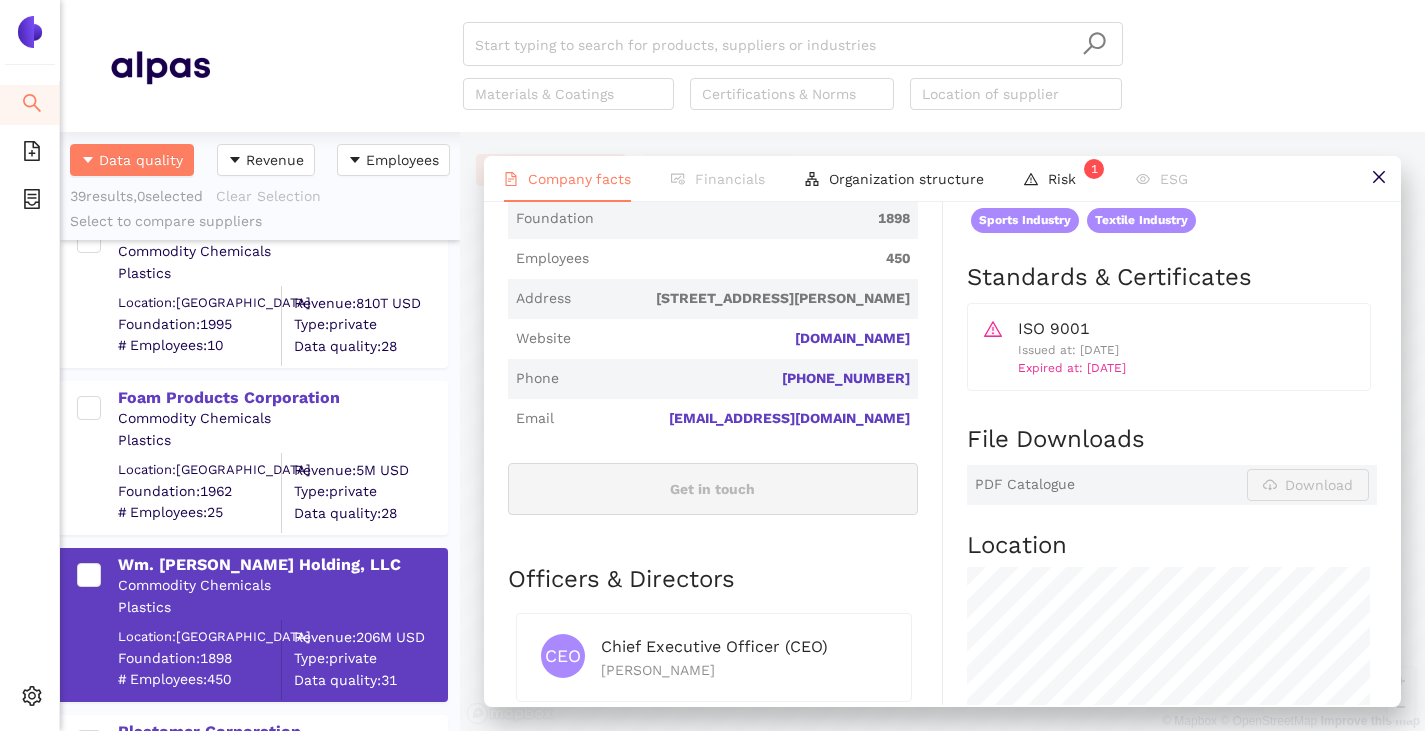 scroll, scrollTop: 3524, scrollLeft: 0, axis: vertical 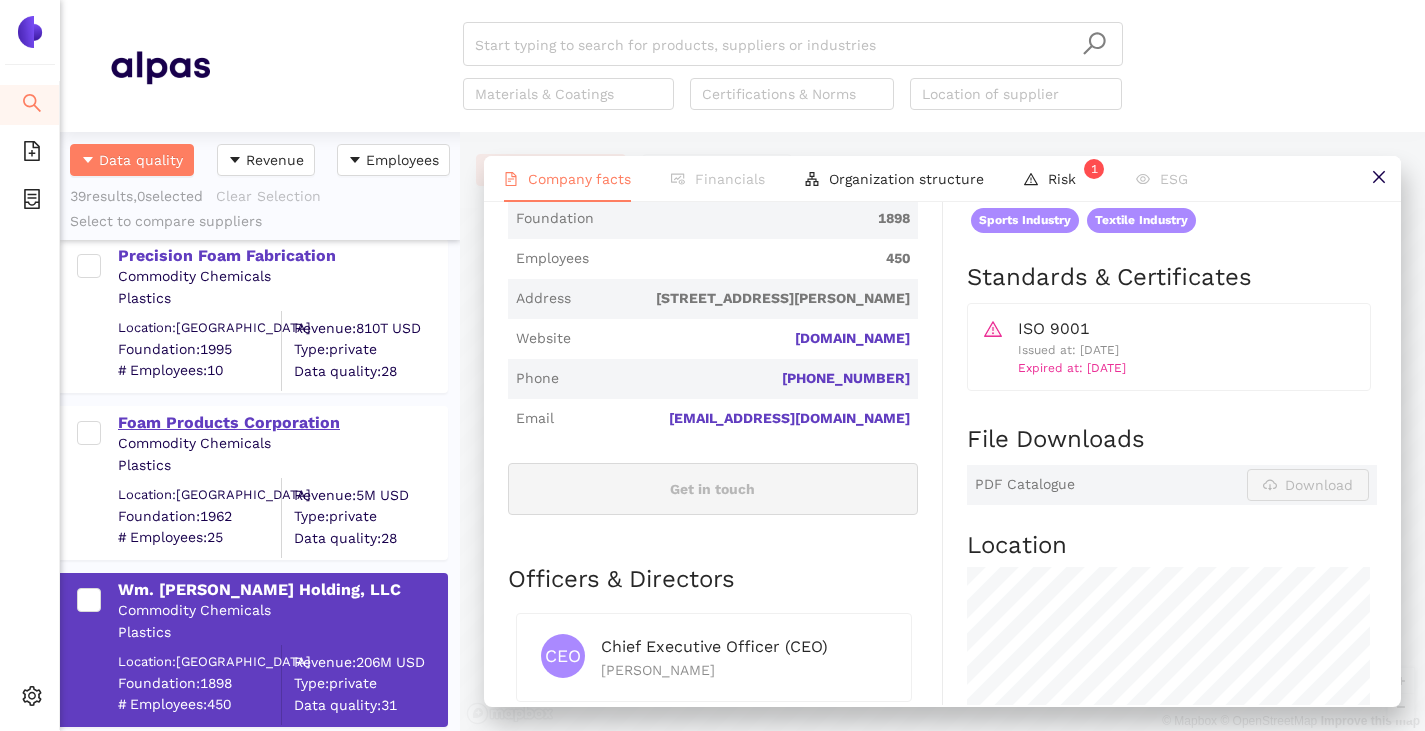 click on "Foam Products Corporation" at bounding box center [282, 423] 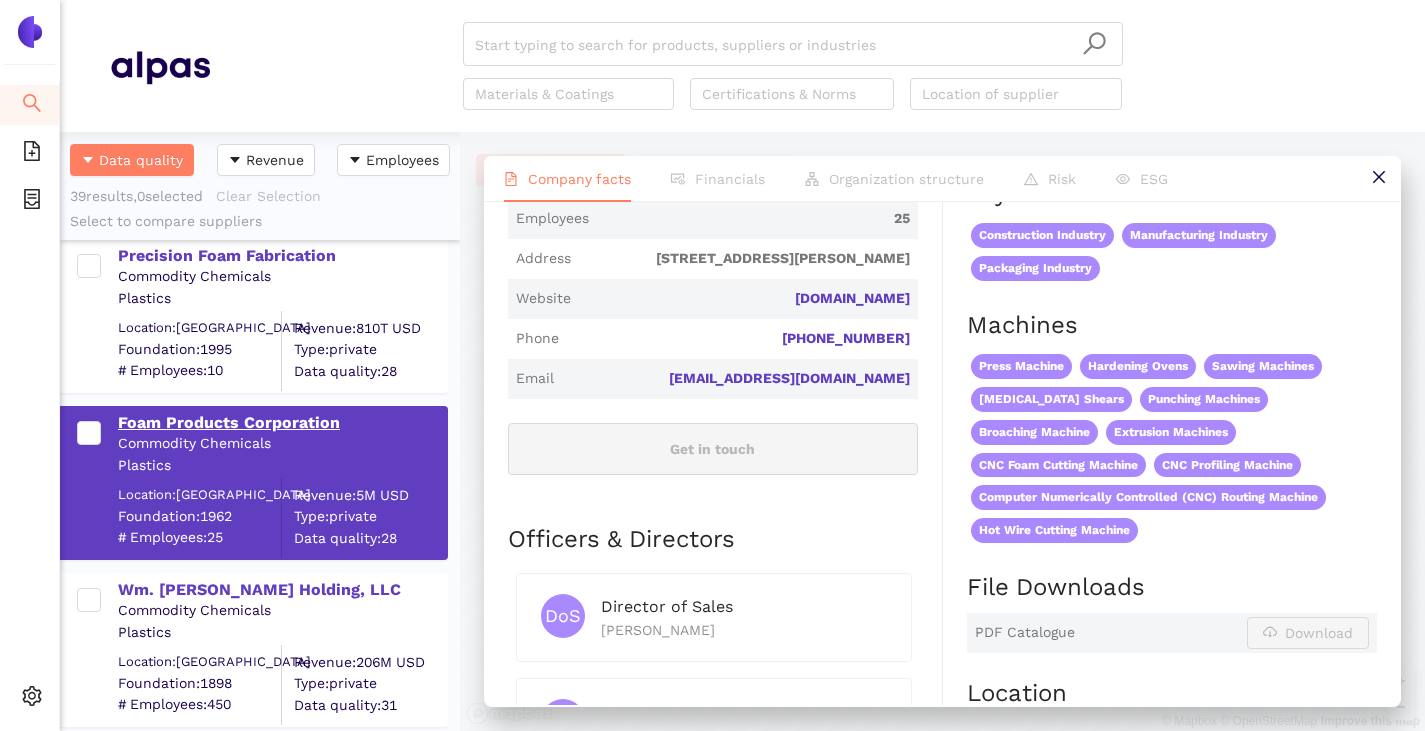 scroll, scrollTop: 0, scrollLeft: 0, axis: both 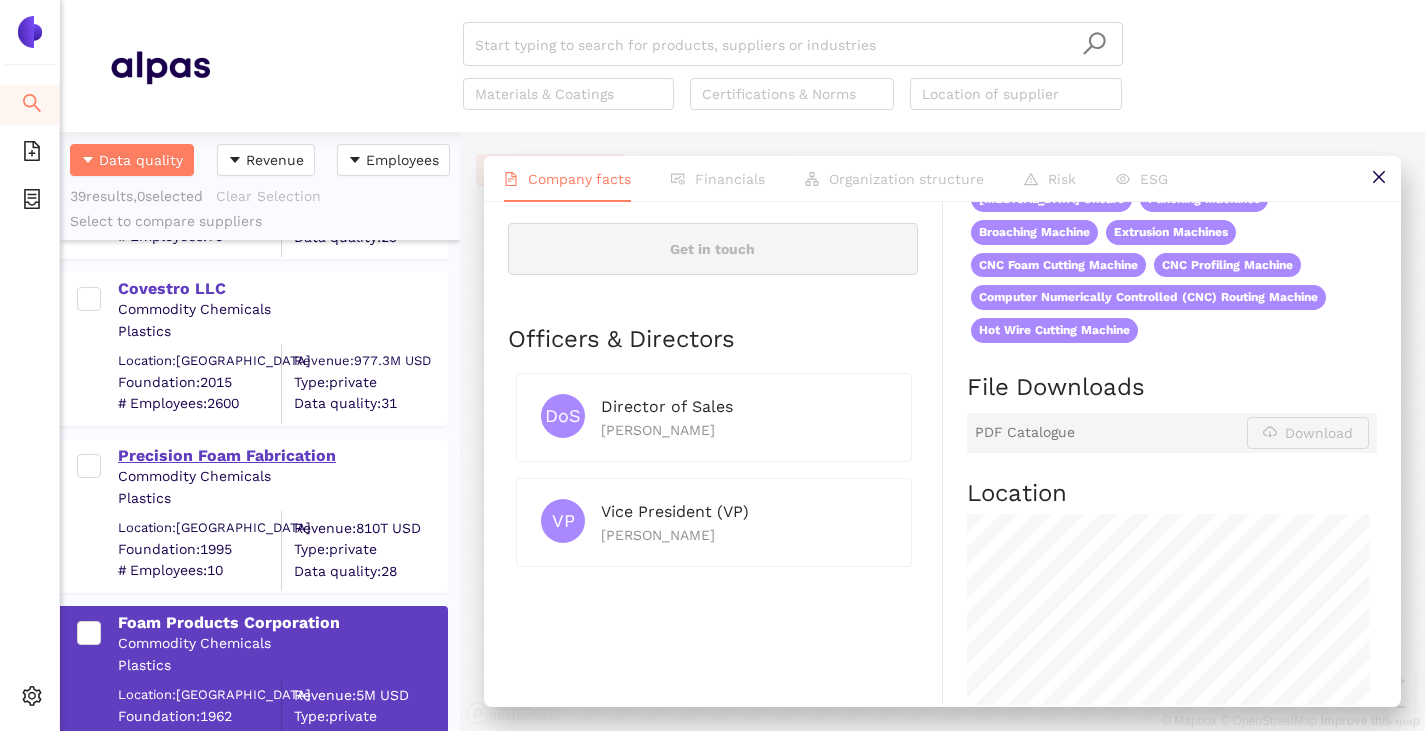 click on "Precision Foam Fabrication" at bounding box center (282, 456) 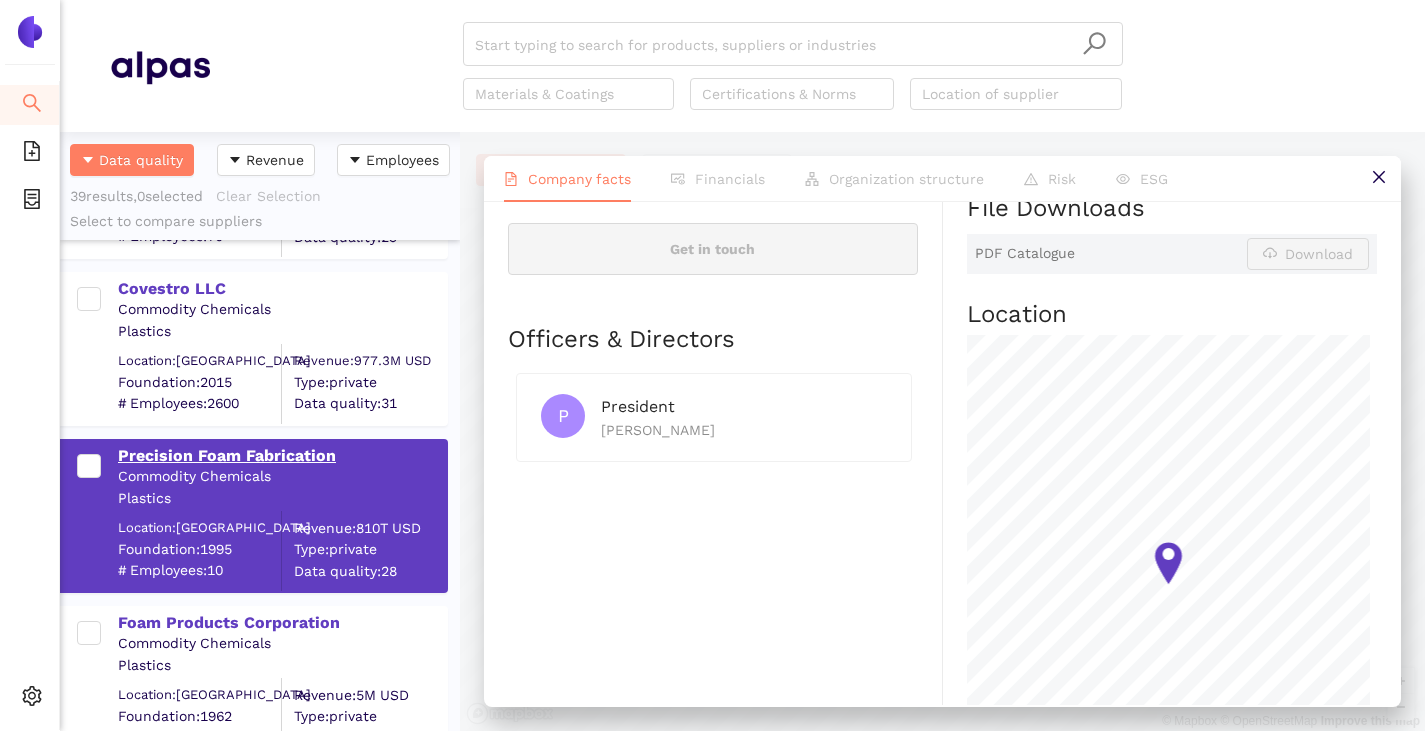 scroll, scrollTop: 0, scrollLeft: 0, axis: both 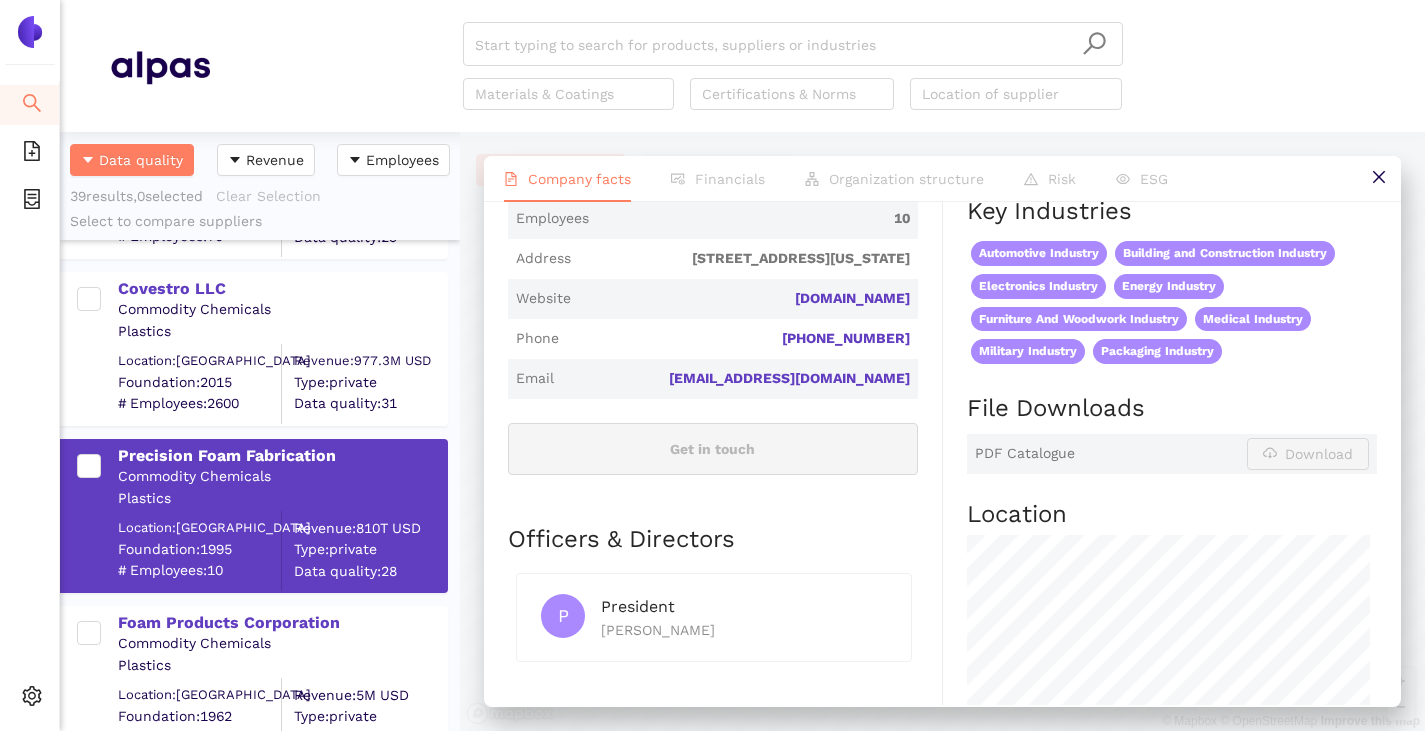 click on "Commodity Chemicals" at bounding box center [282, 310] 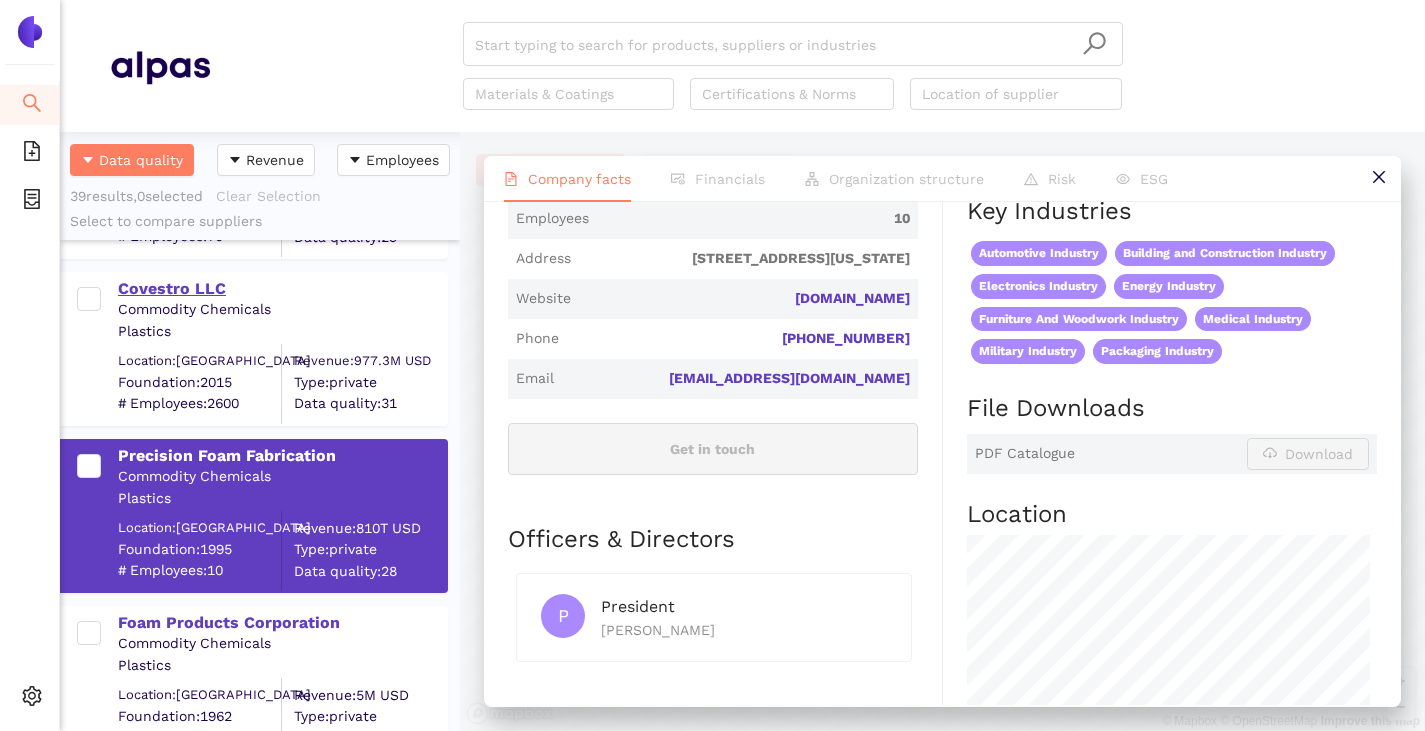 click on "Covestro LLC" at bounding box center [282, 289] 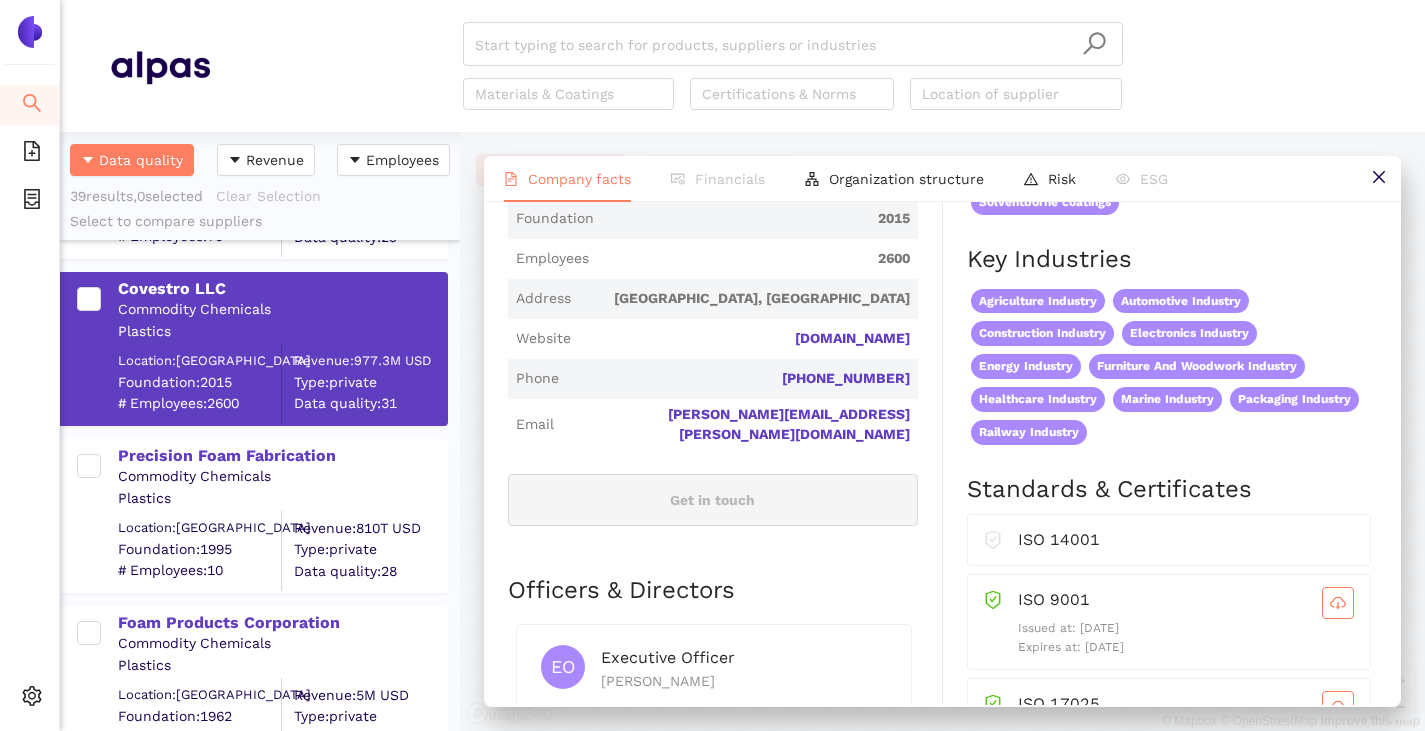 scroll, scrollTop: 0, scrollLeft: 0, axis: both 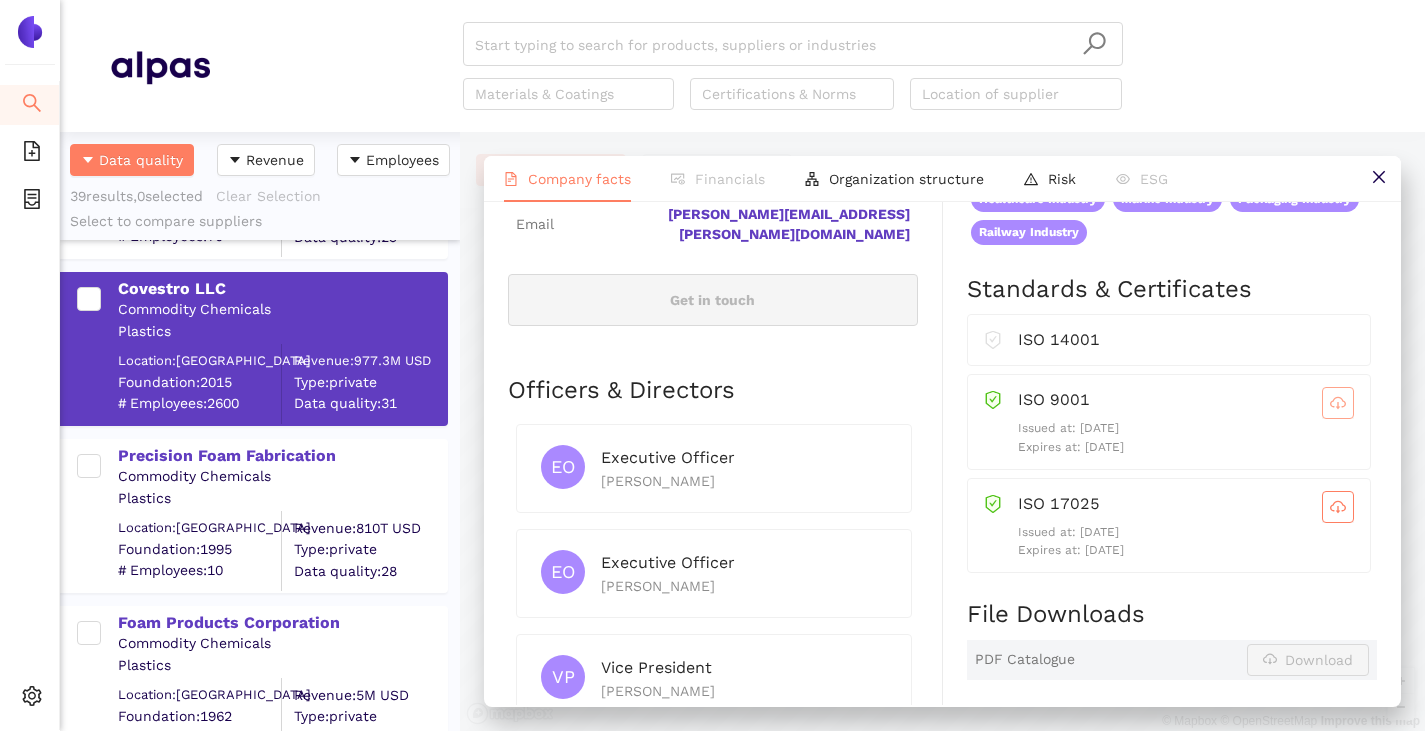 click at bounding box center (1338, 403) 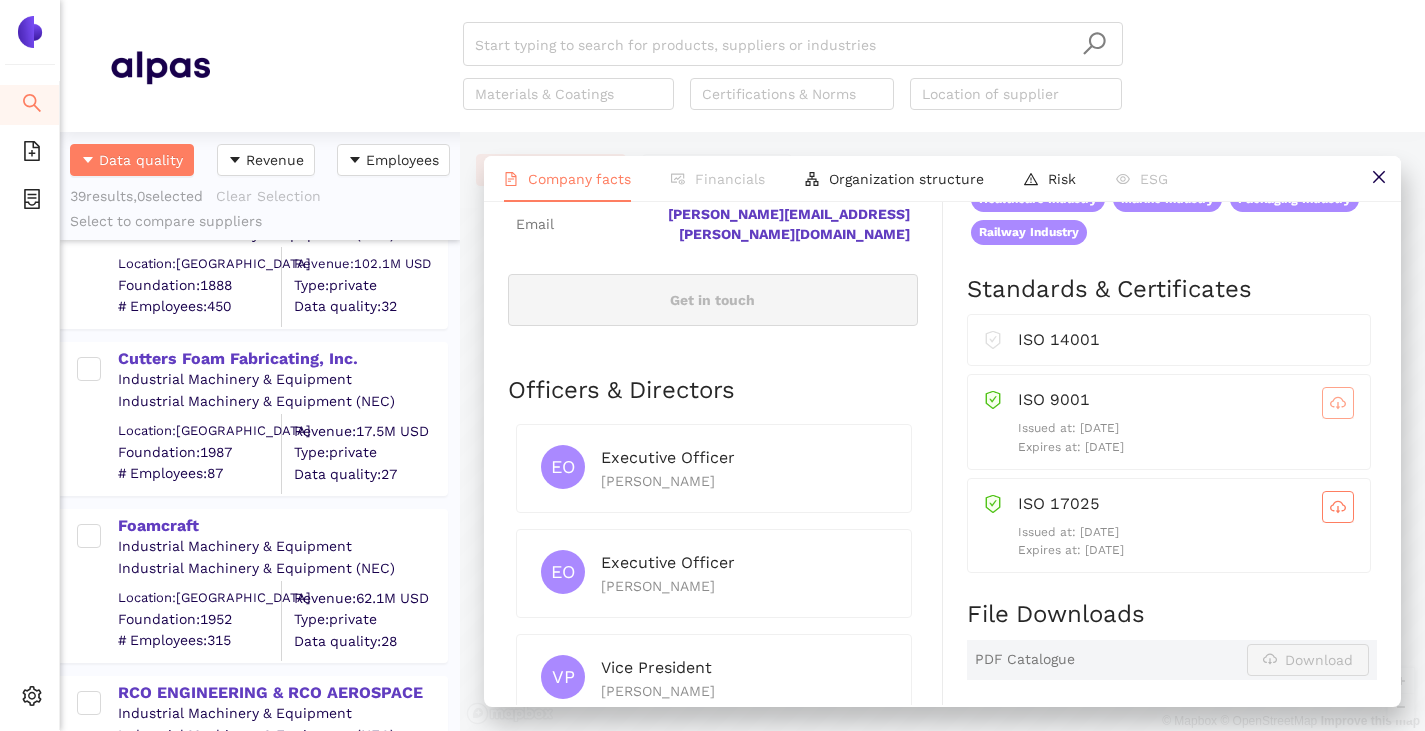 scroll, scrollTop: 4724, scrollLeft: 0, axis: vertical 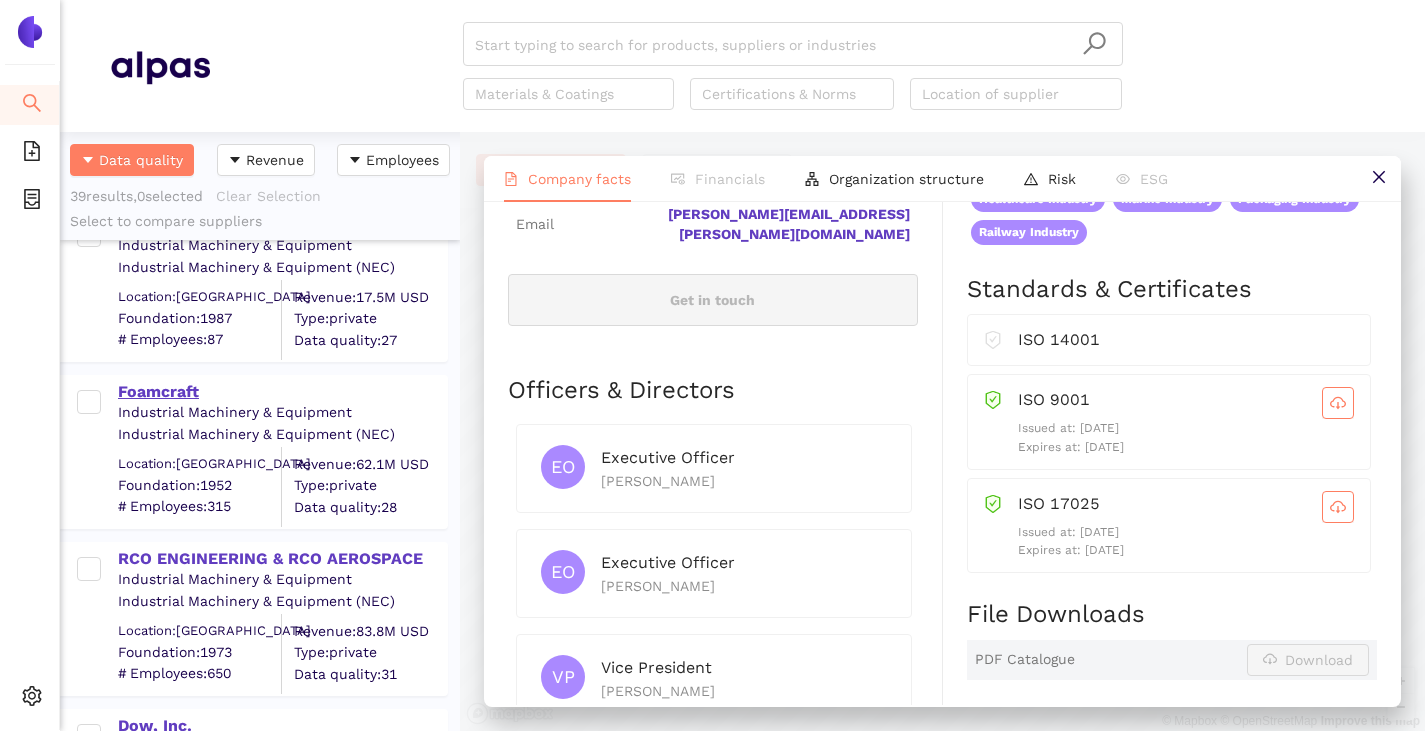 click on "Foamcraft" at bounding box center [282, 392] 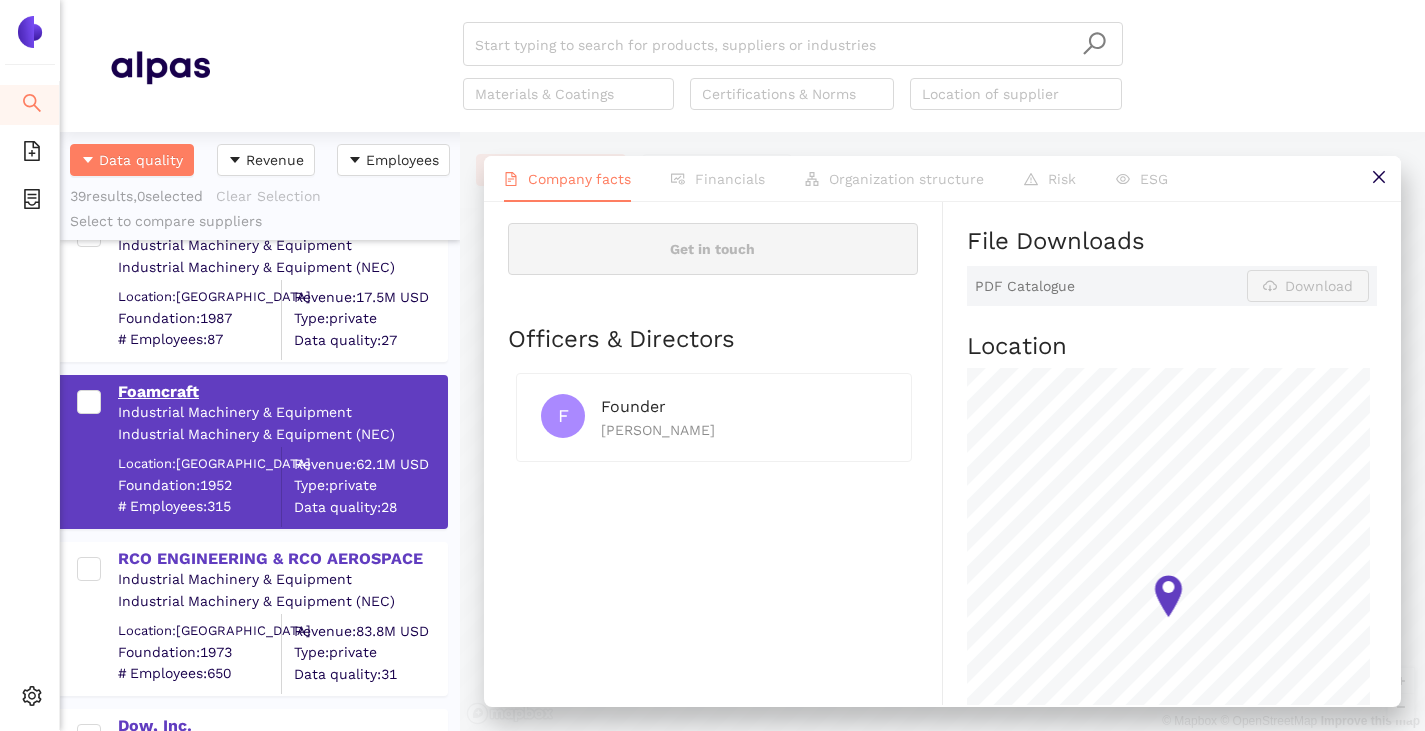 scroll, scrollTop: 0, scrollLeft: 0, axis: both 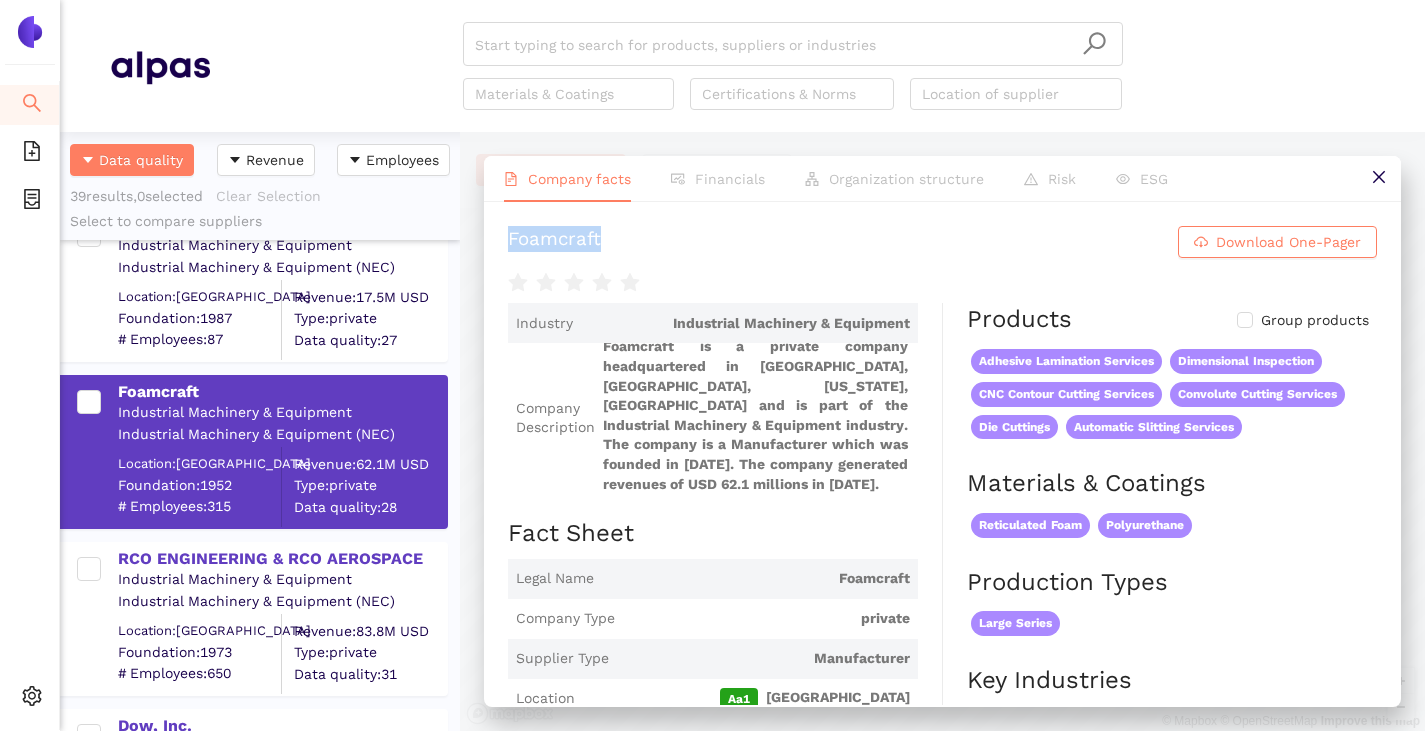 drag, startPoint x: 604, startPoint y: 233, endPoint x: 499, endPoint y: 228, distance: 105.11898 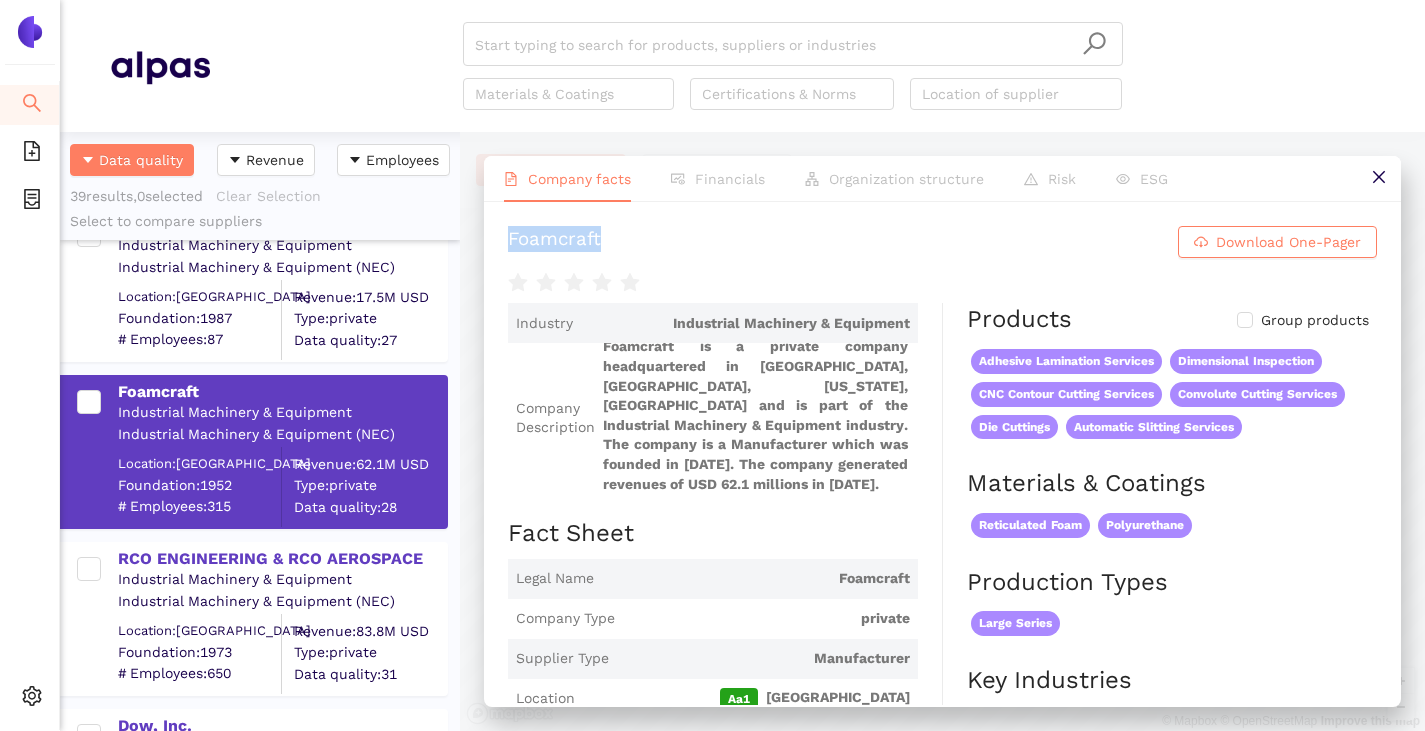 copy on "Foamcraft" 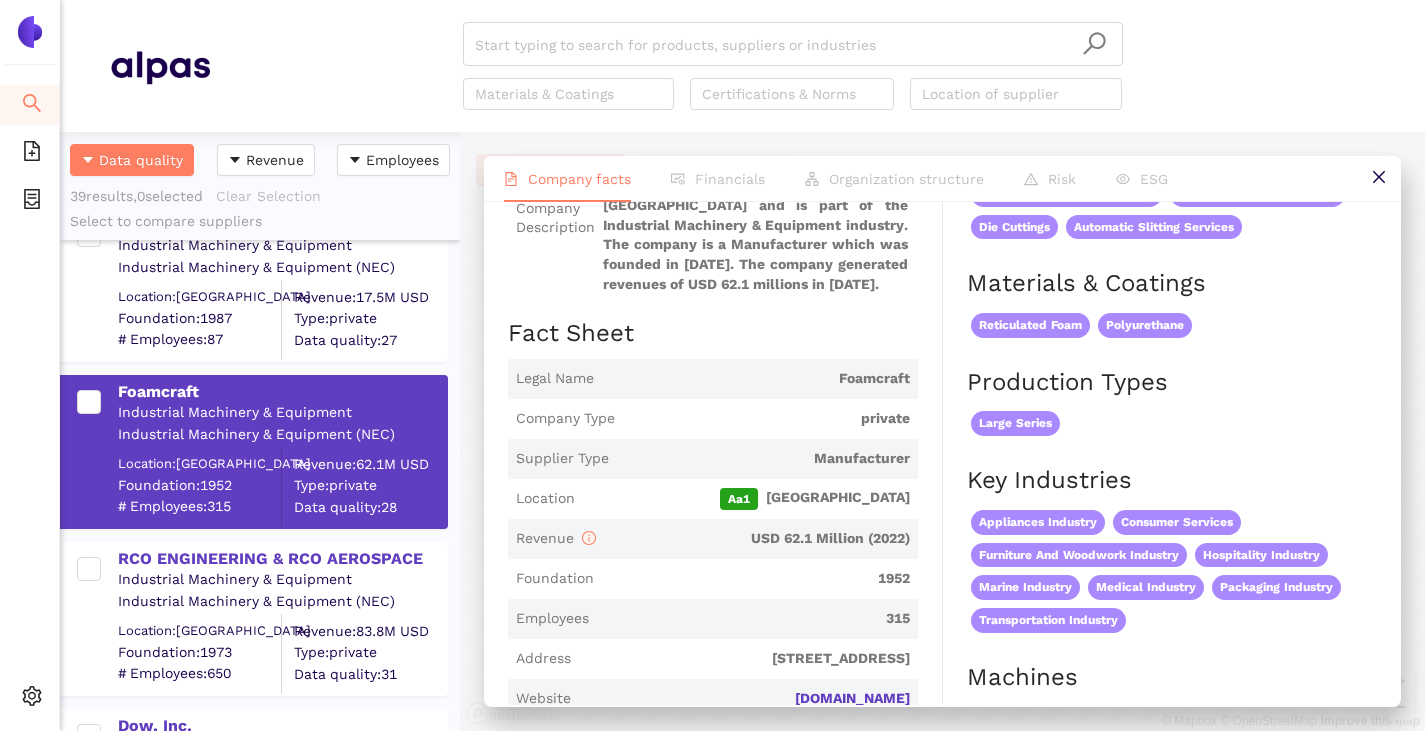 scroll, scrollTop: 0, scrollLeft: 0, axis: both 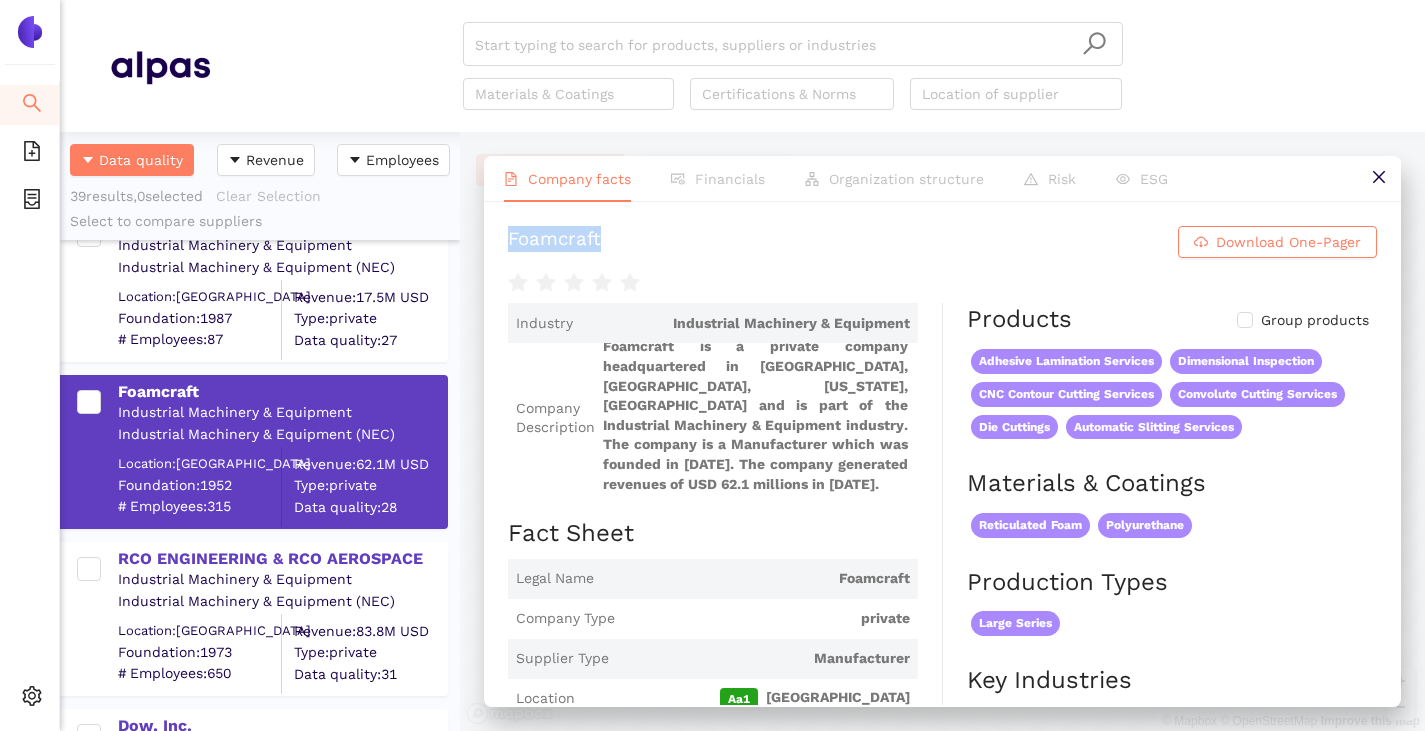 copy on "Foamcraft" 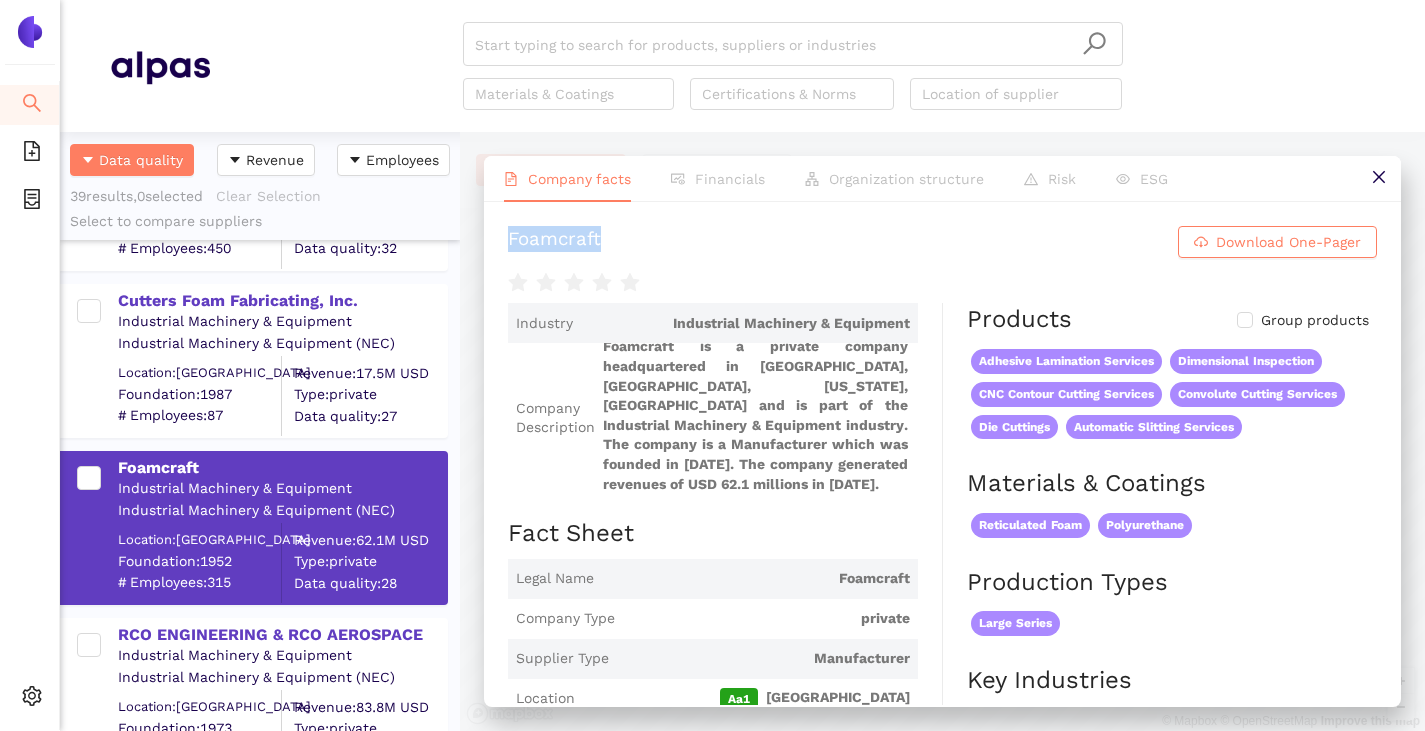 scroll, scrollTop: 4624, scrollLeft: 0, axis: vertical 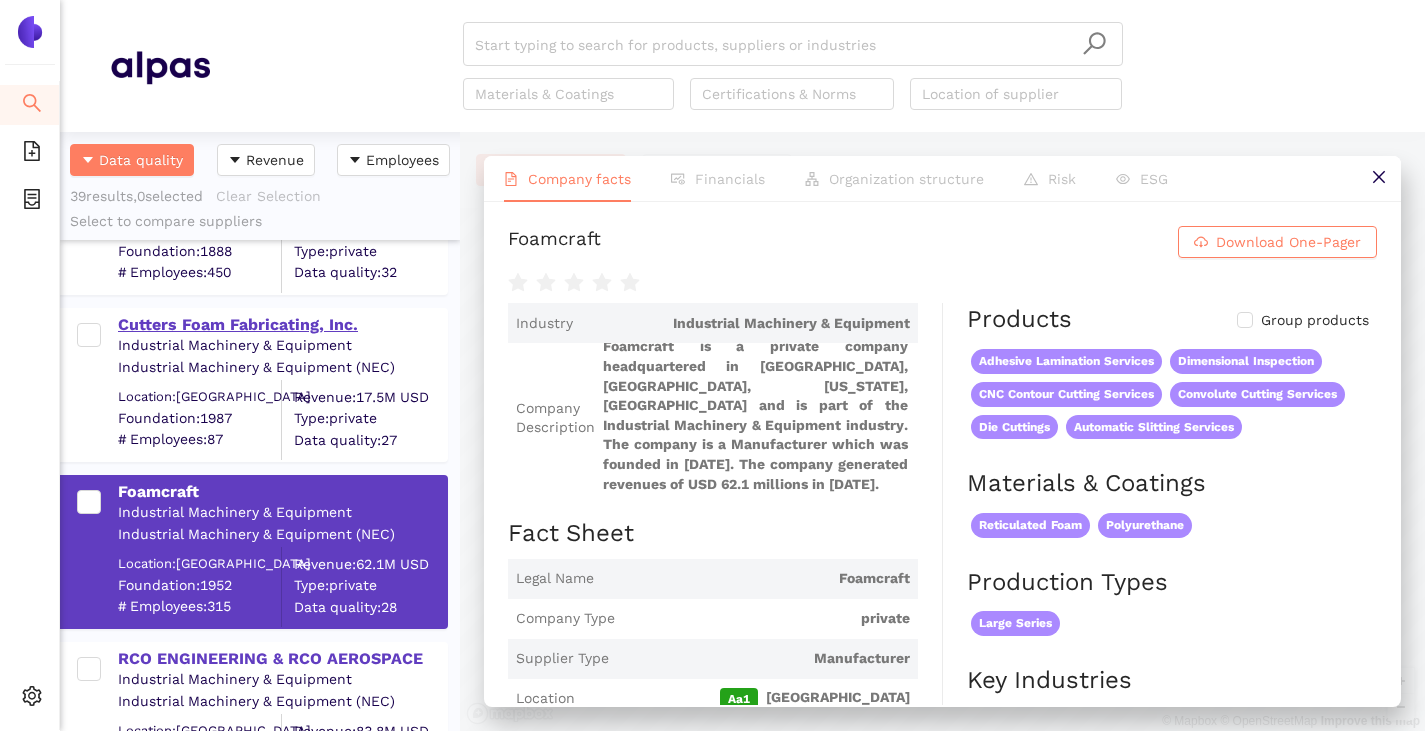 click on "Cutters Foam Fabricating, Inc." at bounding box center [282, 325] 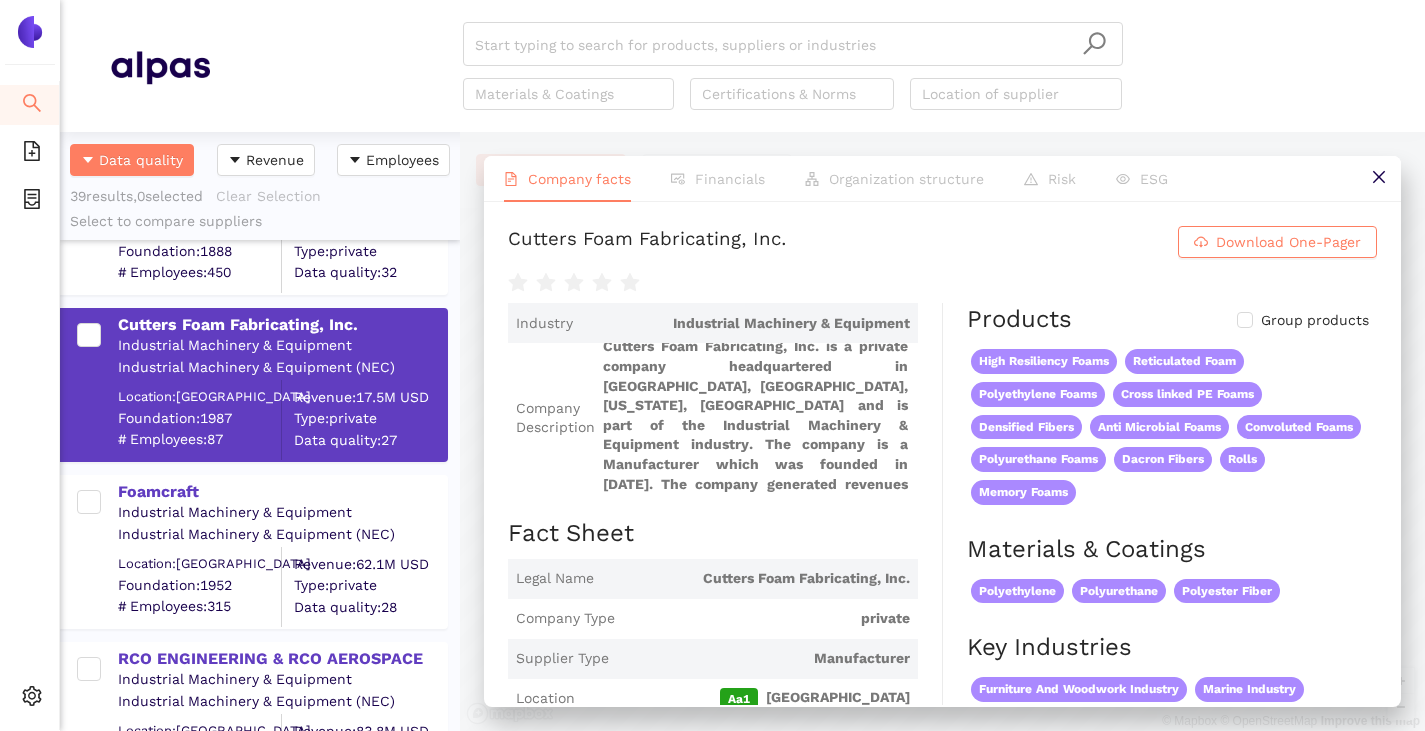 drag, startPoint x: 511, startPoint y: 234, endPoint x: 817, endPoint y: 236, distance: 306.00653 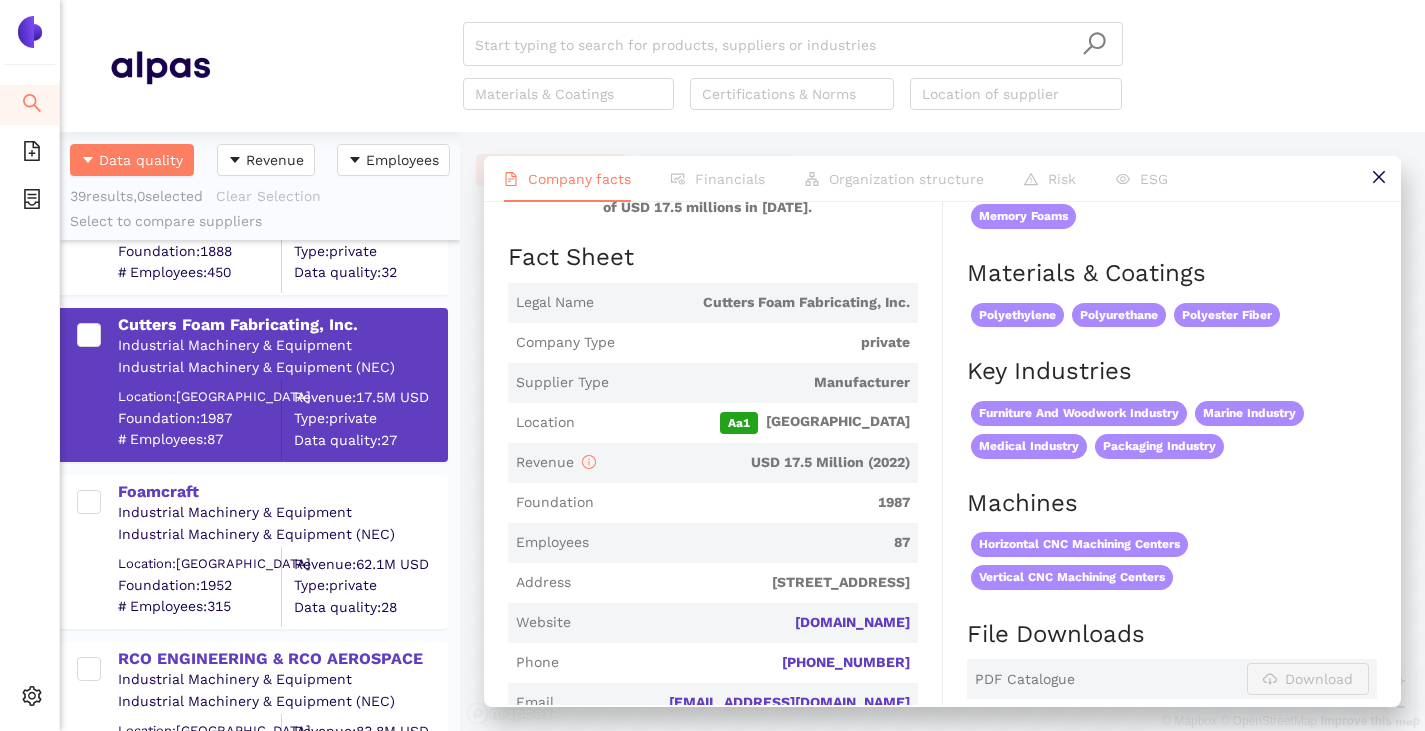 scroll, scrollTop: 300, scrollLeft: 0, axis: vertical 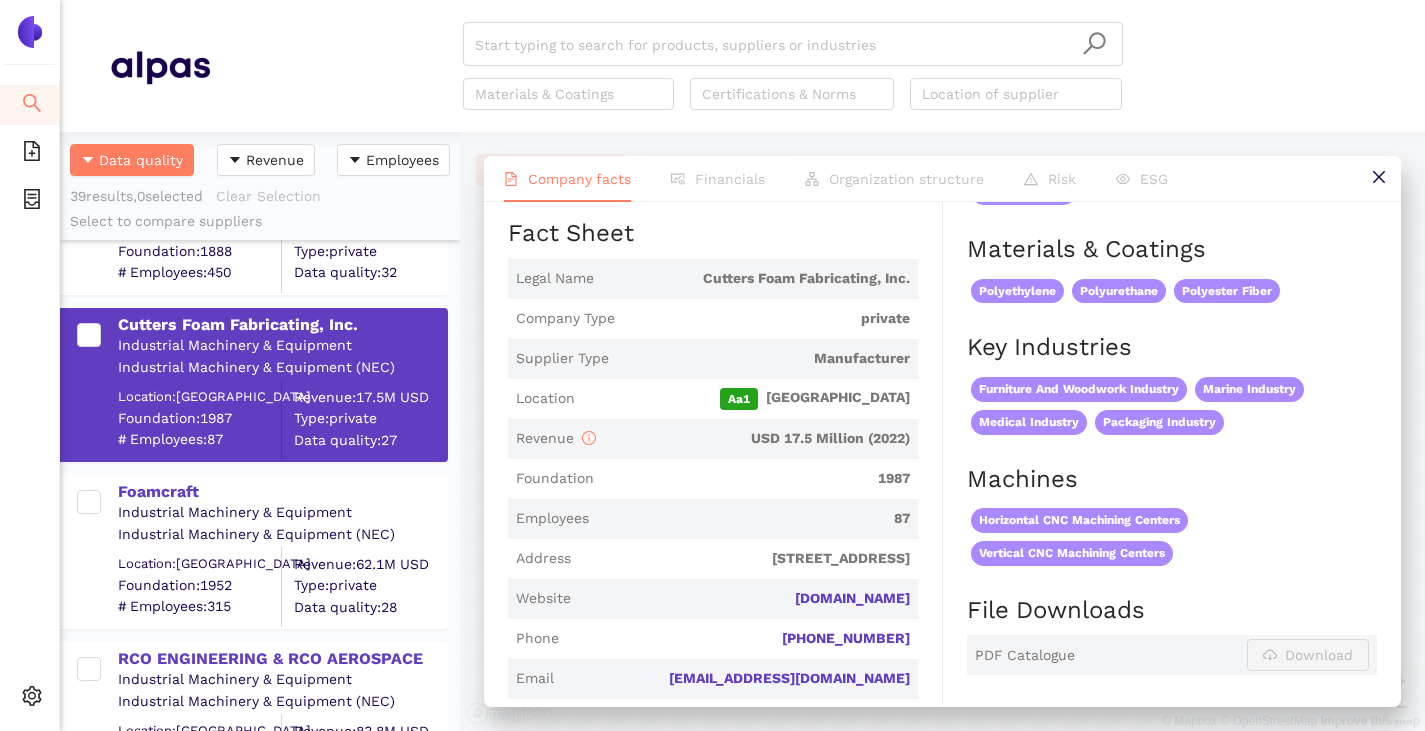 drag, startPoint x: 914, startPoint y: 594, endPoint x: 767, endPoint y: 585, distance: 147.27525 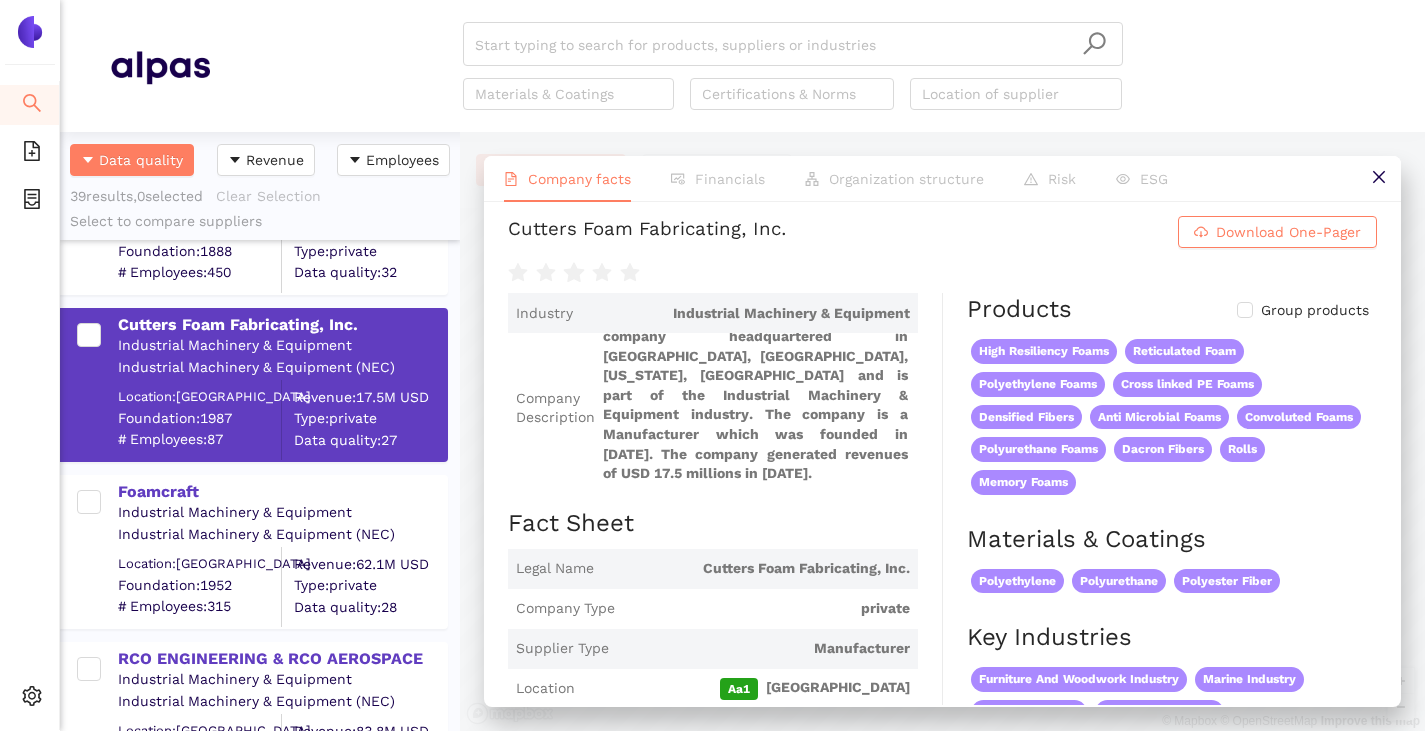 scroll, scrollTop: 0, scrollLeft: 0, axis: both 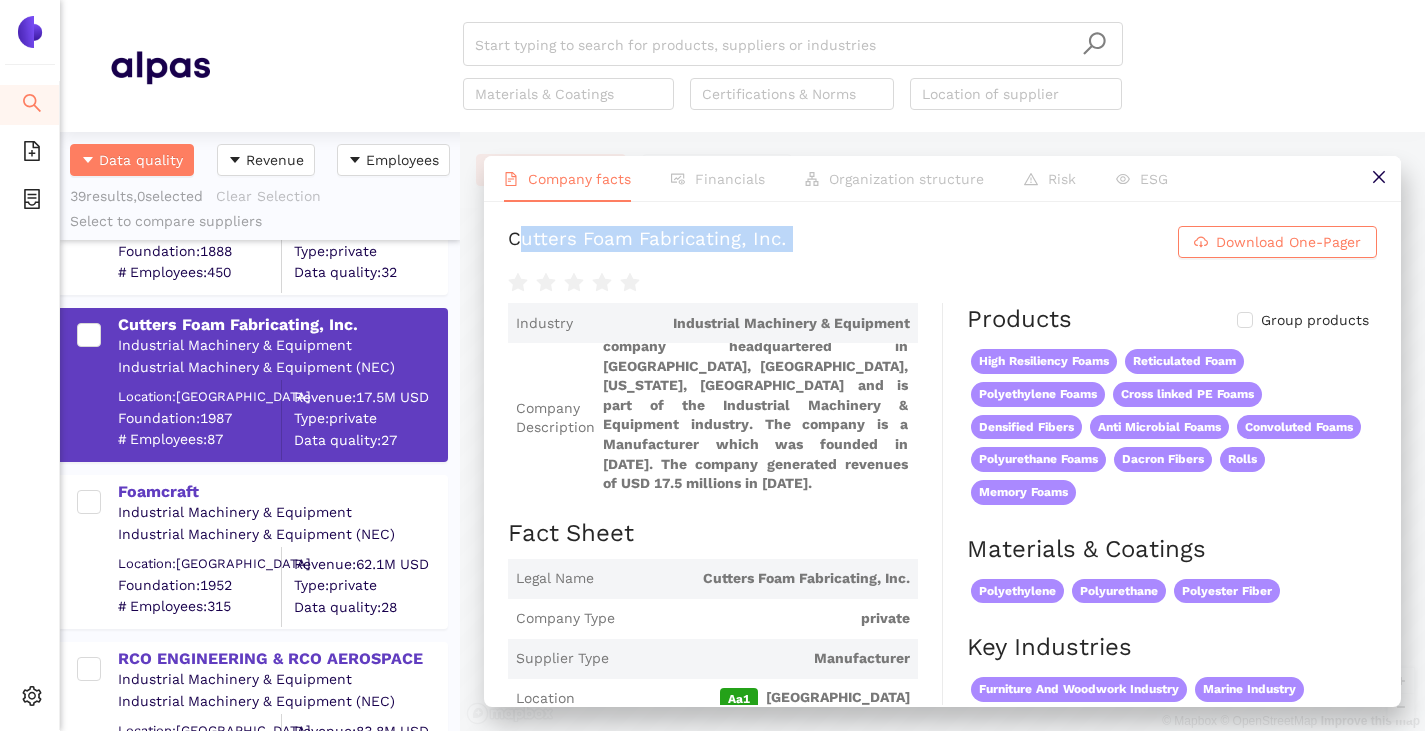 drag, startPoint x: 509, startPoint y: 235, endPoint x: 799, endPoint y: 274, distance: 292.61066 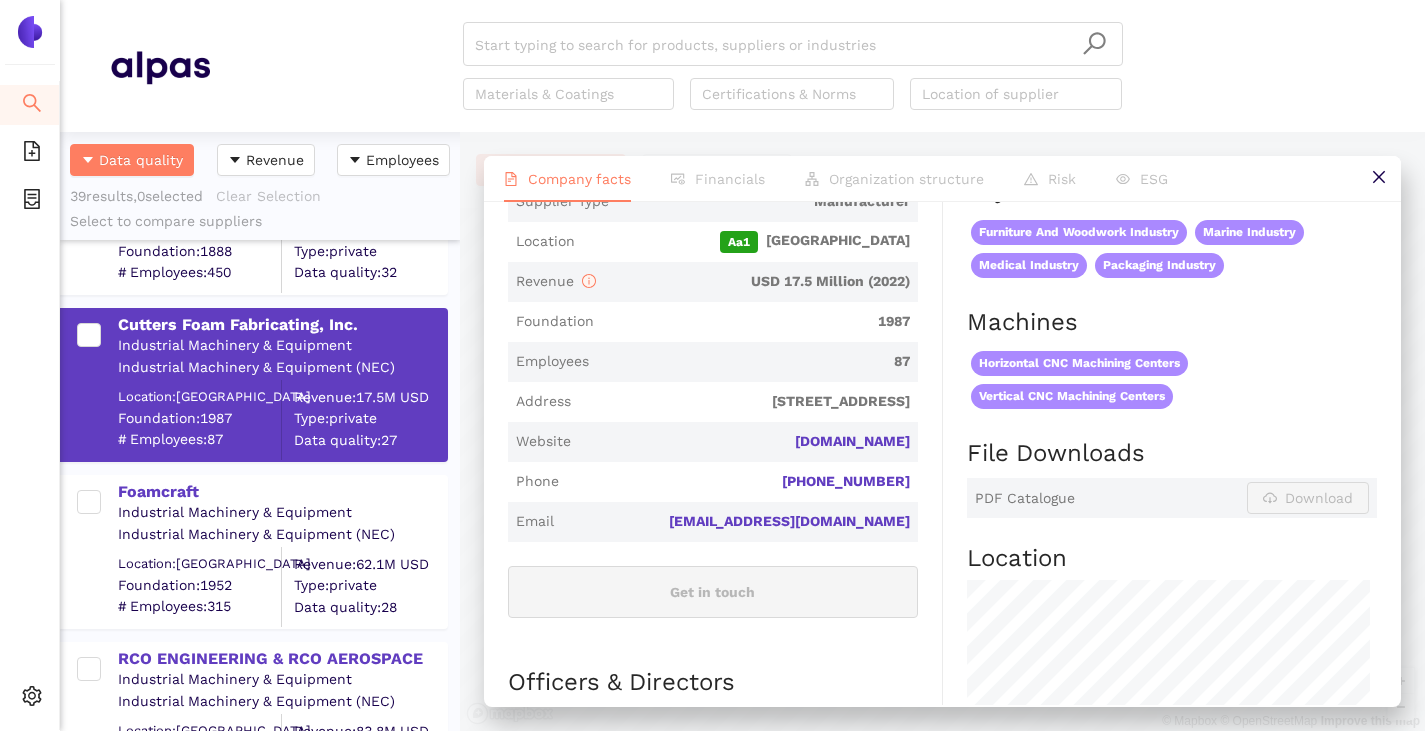 scroll, scrollTop: 257, scrollLeft: 0, axis: vertical 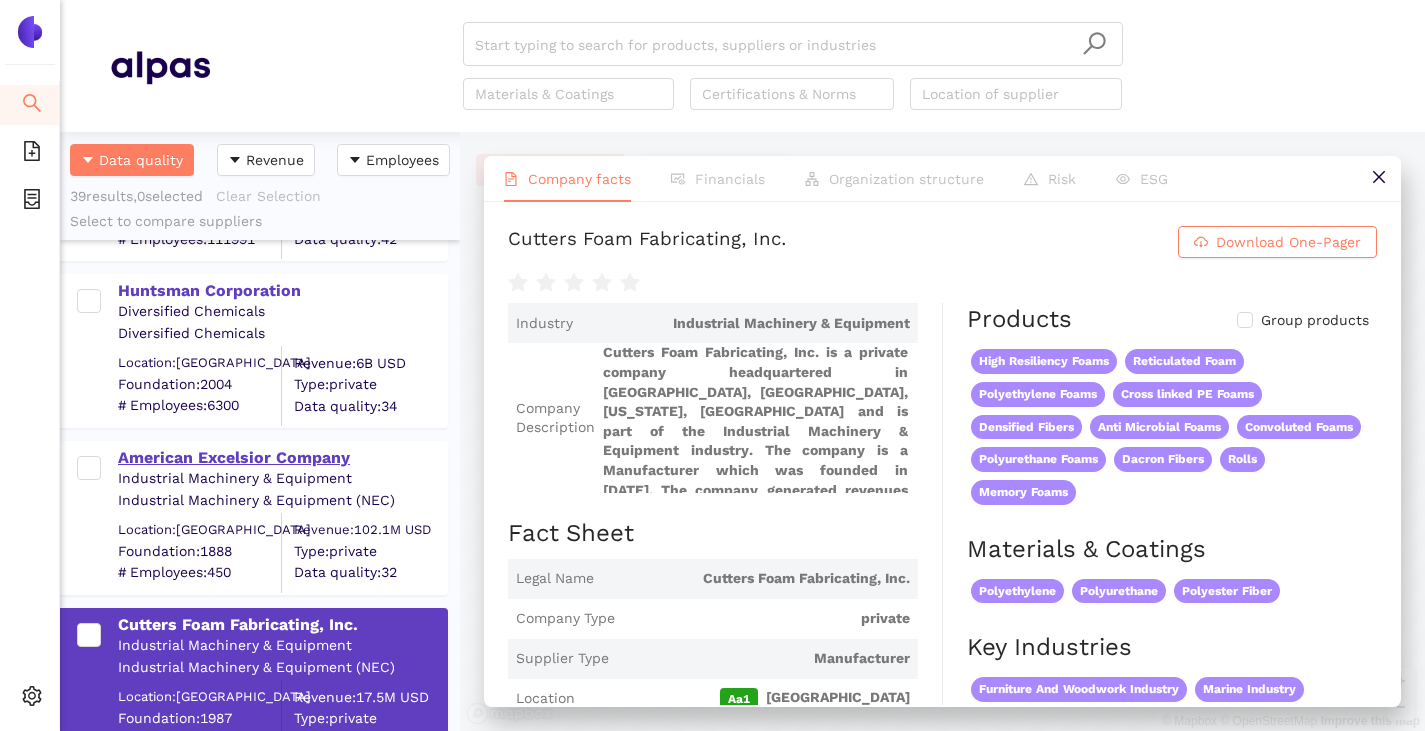 click on "American Excelsior Company" at bounding box center [282, 458] 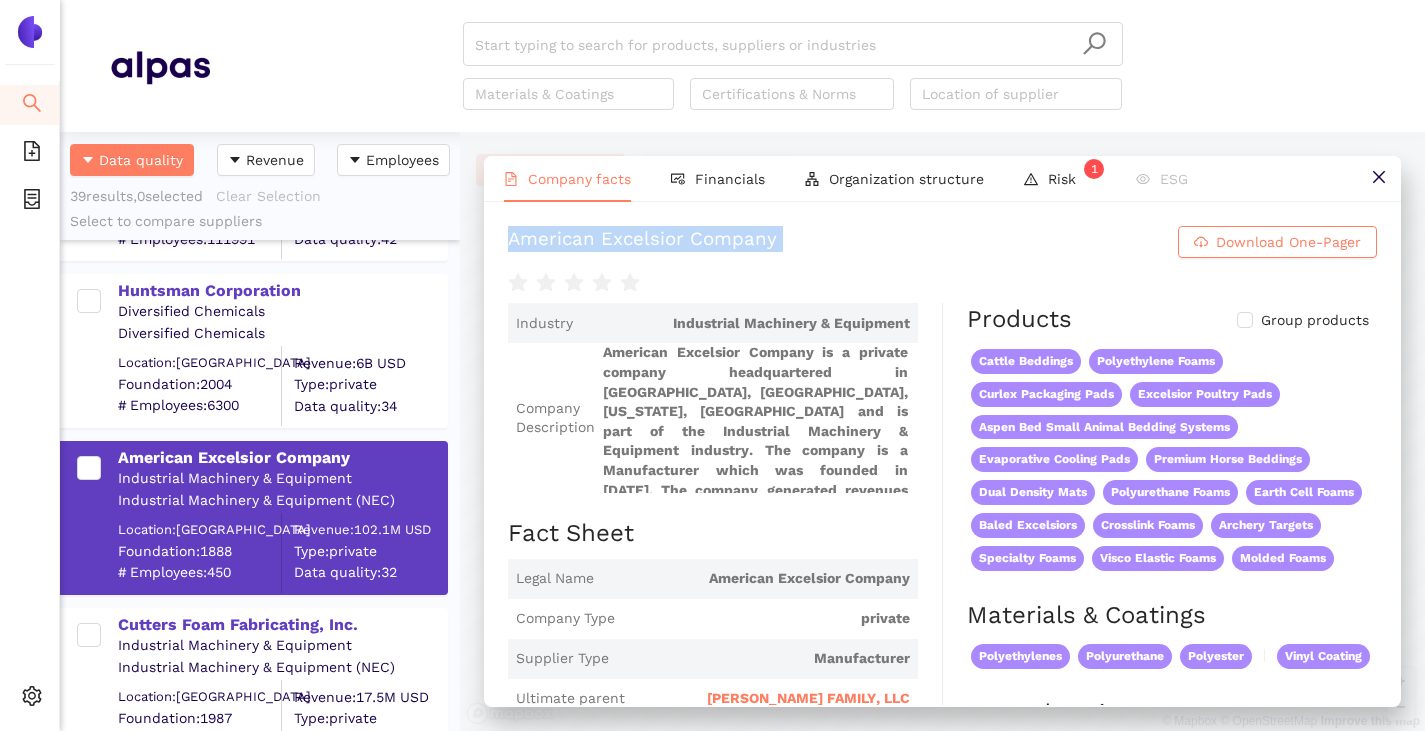 drag, startPoint x: 504, startPoint y: 231, endPoint x: 788, endPoint y: 261, distance: 285.5801 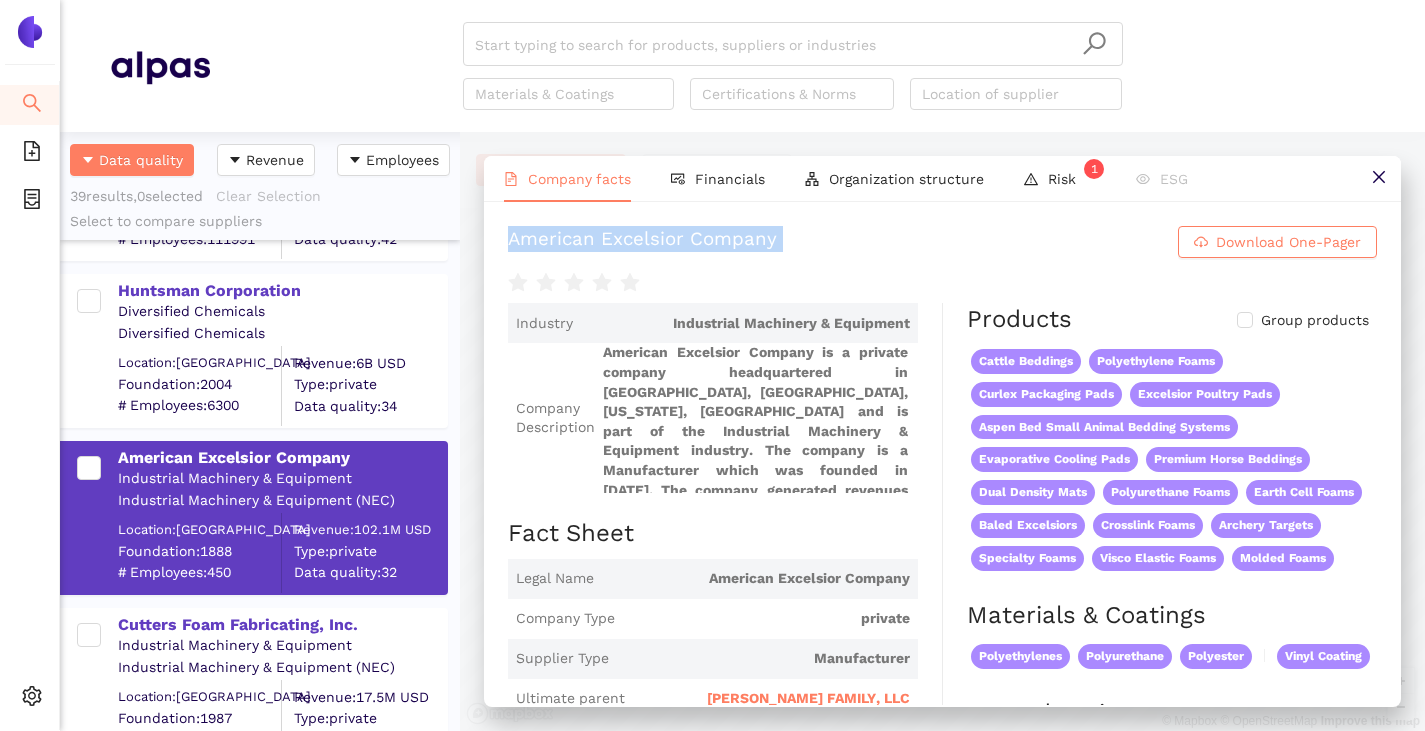 scroll, scrollTop: 6, scrollLeft: 0, axis: vertical 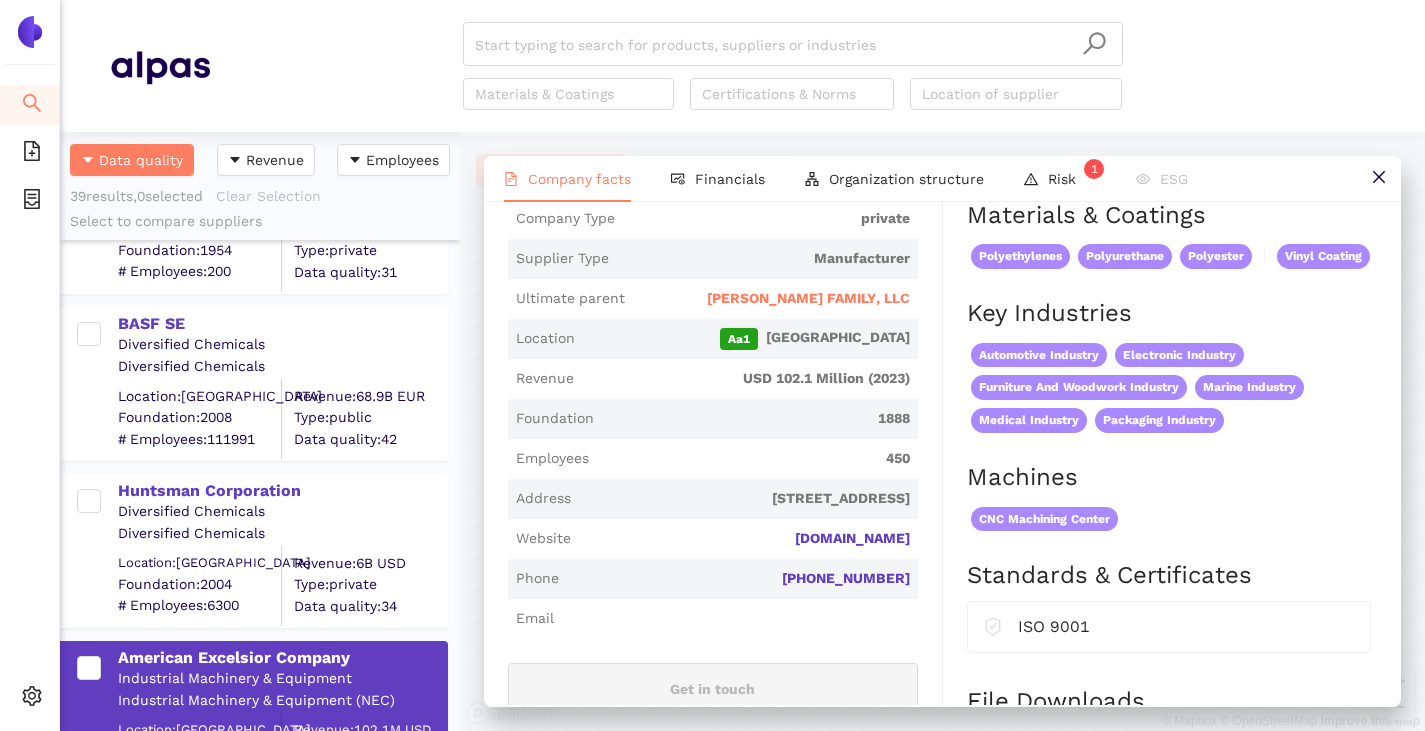 drag, startPoint x: 903, startPoint y: 534, endPoint x: 731, endPoint y: 528, distance: 172.10461 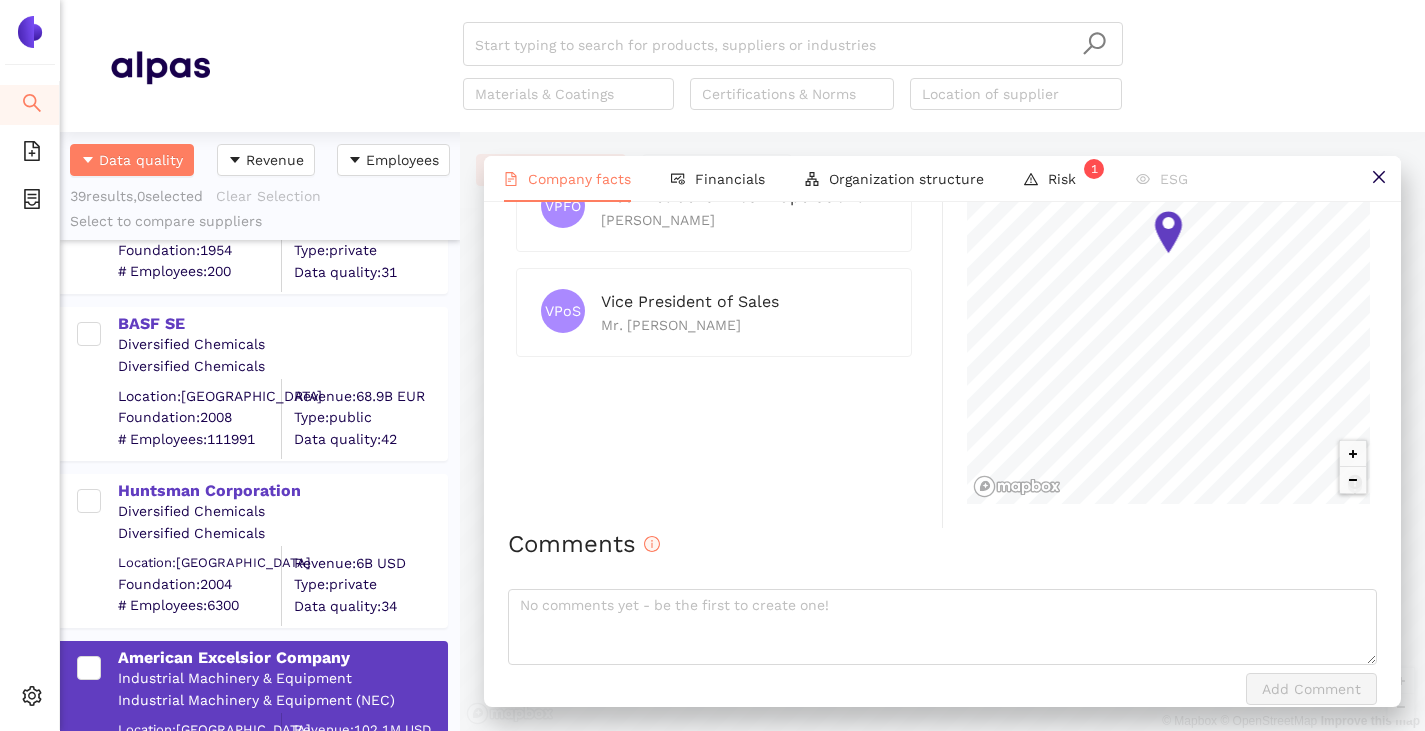 scroll, scrollTop: 1314, scrollLeft: 0, axis: vertical 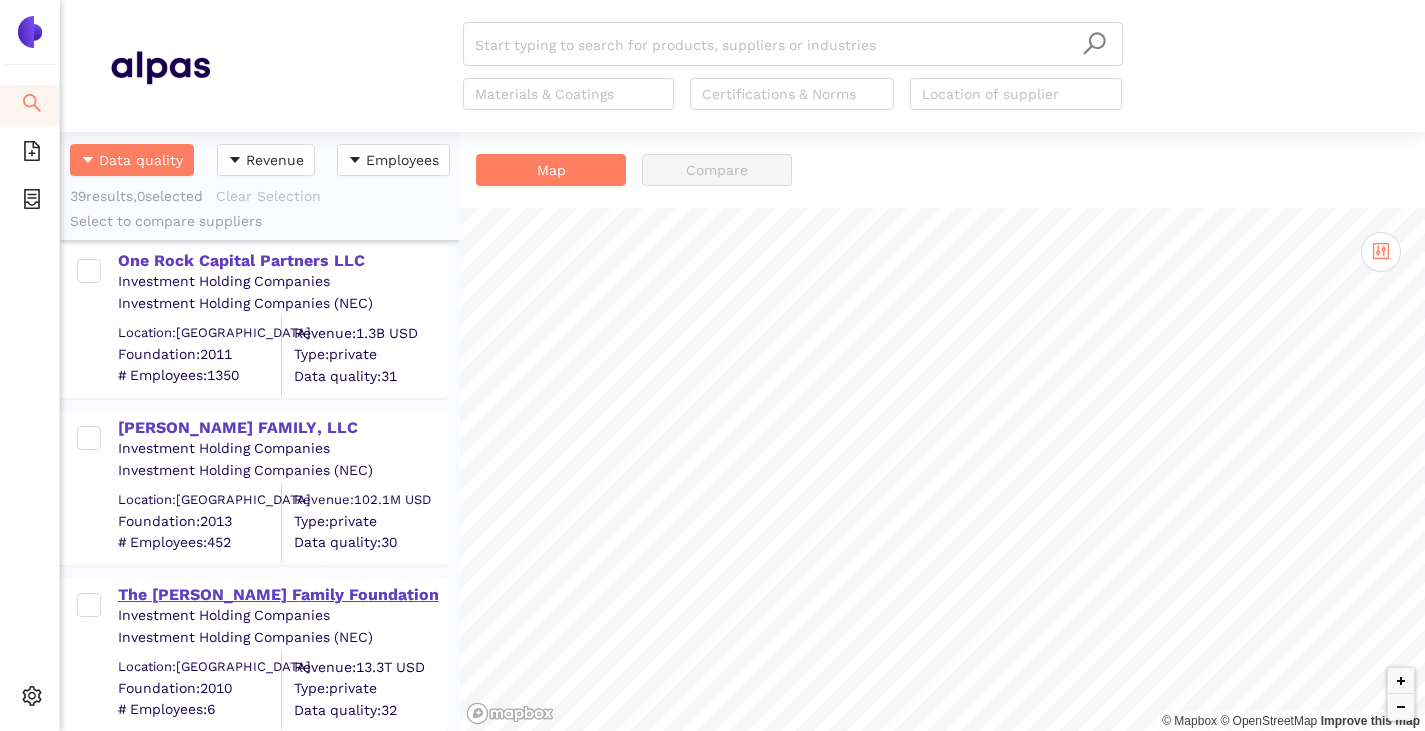 click on "The [PERSON_NAME] Family Foundation" at bounding box center (282, 595) 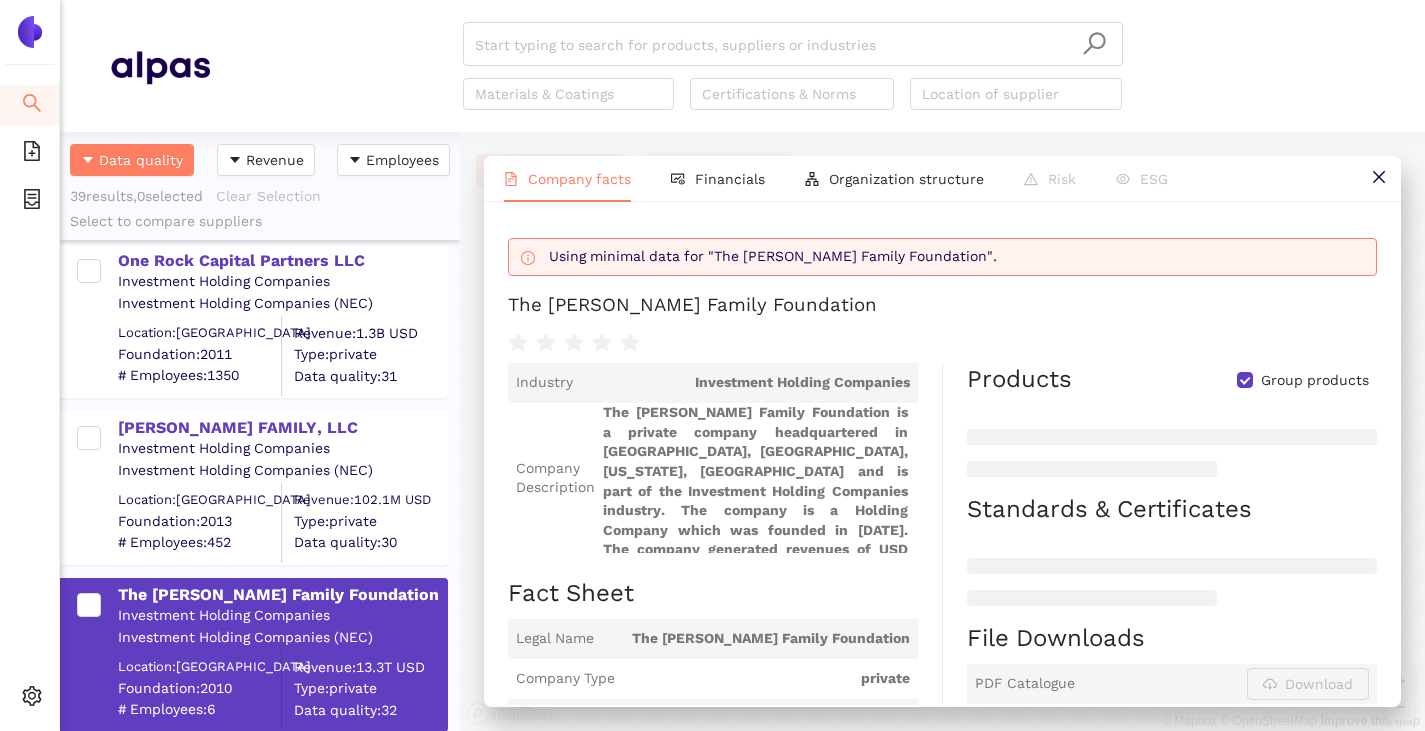 scroll, scrollTop: 26, scrollLeft: 0, axis: vertical 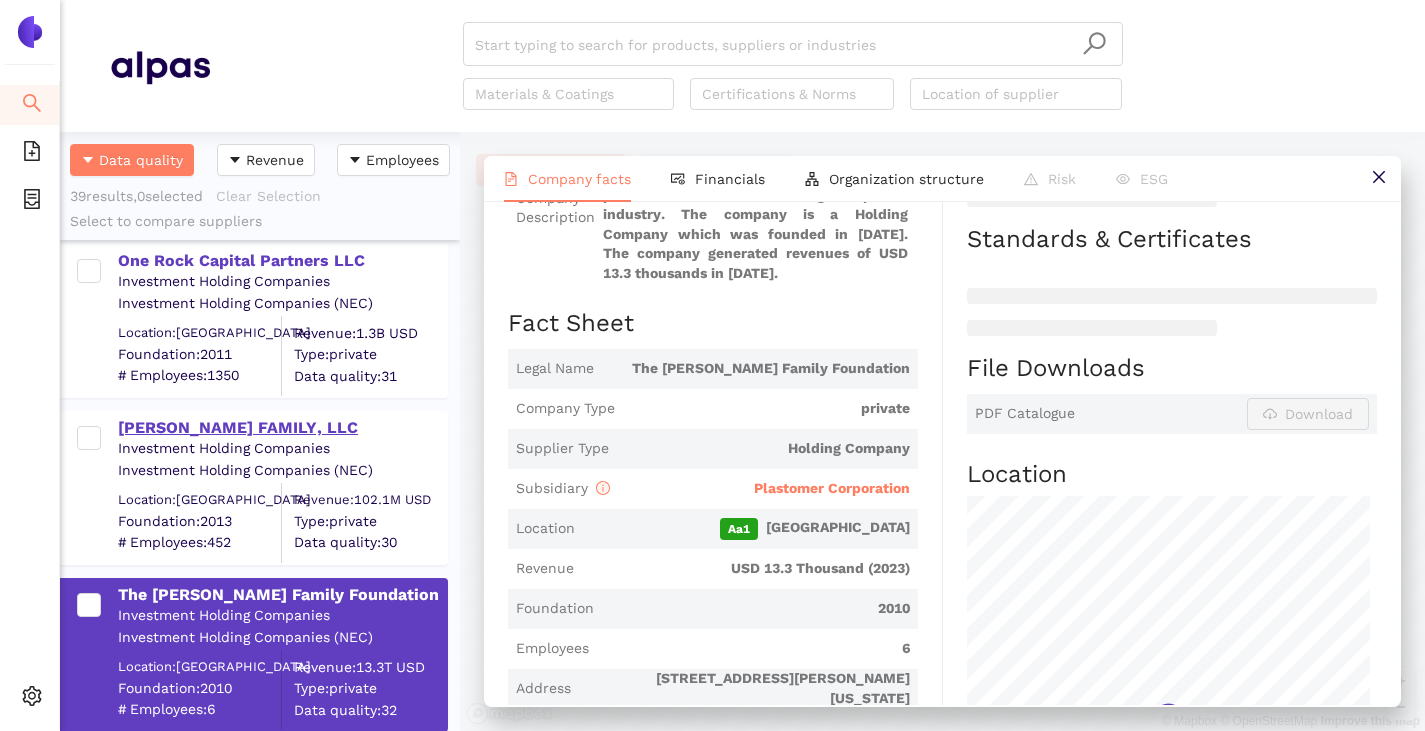 click on "[PERSON_NAME] FAMILY, LLC" at bounding box center (282, 428) 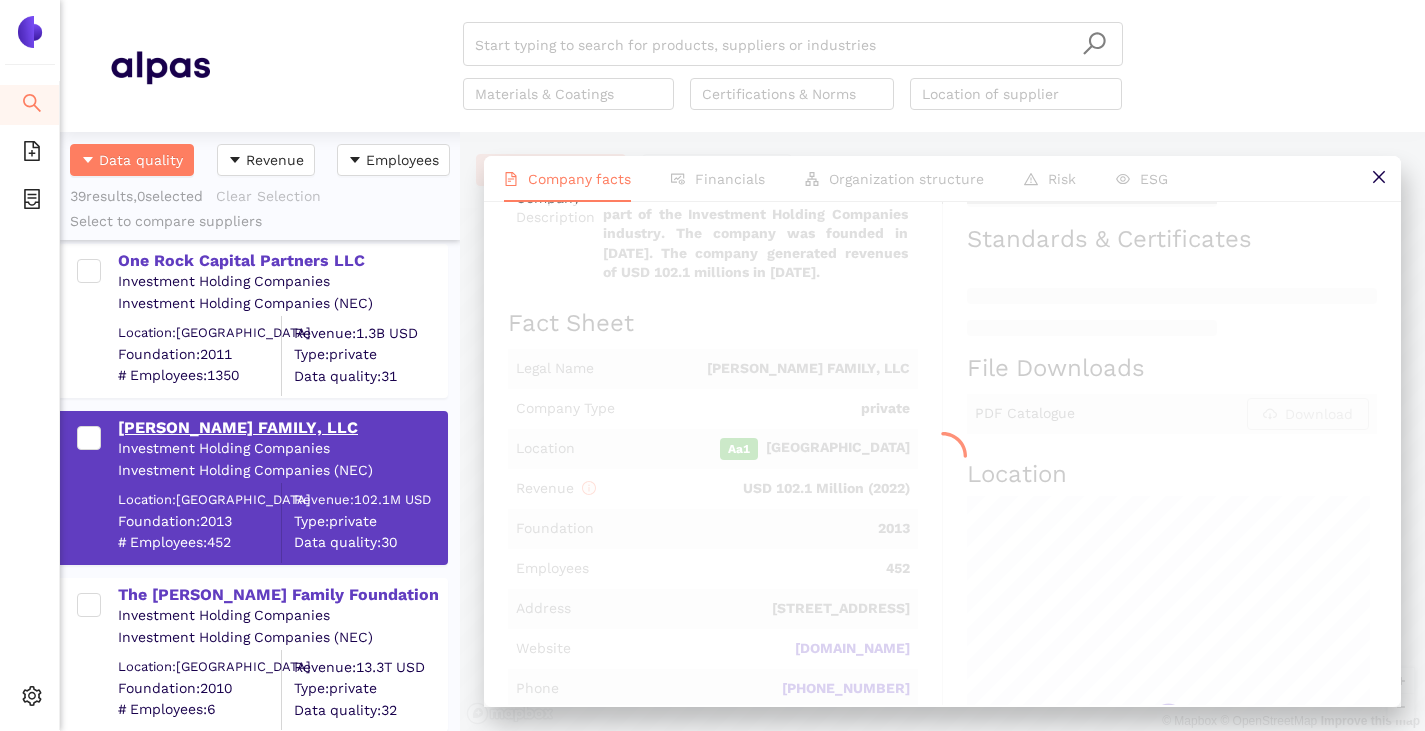 scroll, scrollTop: 0, scrollLeft: 0, axis: both 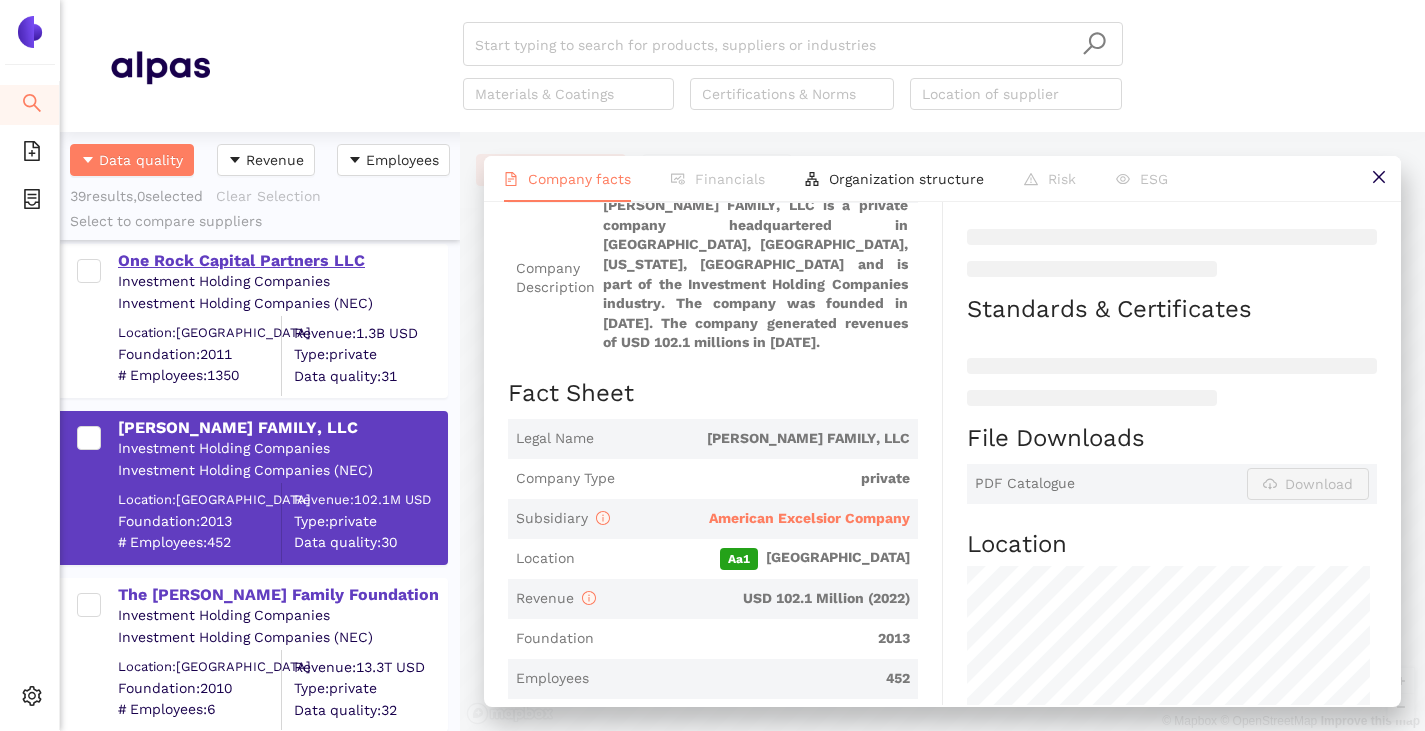 click on "One Rock Capital Partners LLC" at bounding box center [282, 261] 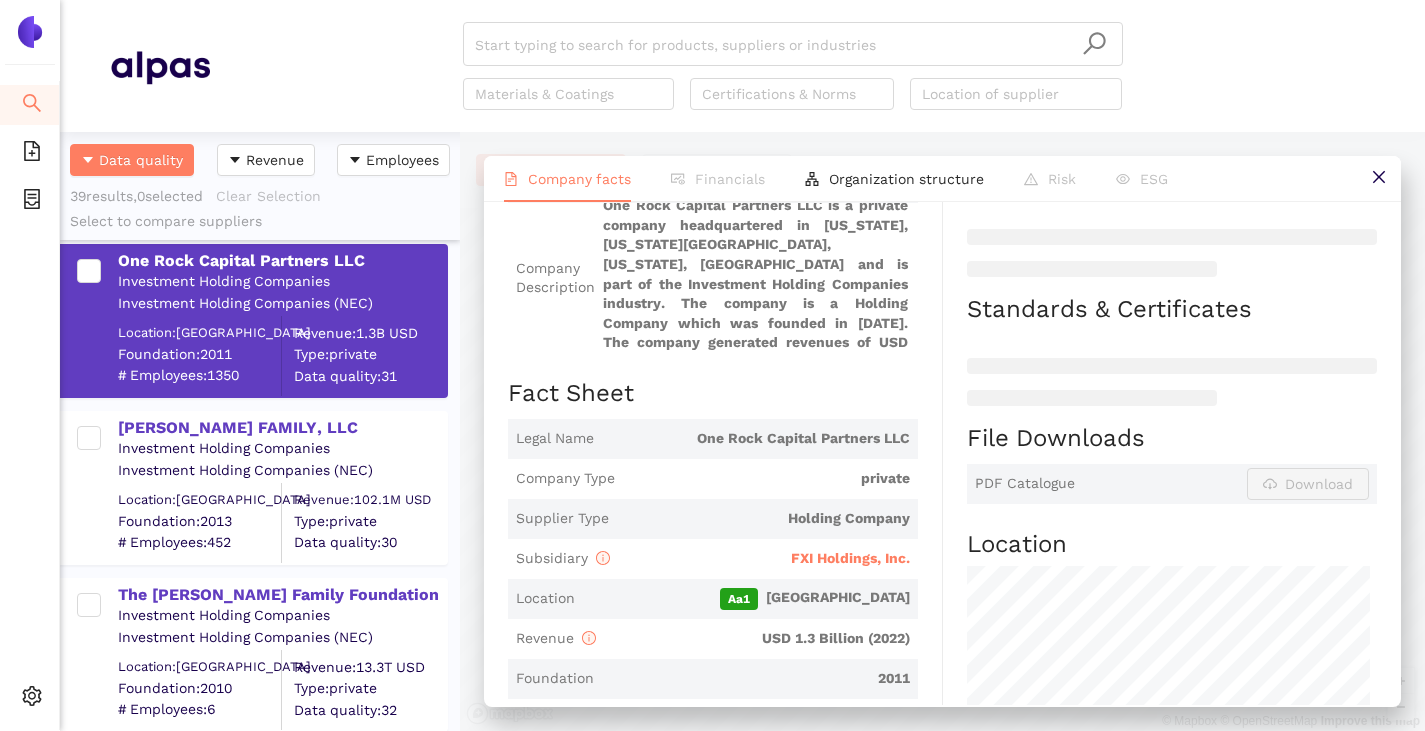 scroll, scrollTop: 0, scrollLeft: 0, axis: both 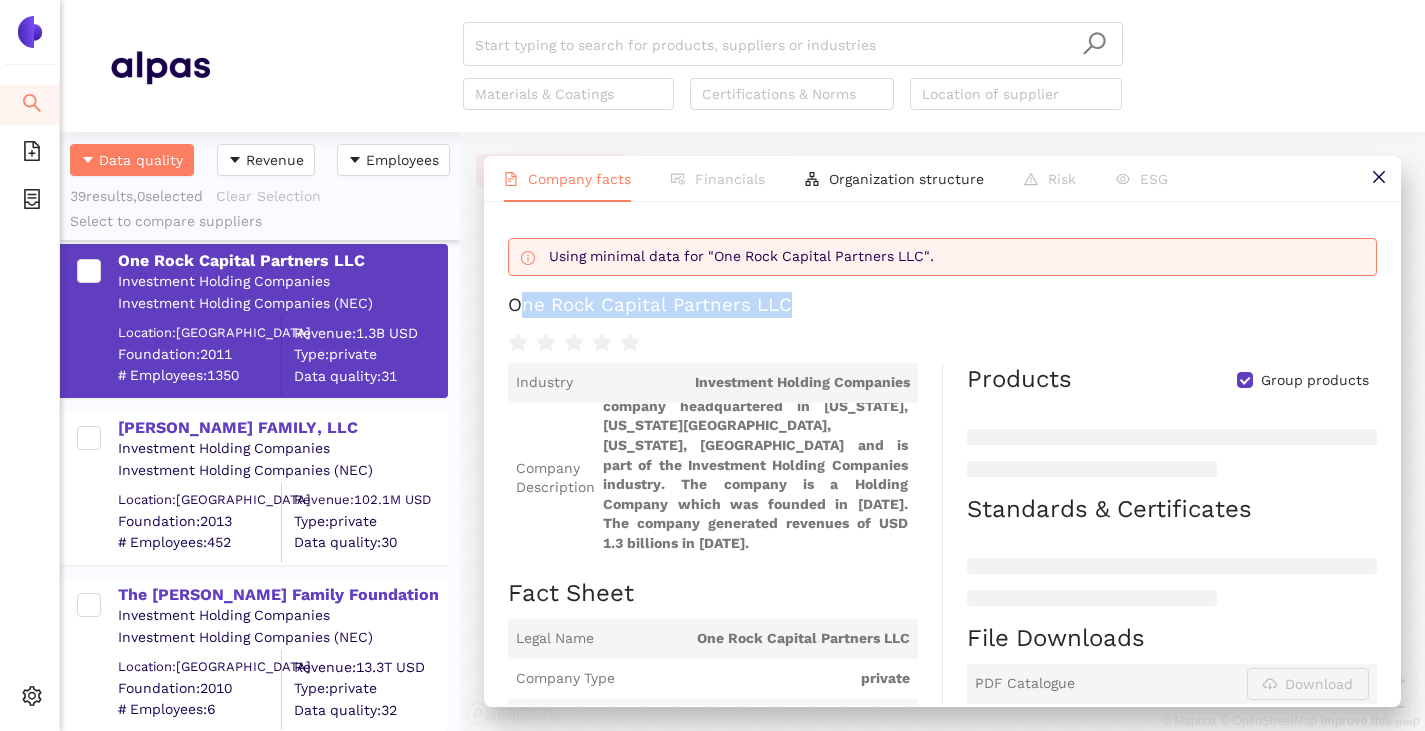 drag, startPoint x: 515, startPoint y: 299, endPoint x: 777, endPoint y: 311, distance: 262.27466 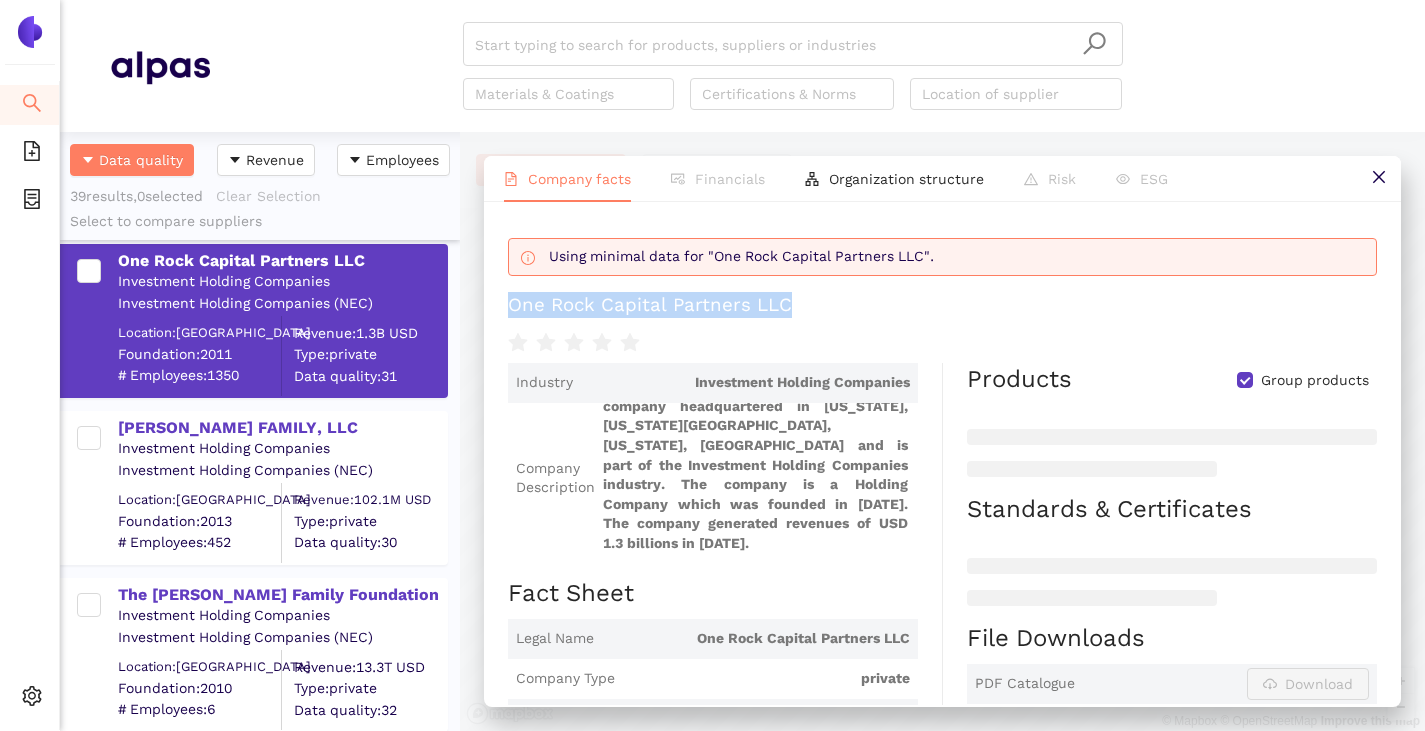 drag, startPoint x: 502, startPoint y: 303, endPoint x: 832, endPoint y: 303, distance: 330 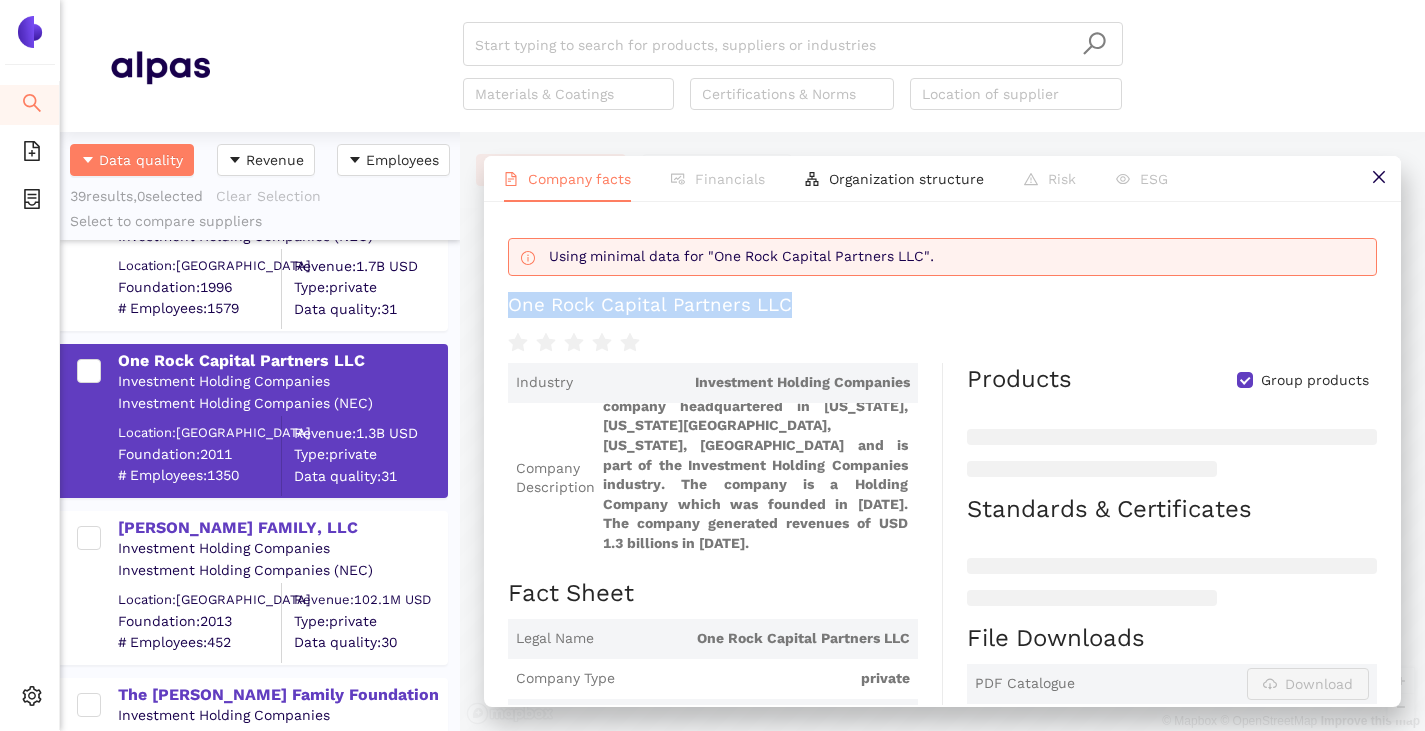 scroll, scrollTop: 5724, scrollLeft: 0, axis: vertical 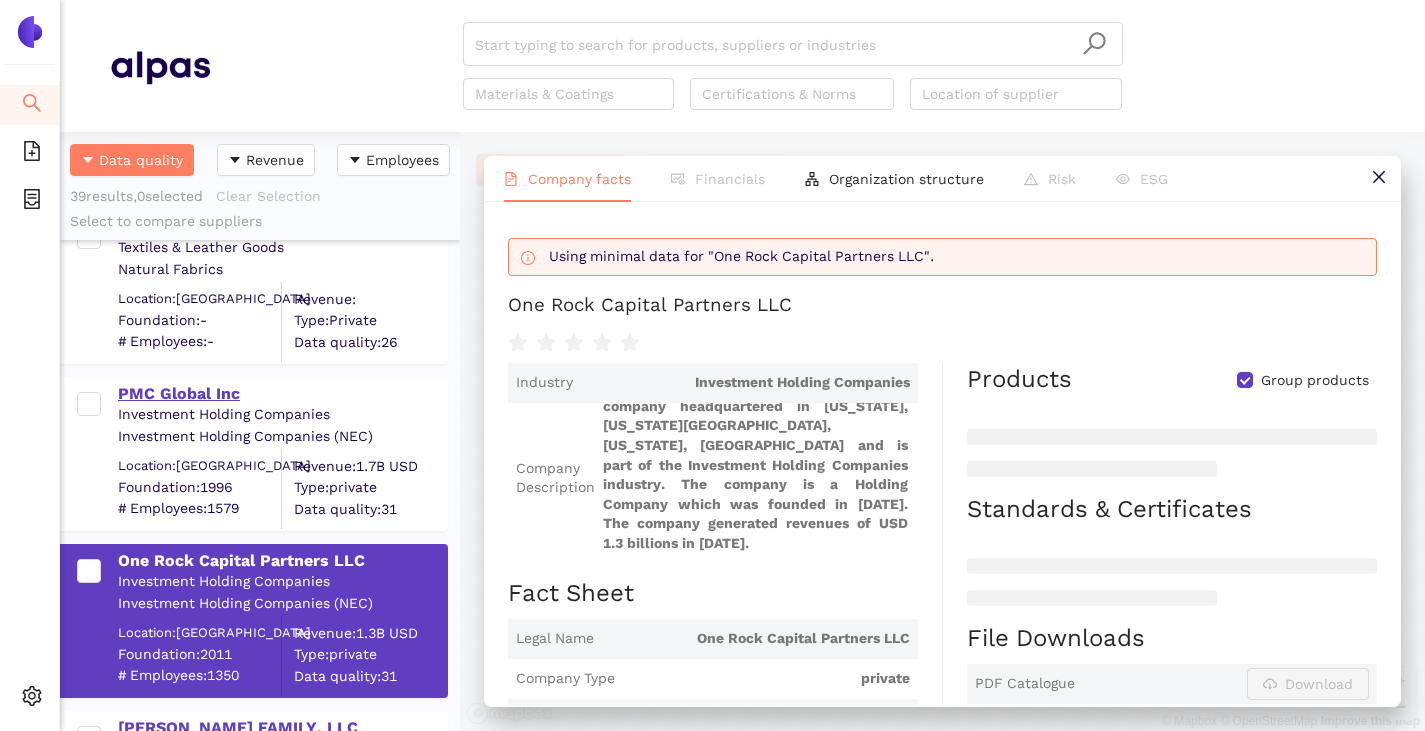 click on "PMC Global Inc" at bounding box center [282, 394] 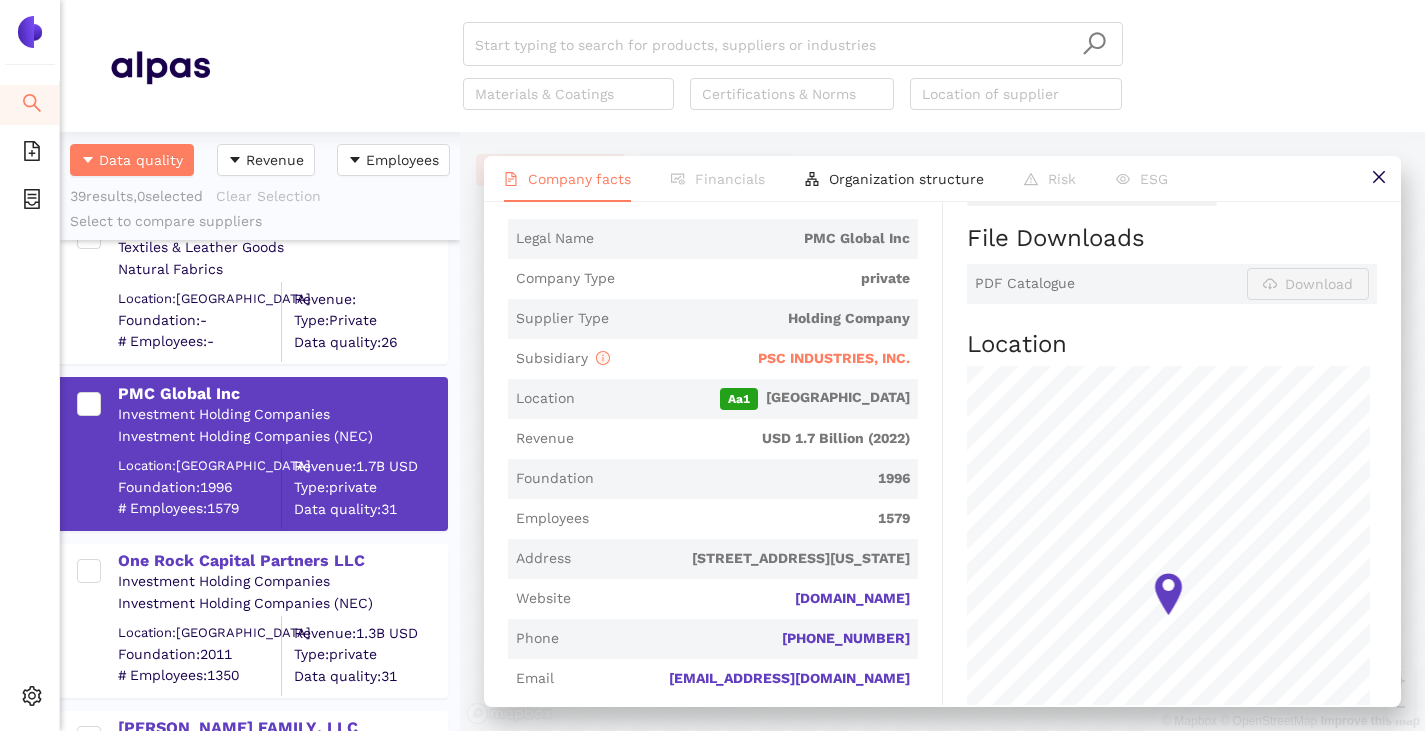 scroll, scrollTop: 0, scrollLeft: 0, axis: both 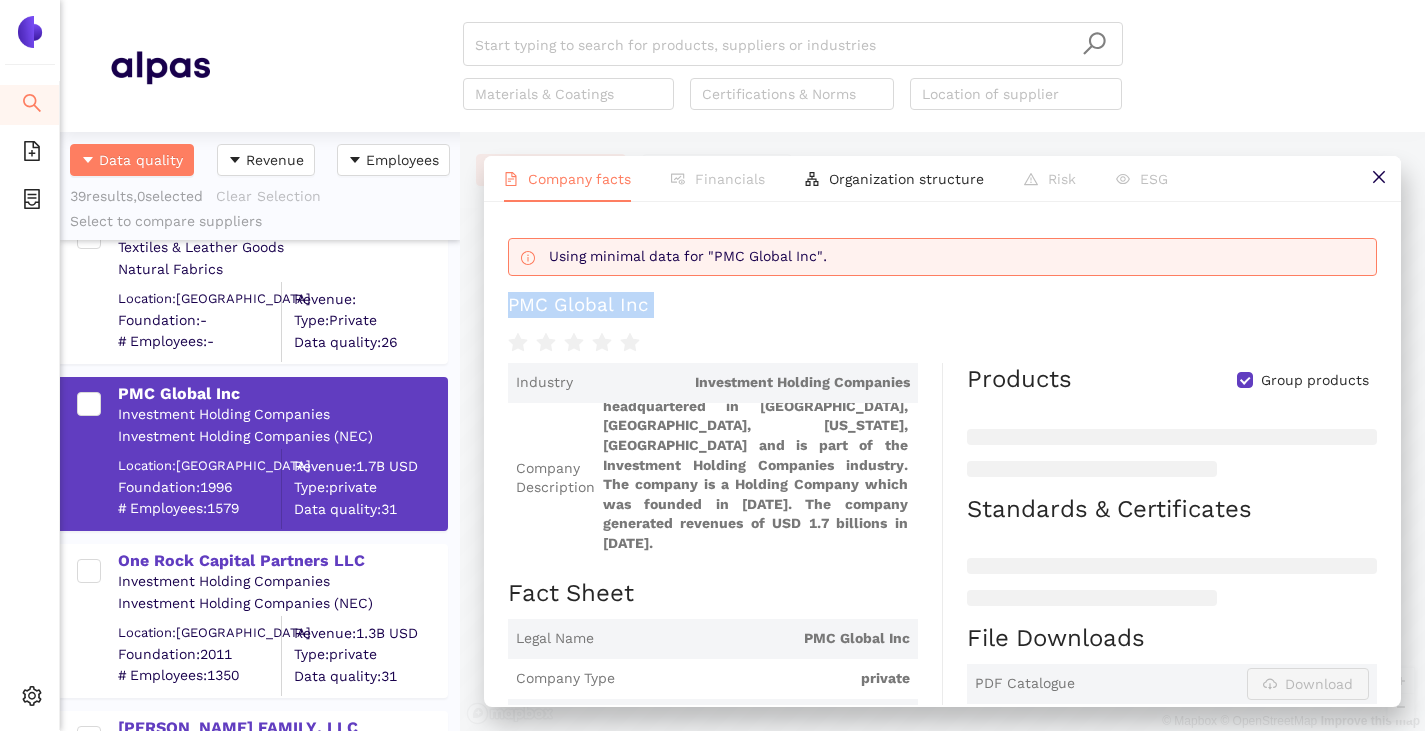 drag, startPoint x: 516, startPoint y: 306, endPoint x: 687, endPoint y: 331, distance: 172.81783 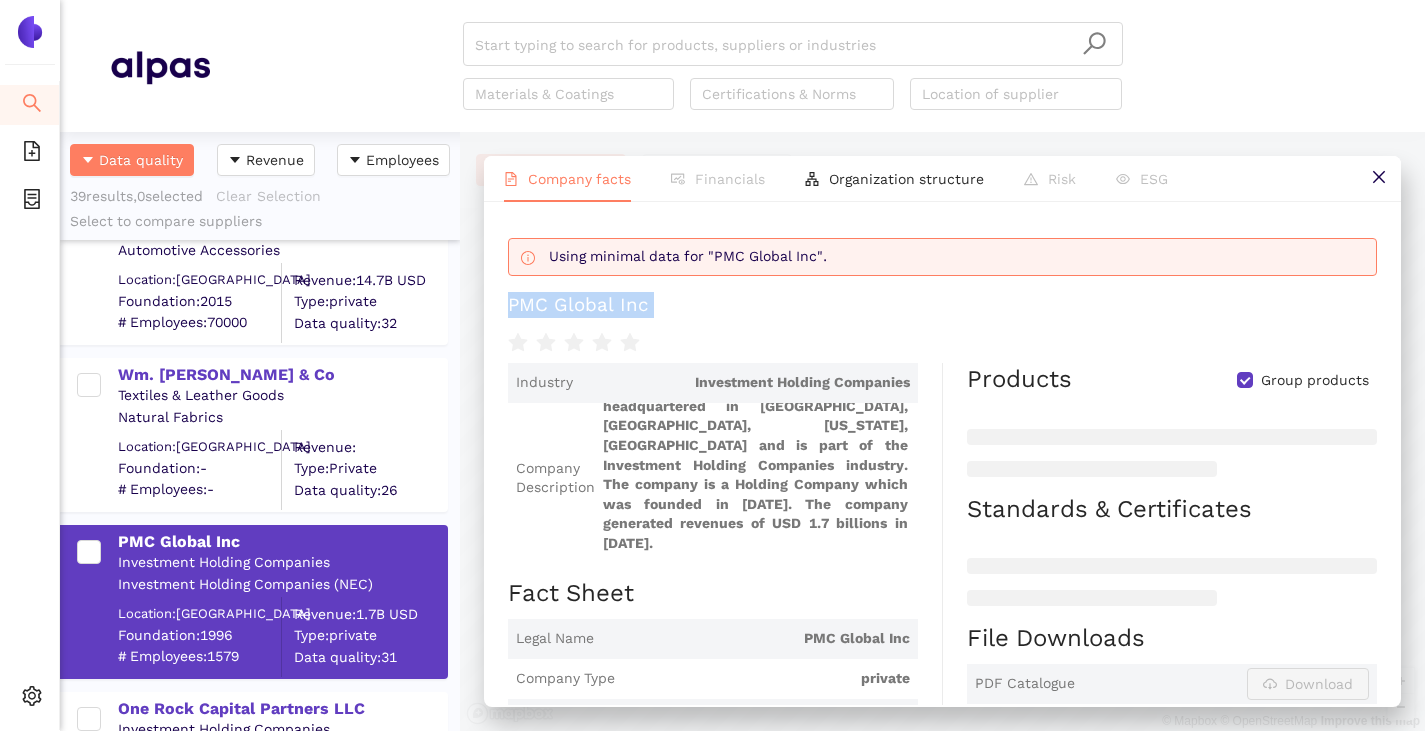 scroll, scrollTop: 5524, scrollLeft: 0, axis: vertical 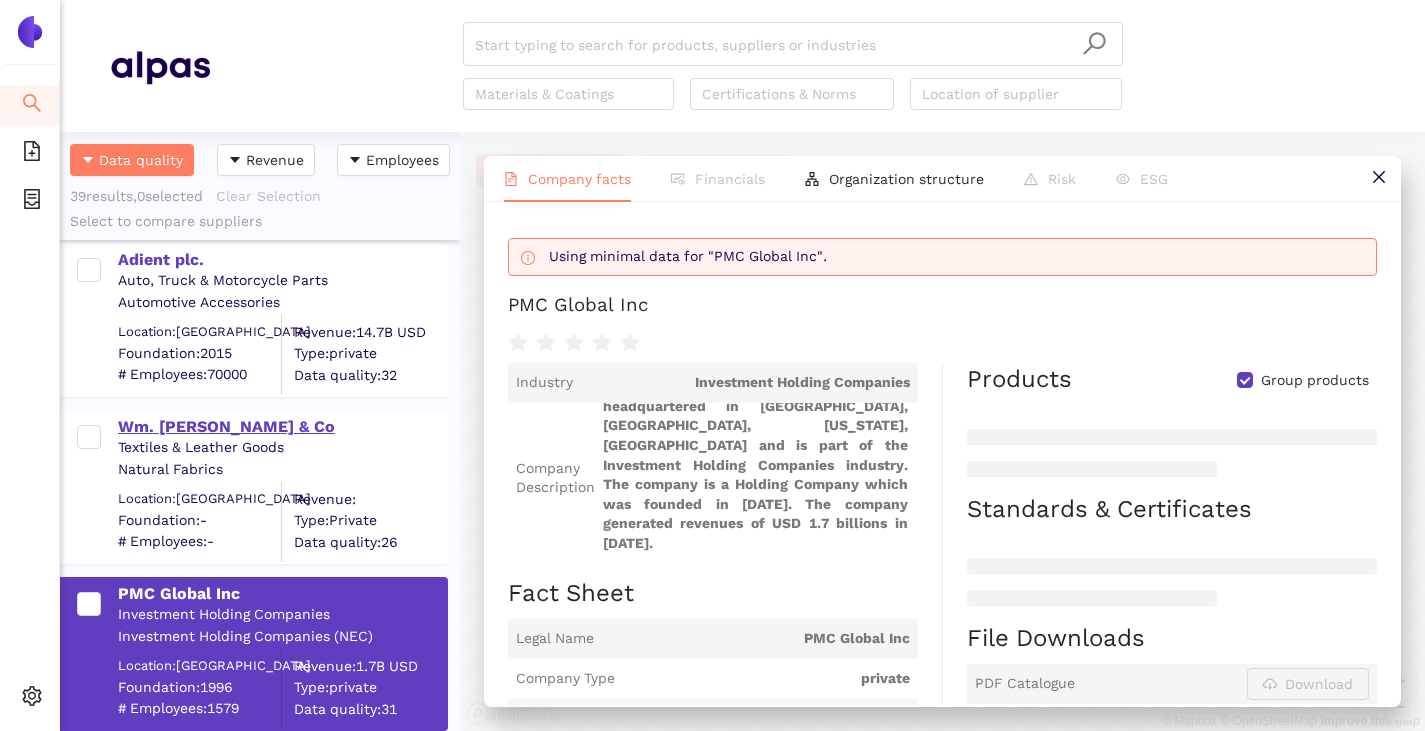 click on "Wm. [PERSON_NAME] & Co" at bounding box center (282, 427) 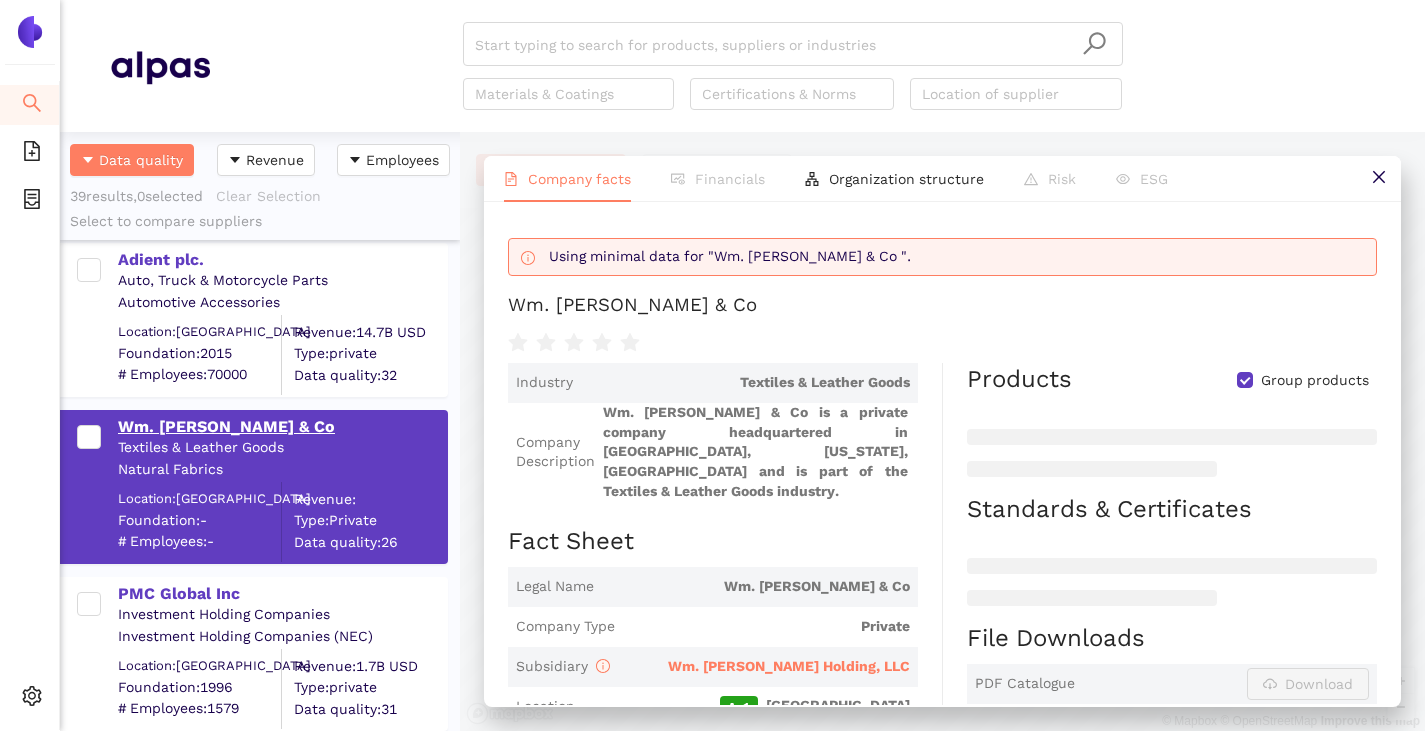 scroll, scrollTop: 0, scrollLeft: 0, axis: both 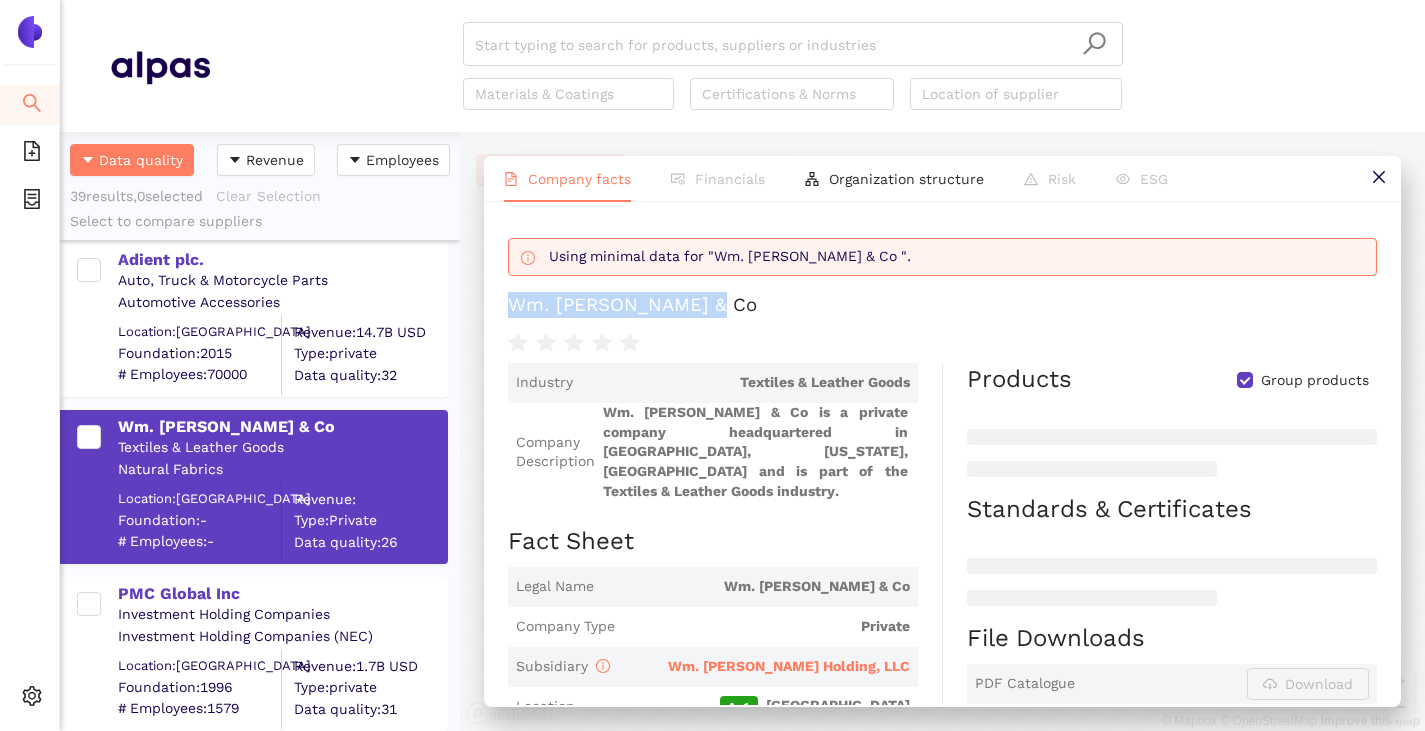 drag, startPoint x: 512, startPoint y: 305, endPoint x: 712, endPoint y: 299, distance: 200.08998 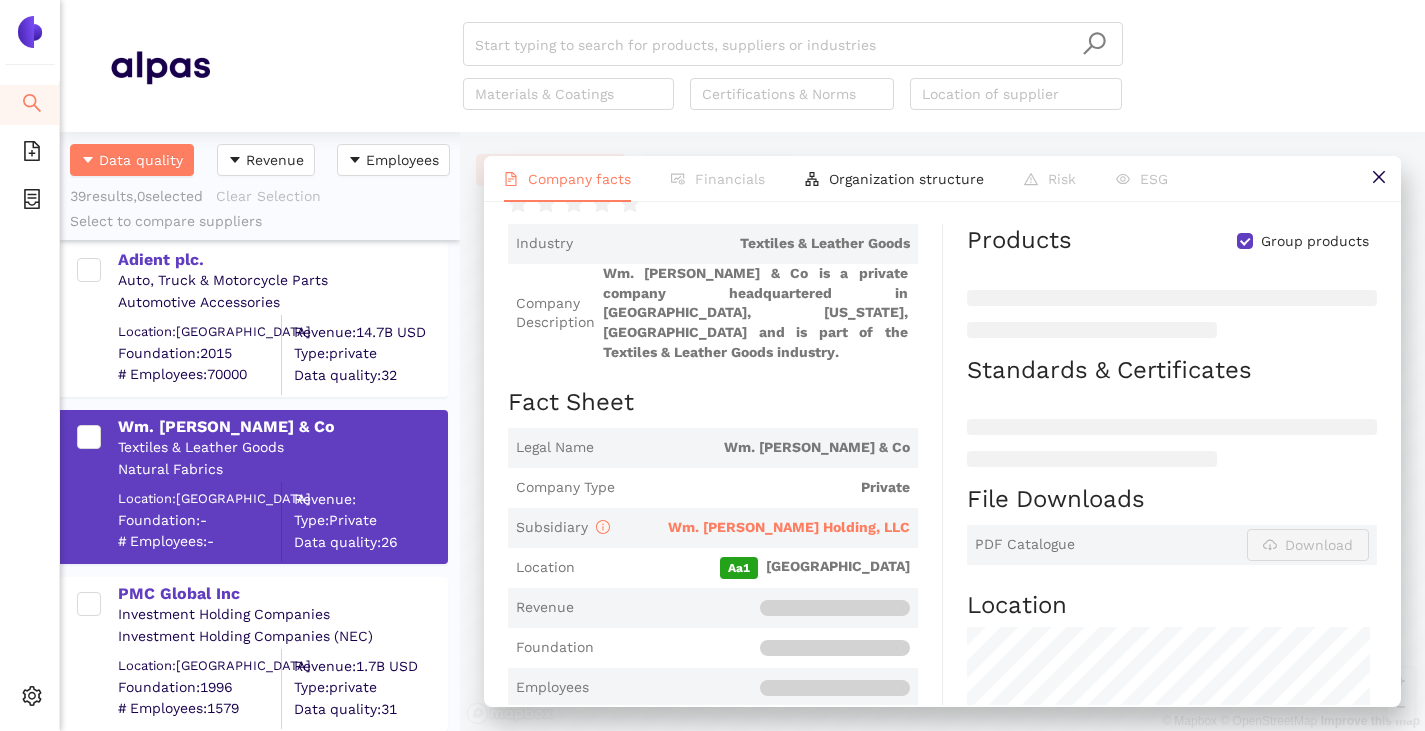 scroll, scrollTop: 200, scrollLeft: 0, axis: vertical 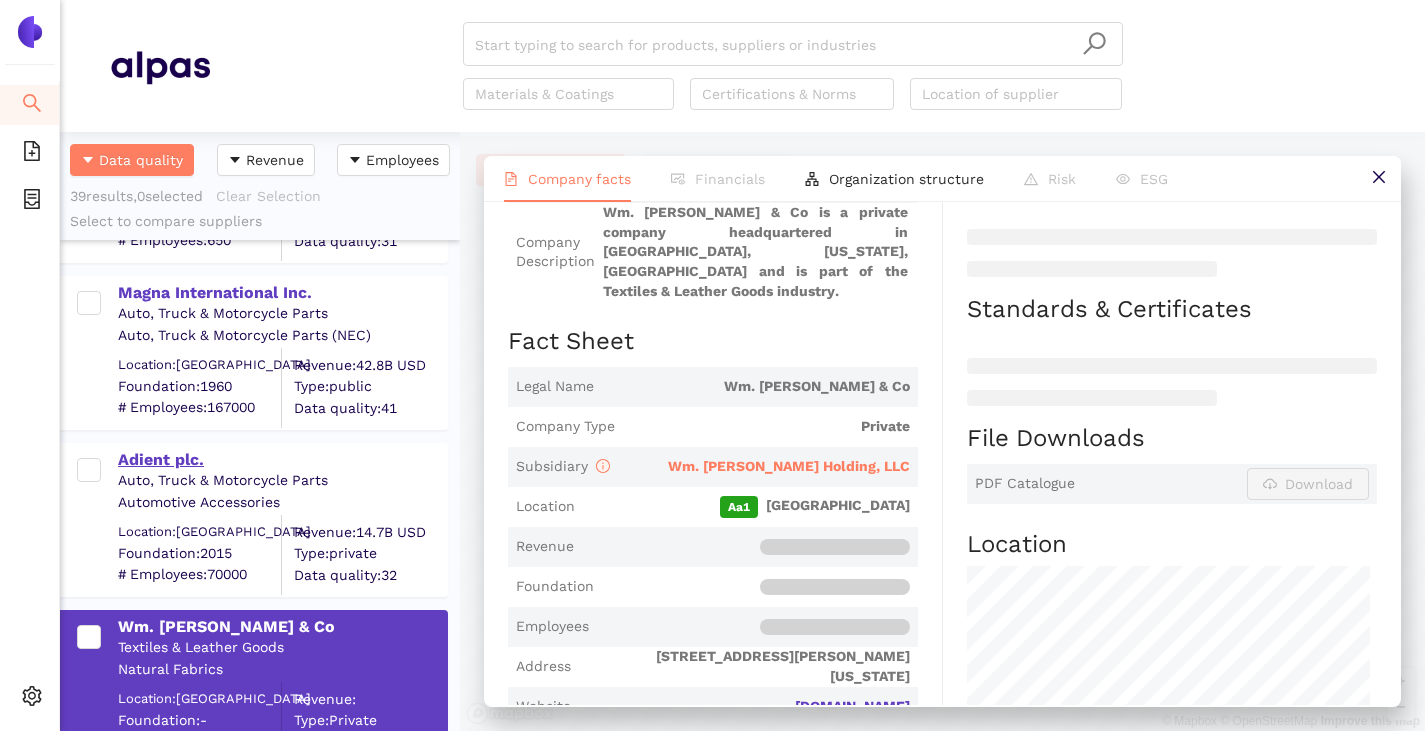 click on "Adient plc." at bounding box center [282, 460] 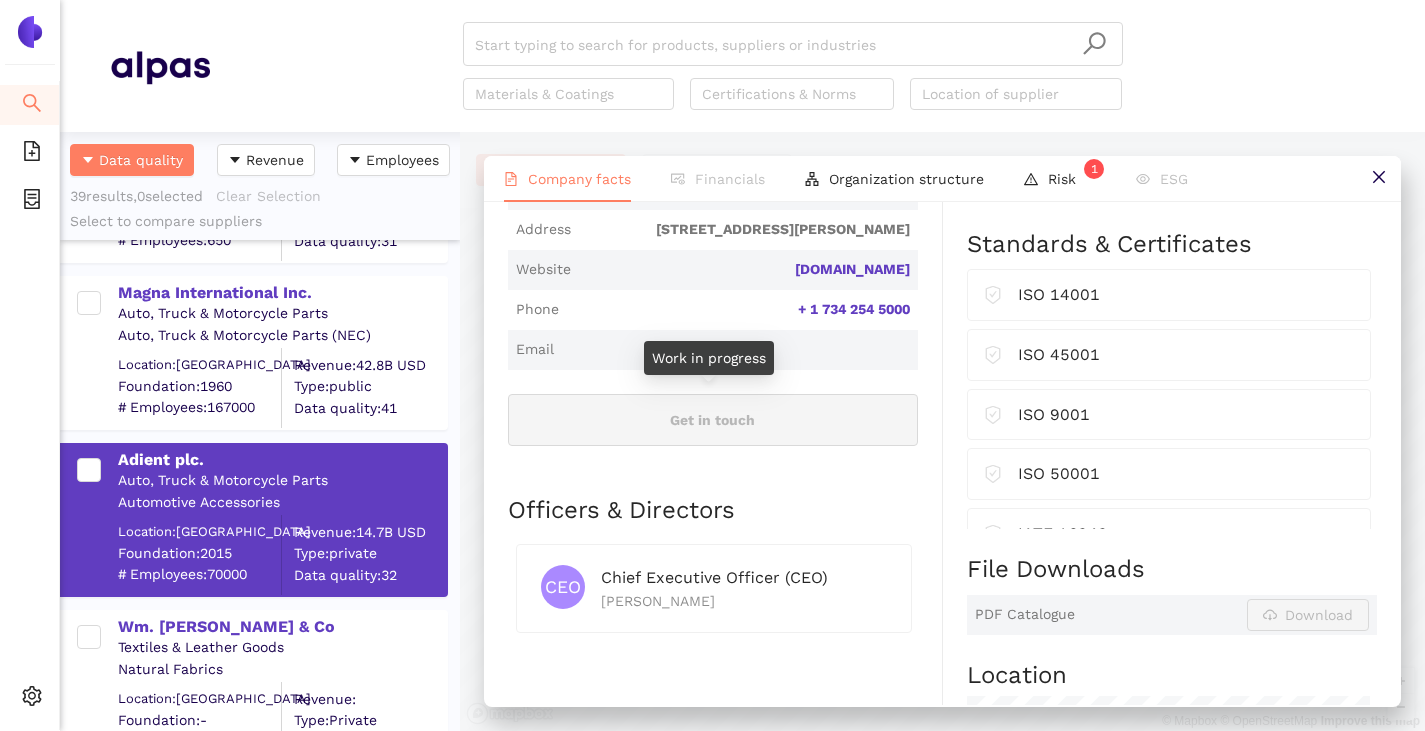 scroll, scrollTop: 500, scrollLeft: 0, axis: vertical 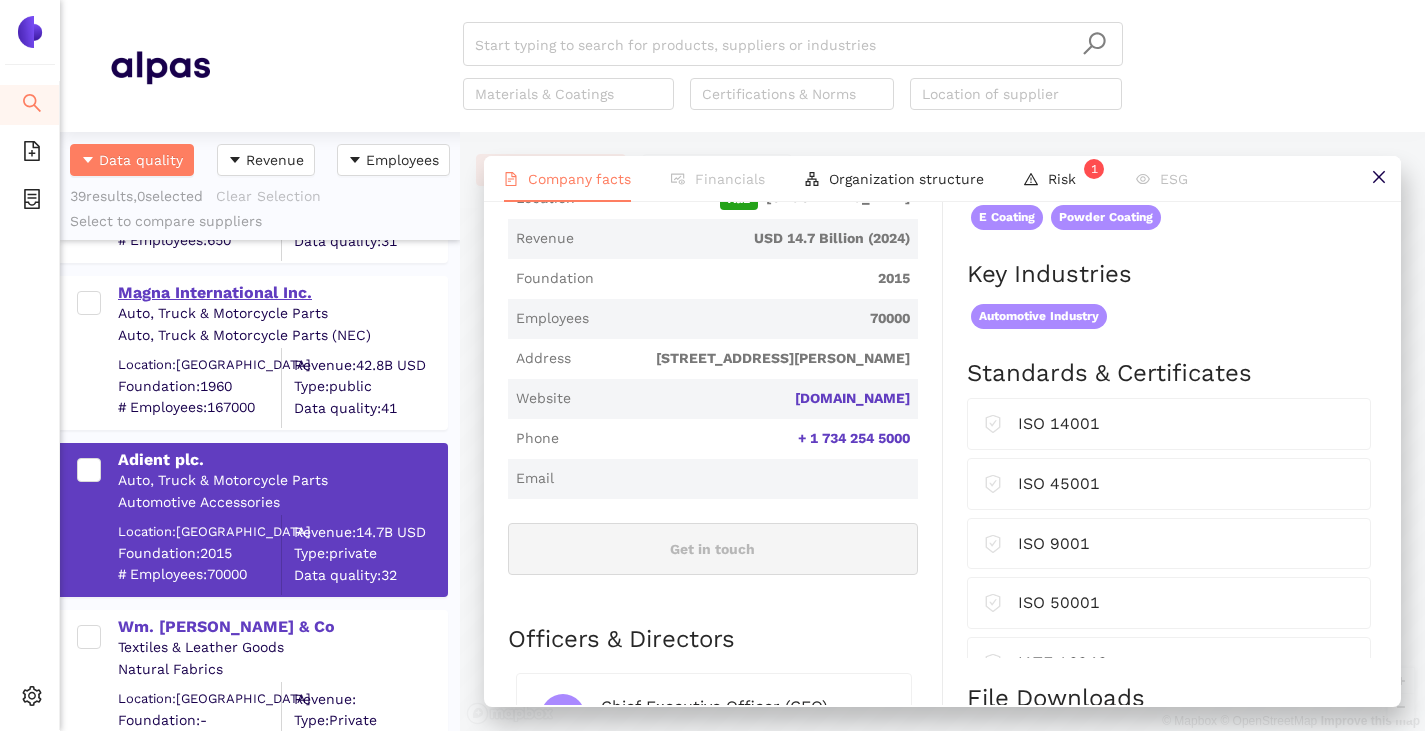 click on "Magna International Inc." at bounding box center [282, 293] 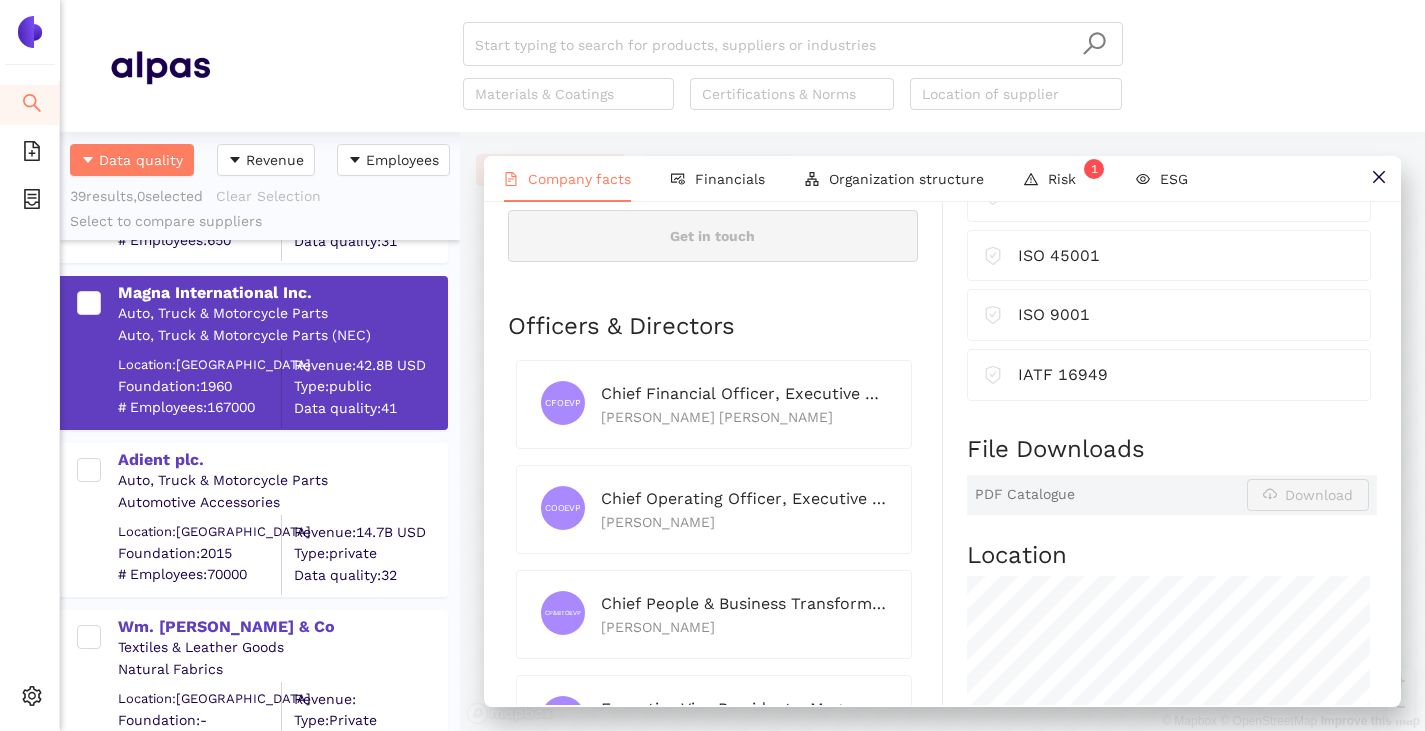 scroll, scrollTop: 800, scrollLeft: 0, axis: vertical 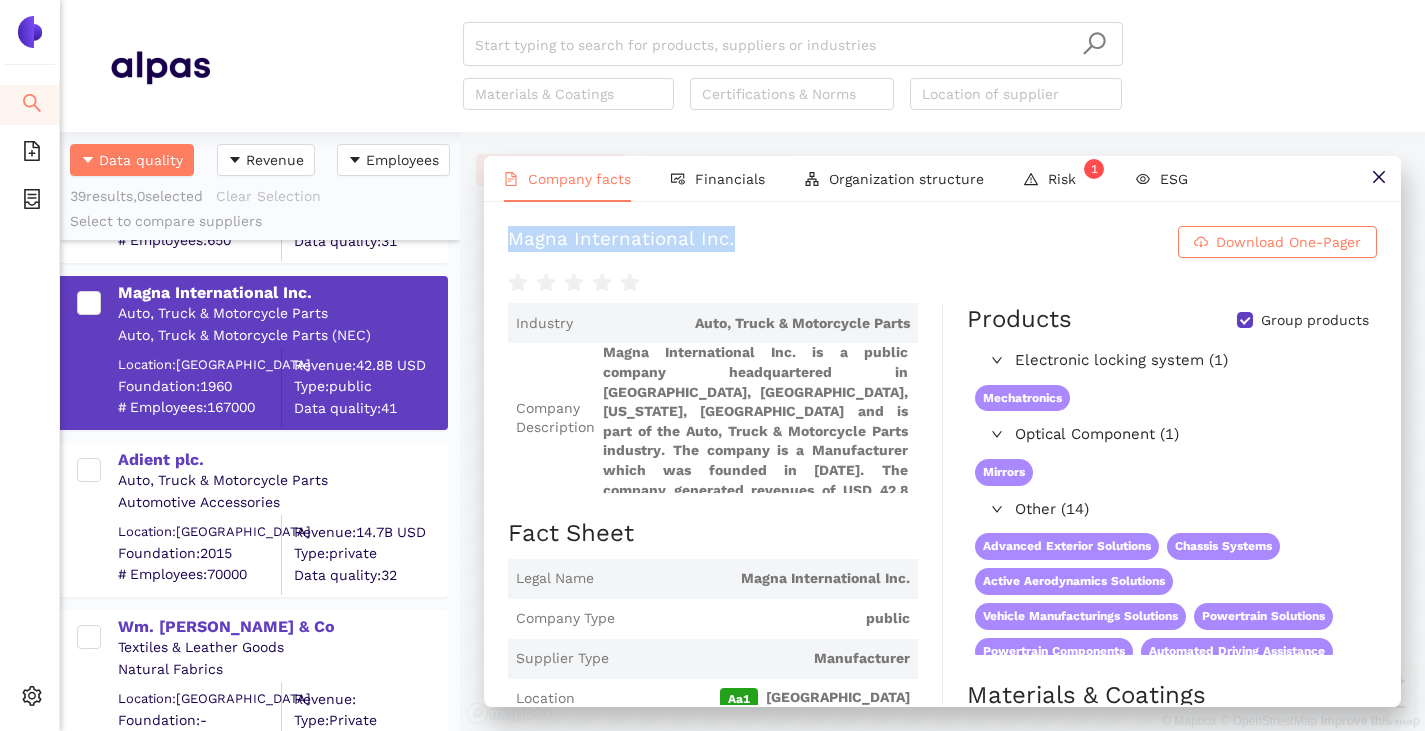 drag, startPoint x: 499, startPoint y: 246, endPoint x: 766, endPoint y: 247, distance: 267.00186 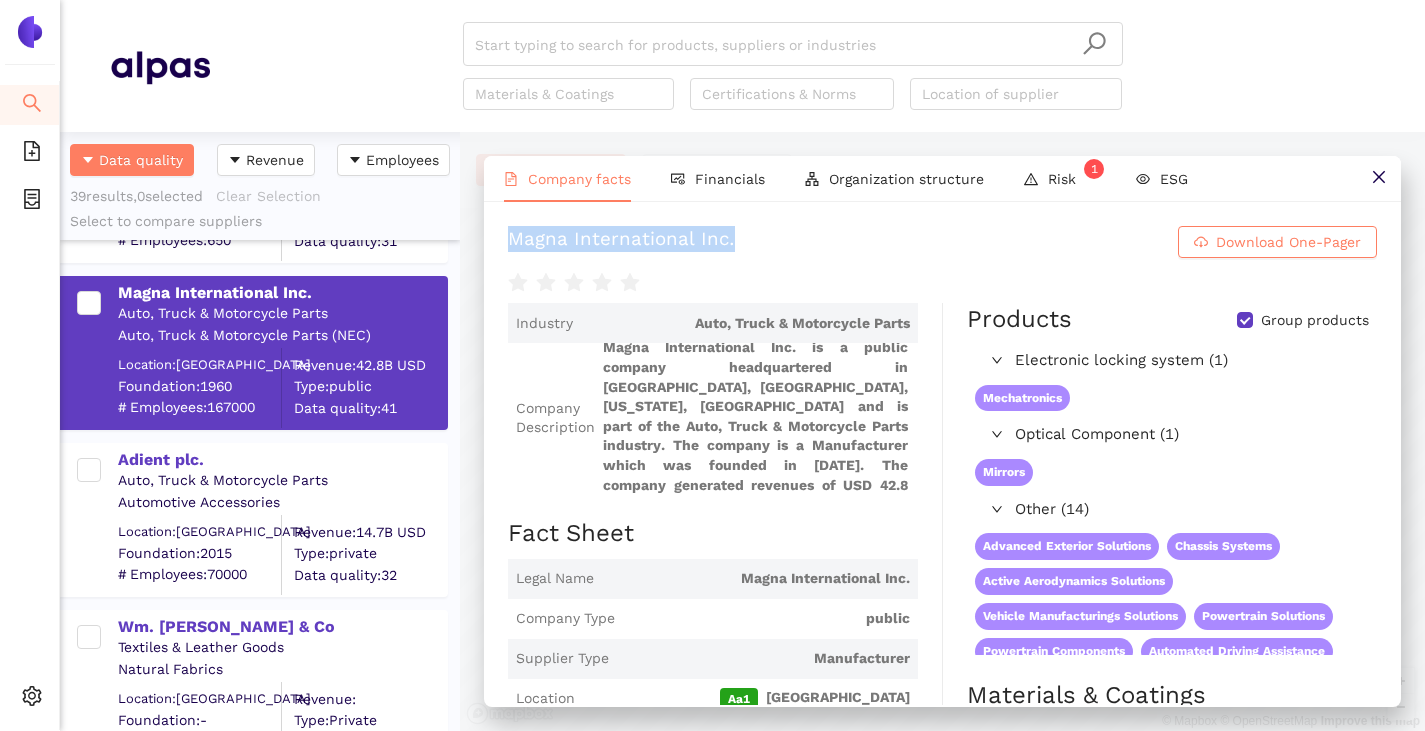 scroll, scrollTop: 6, scrollLeft: 0, axis: vertical 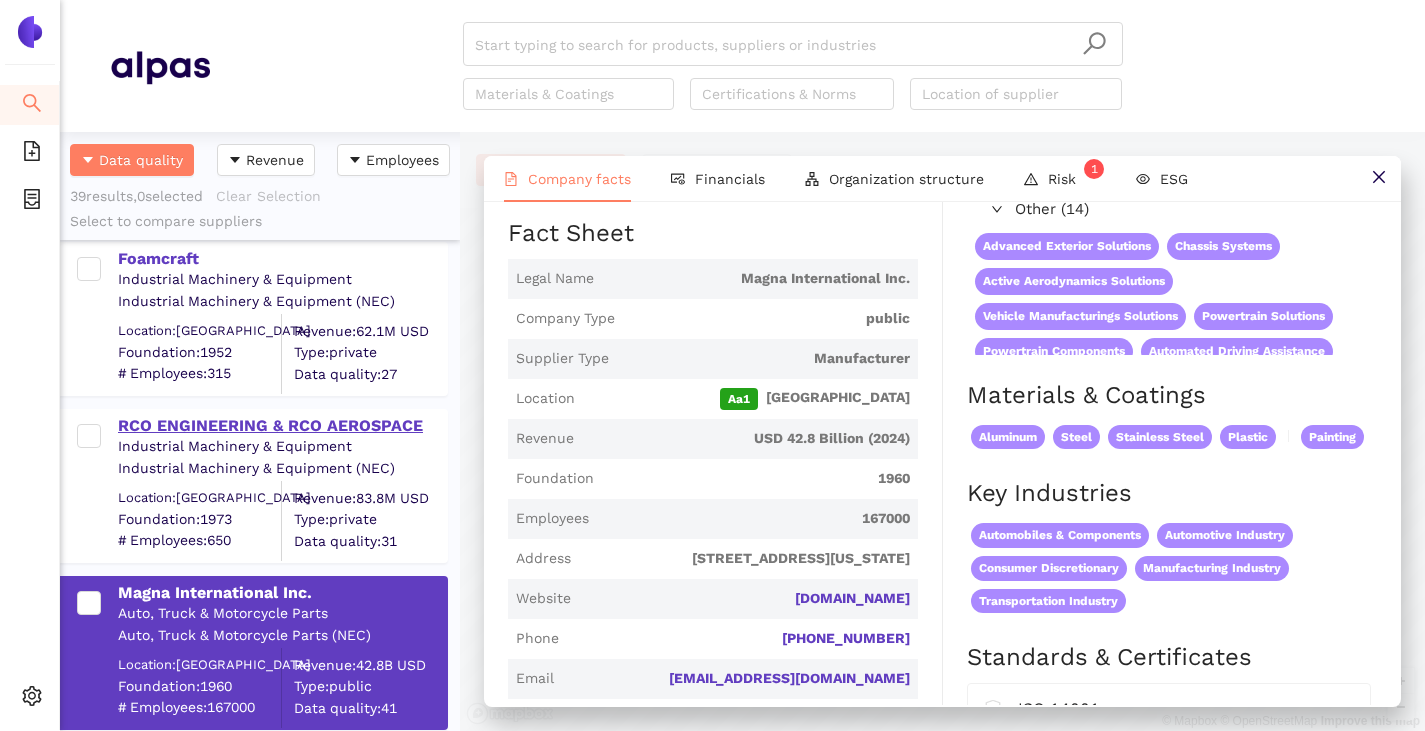 click on "RCO ENGINEERING & RCO AEROSPACE" at bounding box center (282, 426) 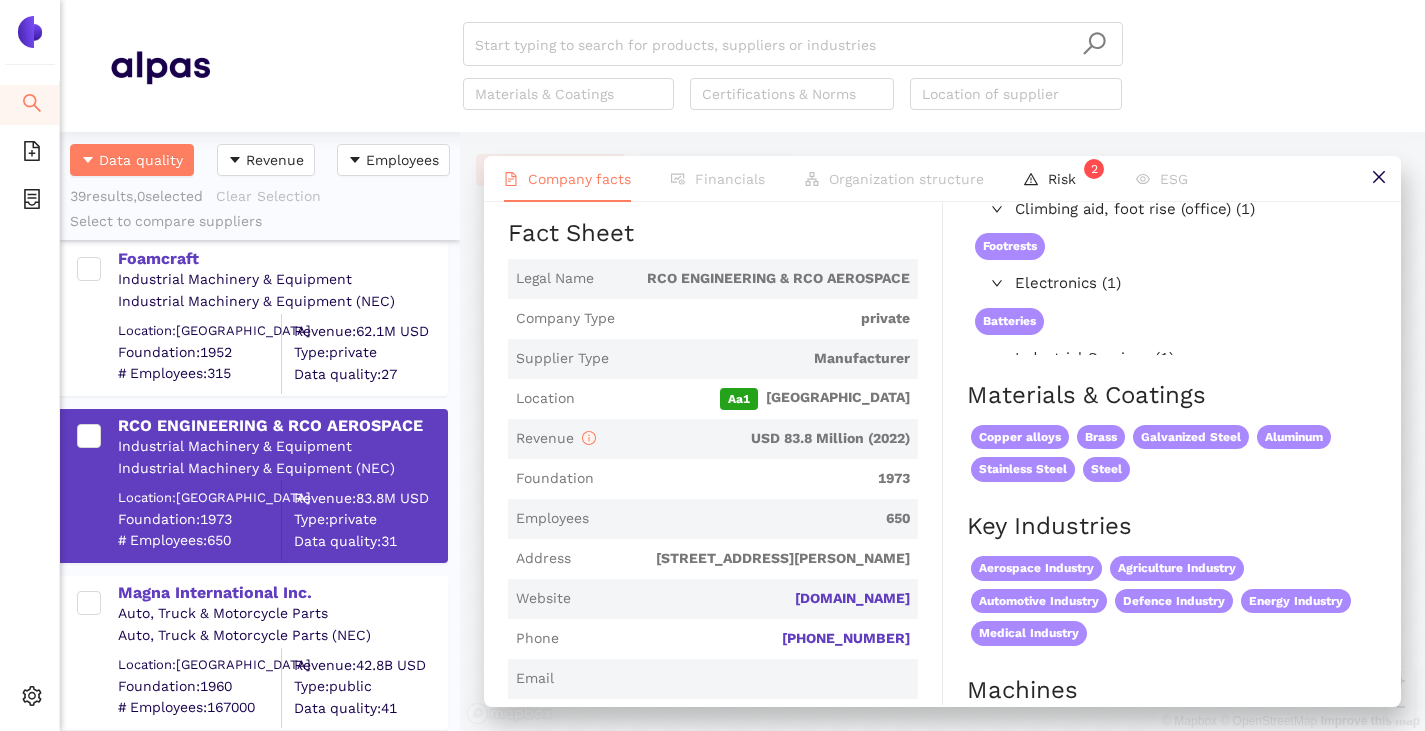 scroll, scrollTop: 0, scrollLeft: 0, axis: both 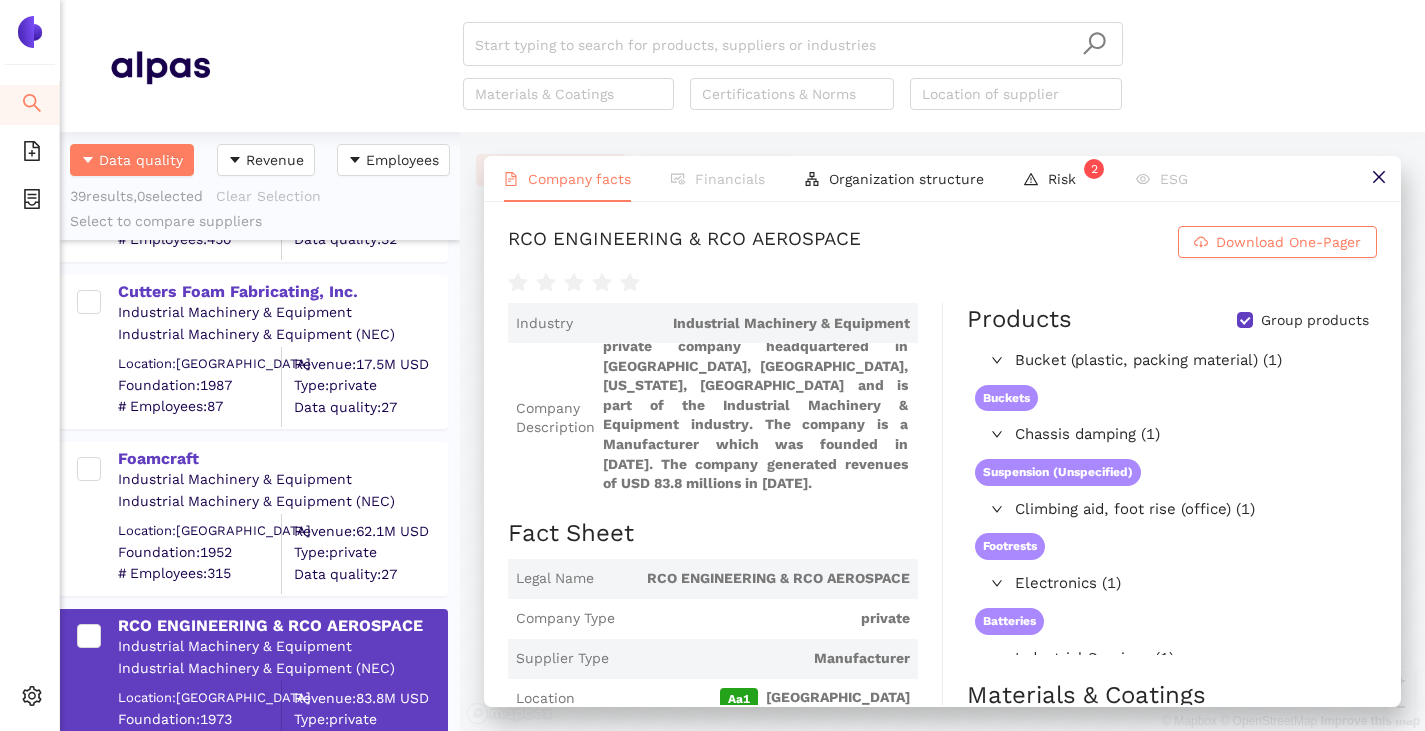 click on "Industrial Machinery & Equipment" at bounding box center (282, 480) 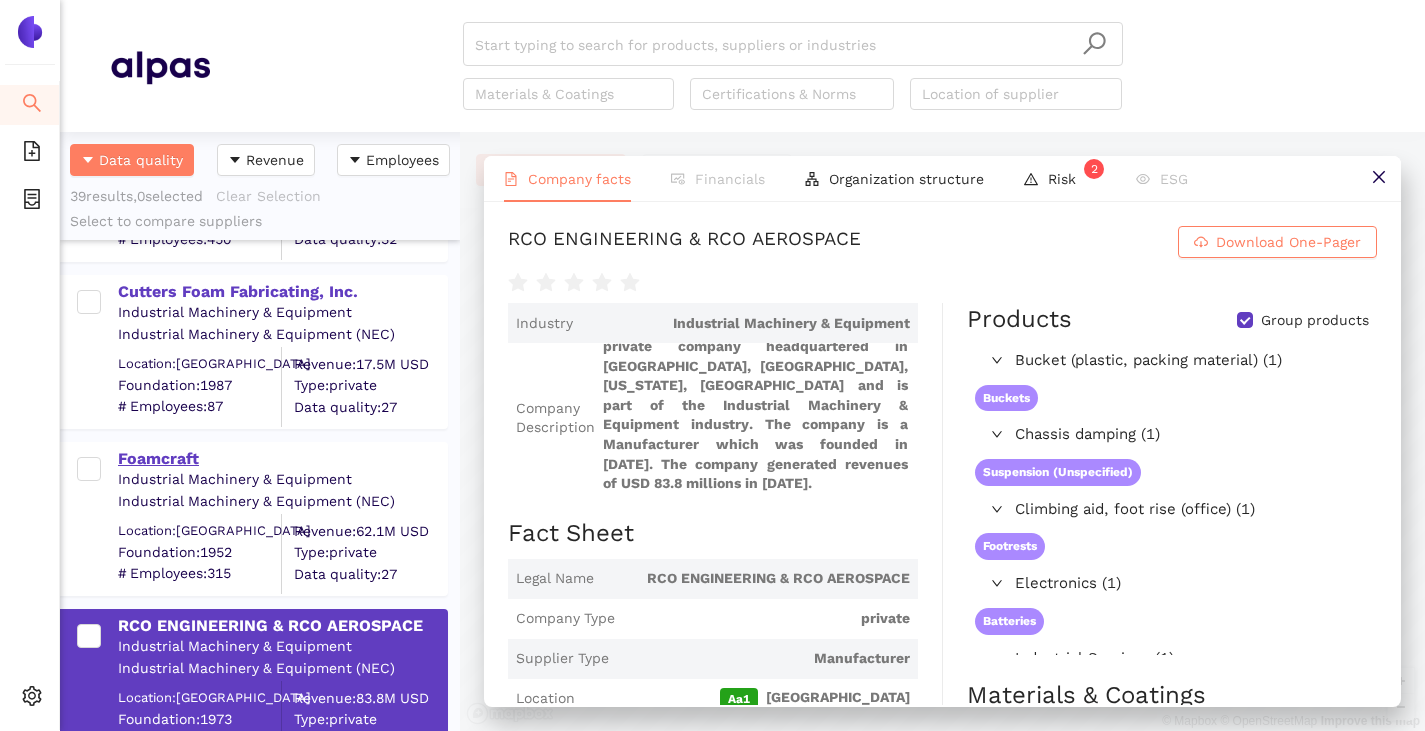 click on "Foamcraft" at bounding box center (282, 459) 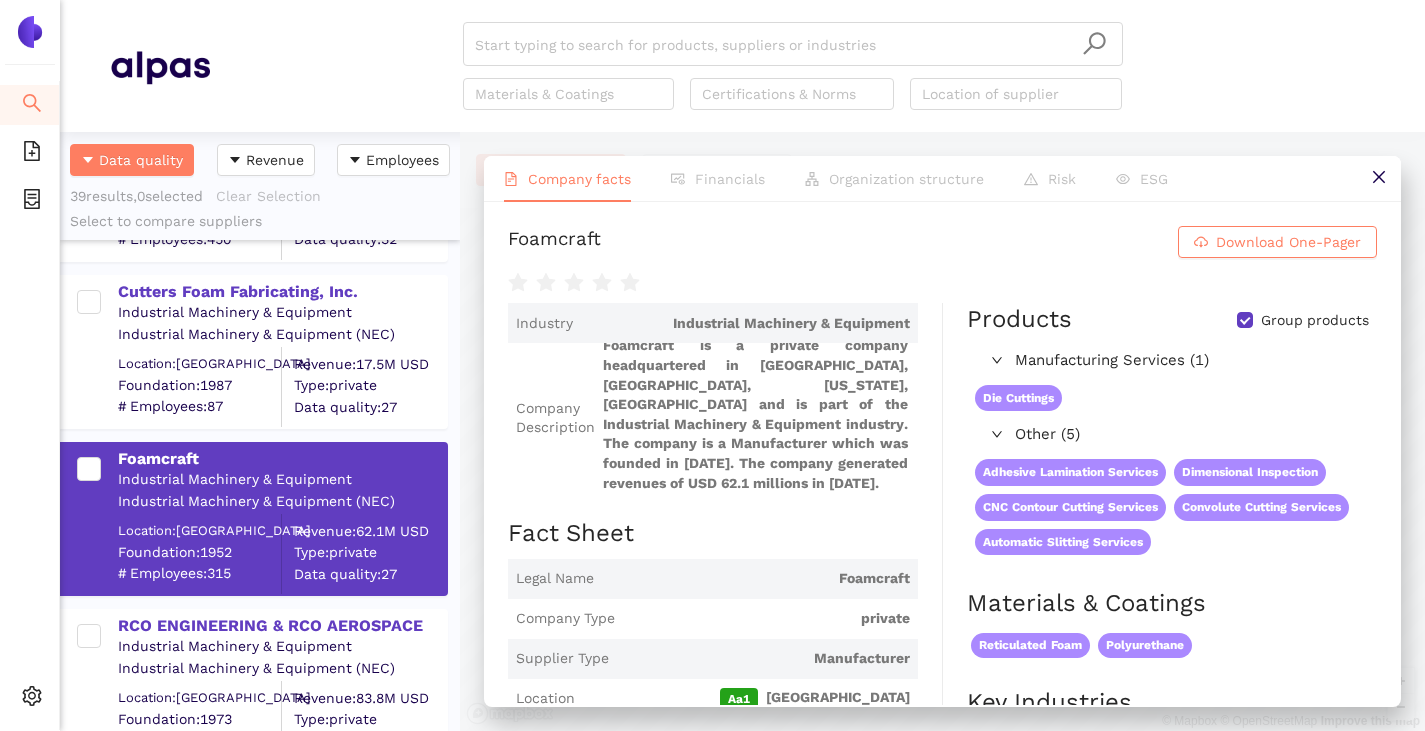 scroll, scrollTop: 6, scrollLeft: 0, axis: vertical 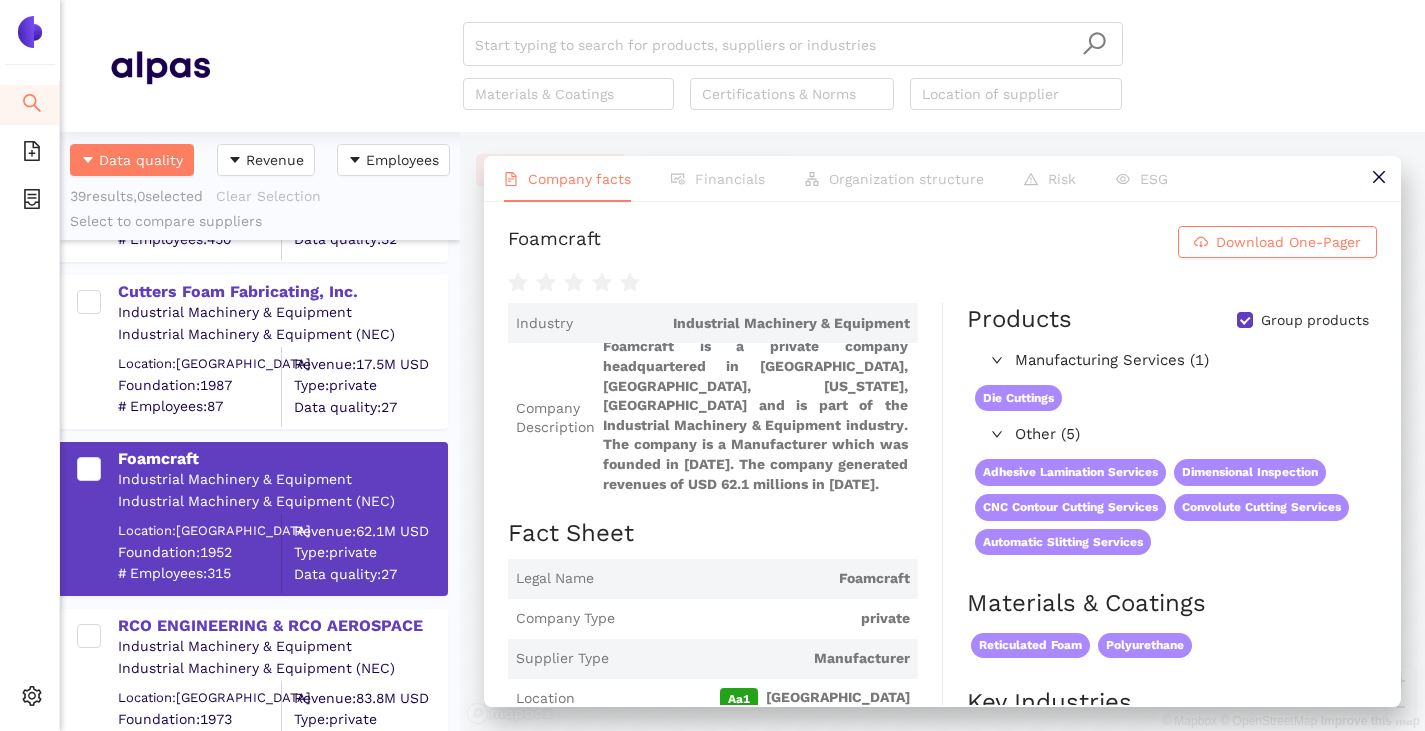 click on "Group products" at bounding box center [1245, 320] 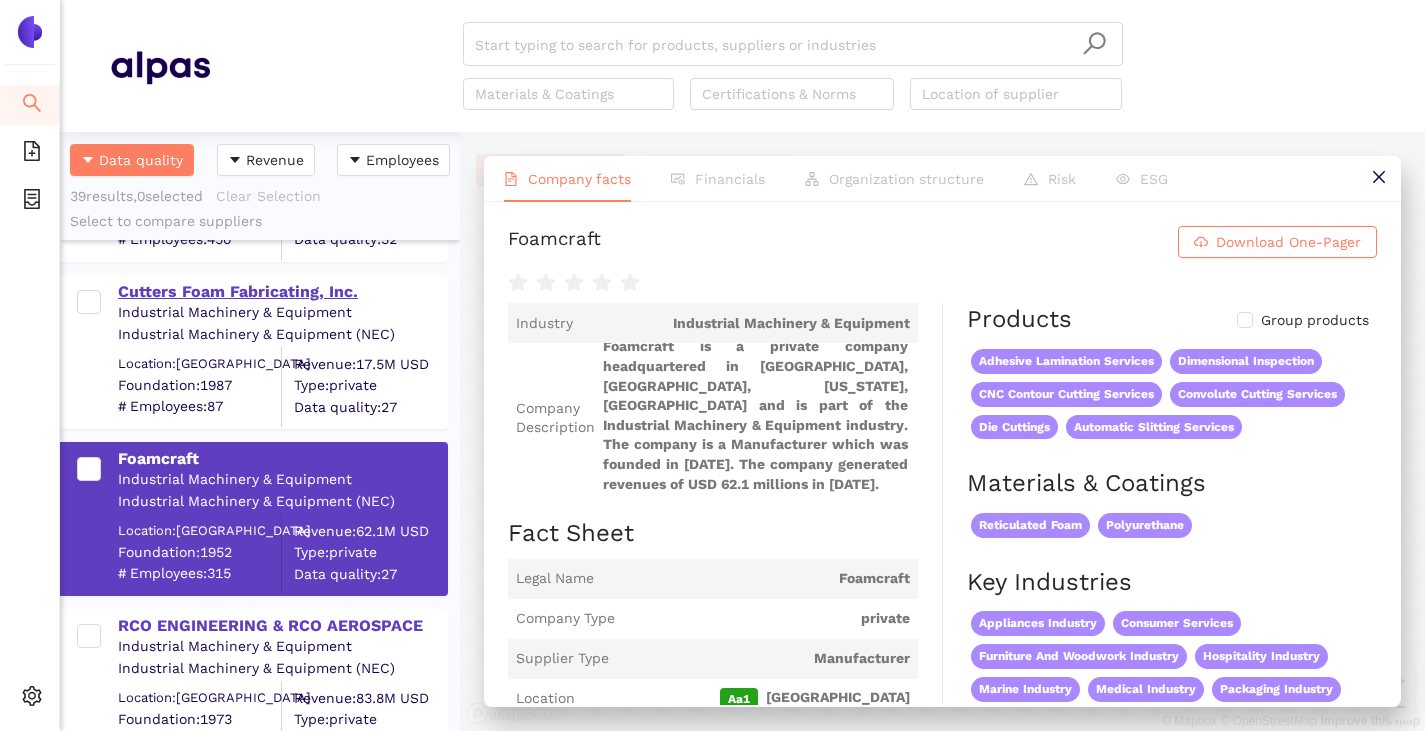 click on "Cutters Foam Fabricating, Inc." at bounding box center [282, 292] 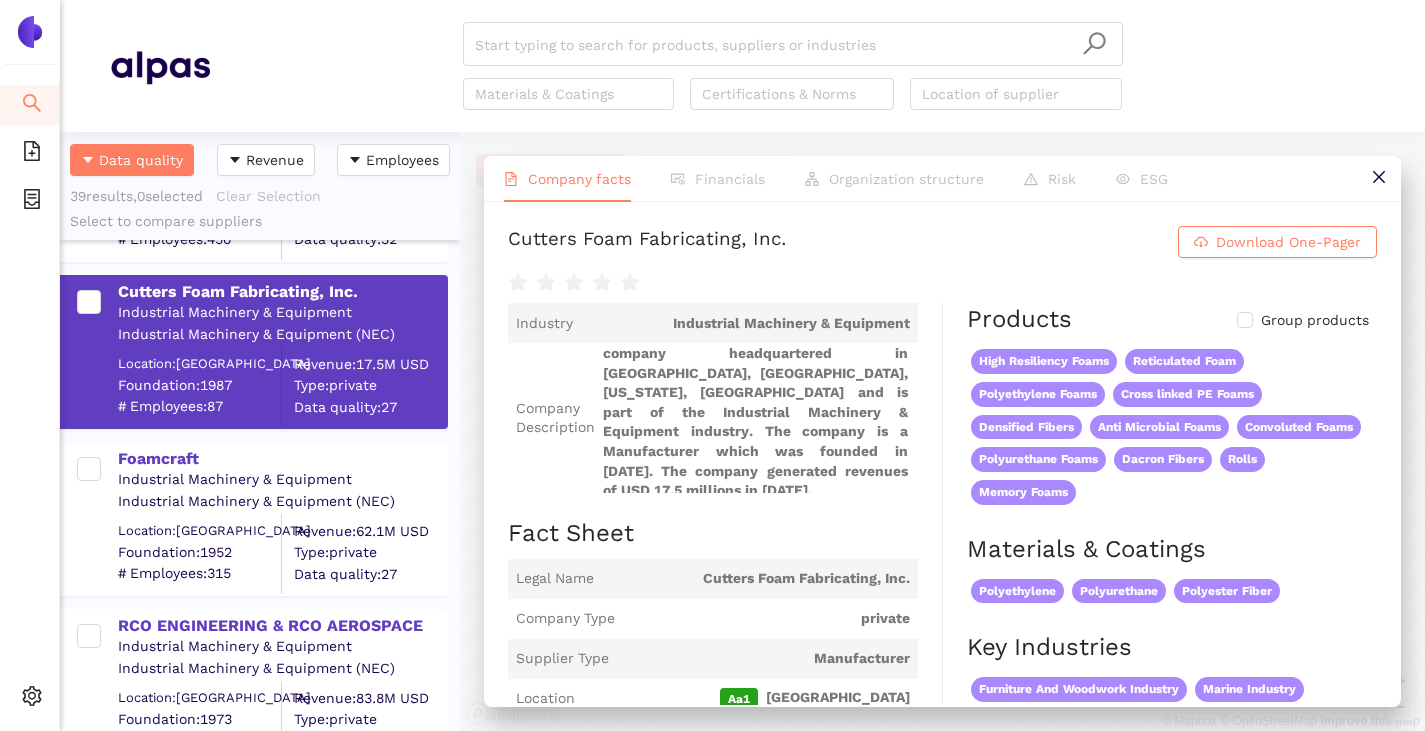 scroll, scrollTop: 26, scrollLeft: 0, axis: vertical 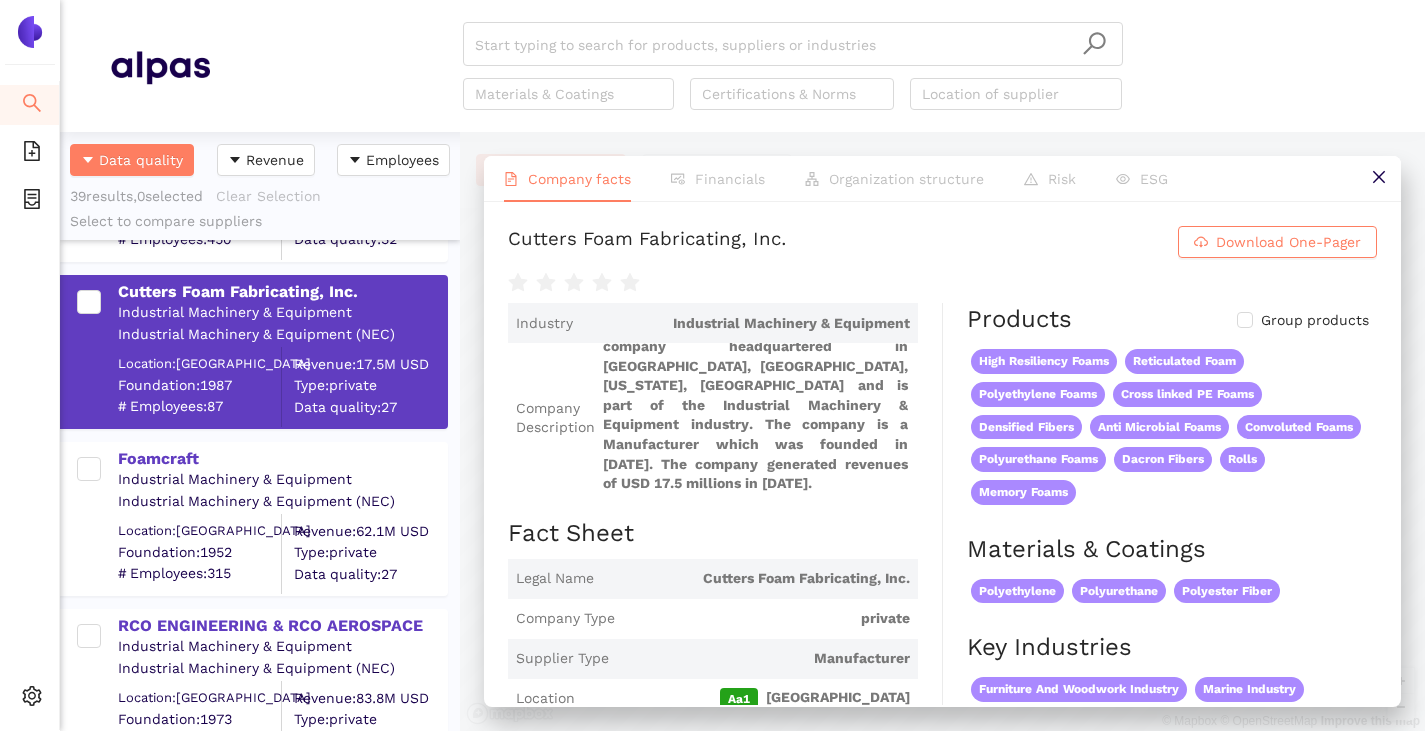 drag, startPoint x: 503, startPoint y: 233, endPoint x: 797, endPoint y: 256, distance: 294.8983 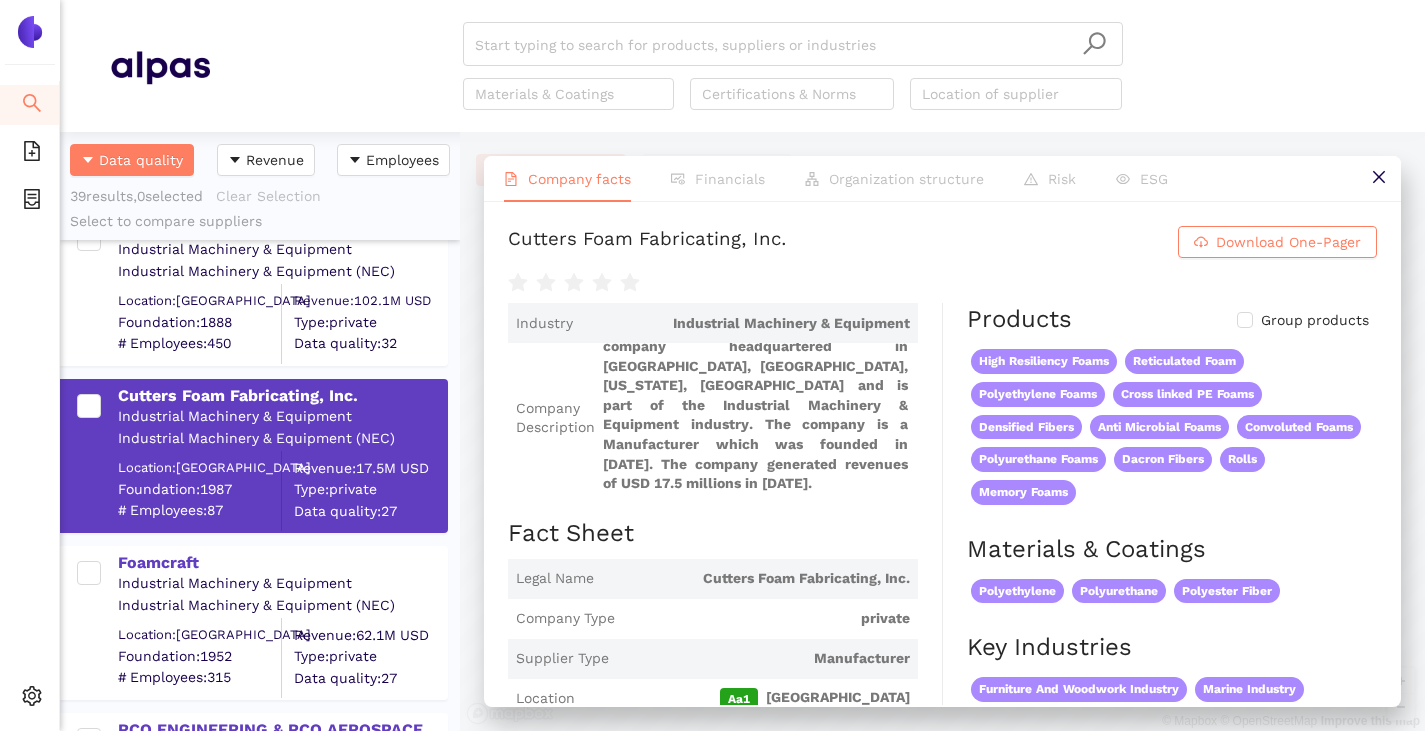 scroll, scrollTop: 4624, scrollLeft: 0, axis: vertical 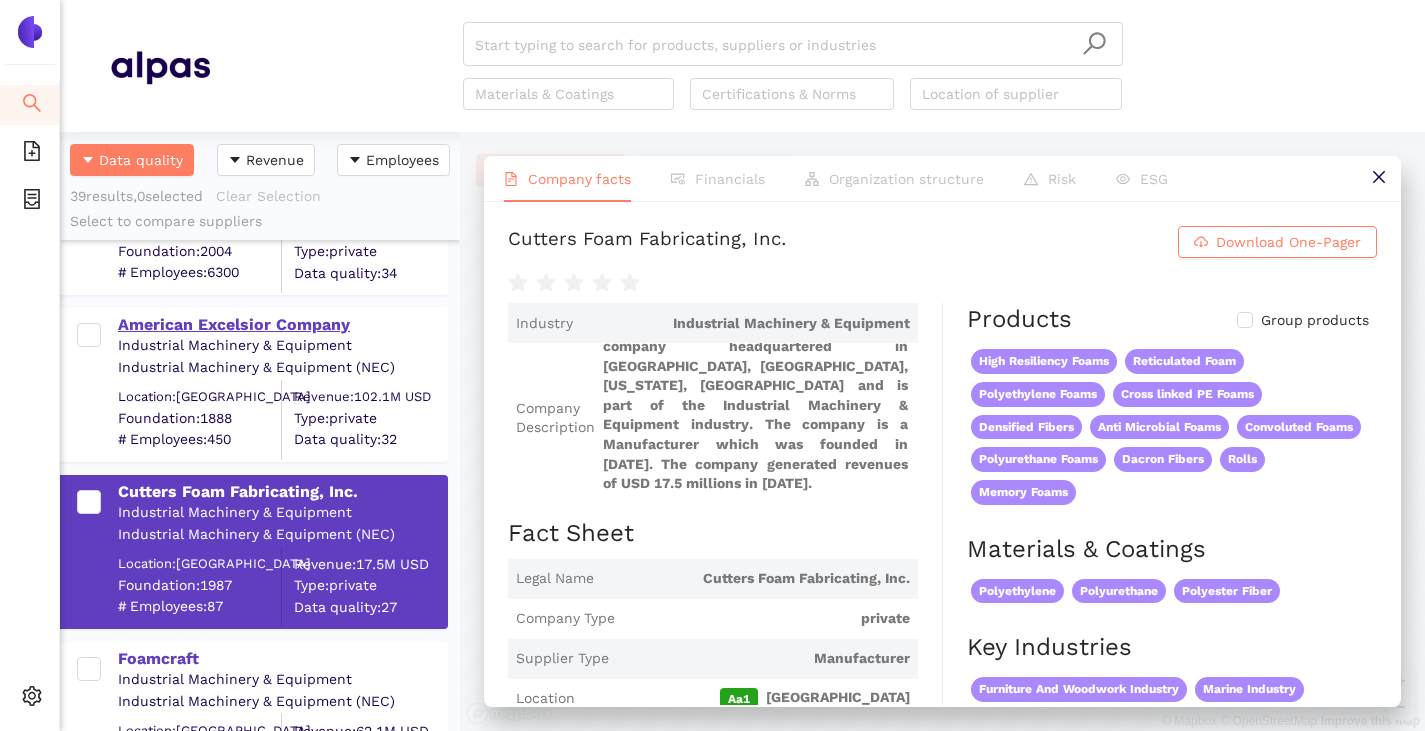 click on "American Excelsior Company" at bounding box center [282, 325] 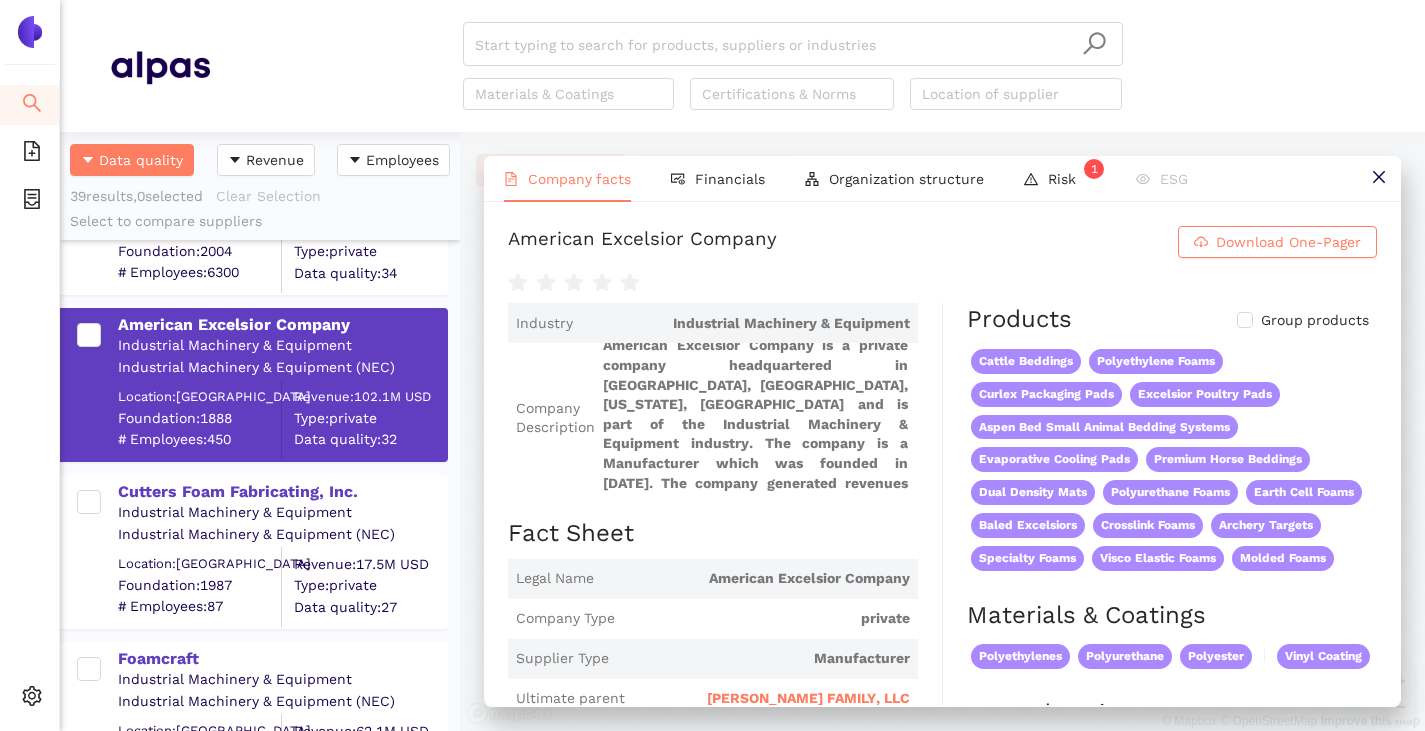 scroll, scrollTop: 6, scrollLeft: 0, axis: vertical 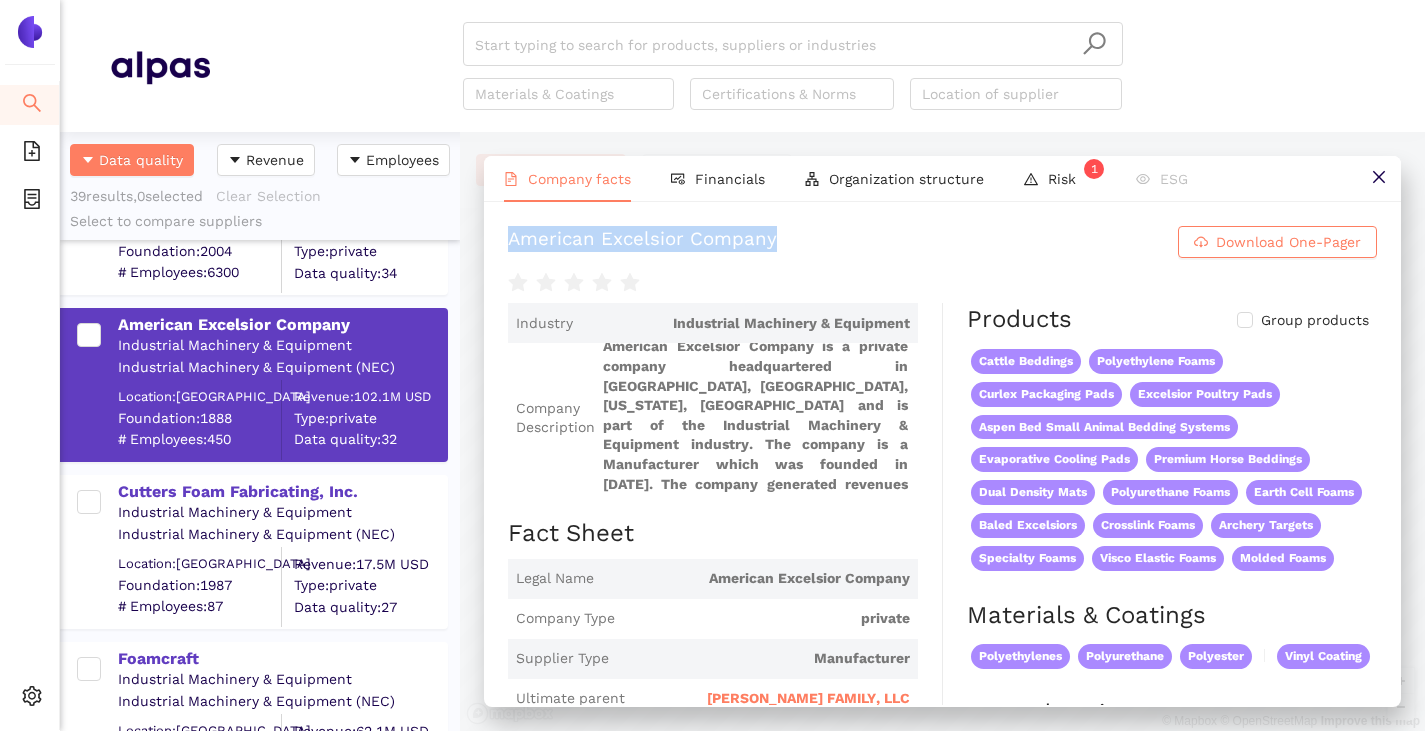 drag, startPoint x: 504, startPoint y: 237, endPoint x: 795, endPoint y: 236, distance: 291.0017 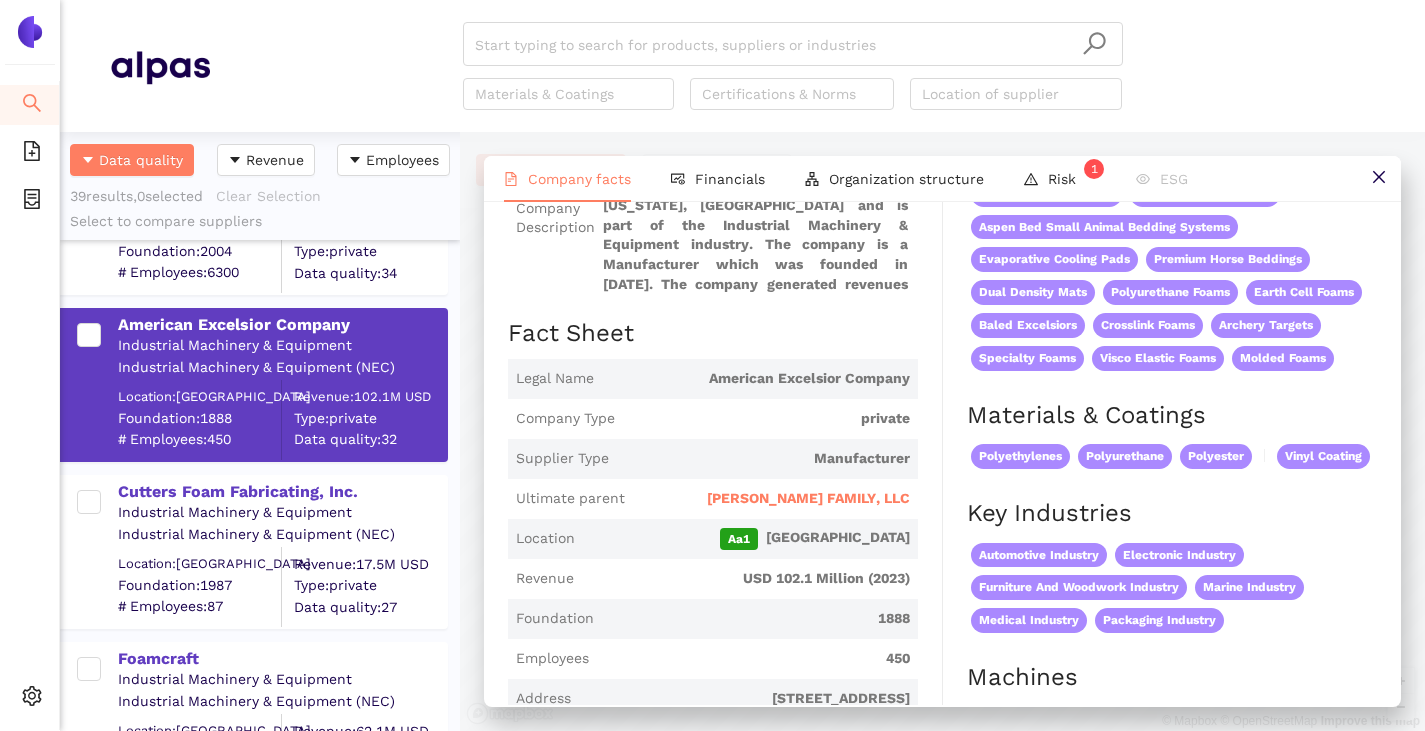scroll, scrollTop: 0, scrollLeft: 0, axis: both 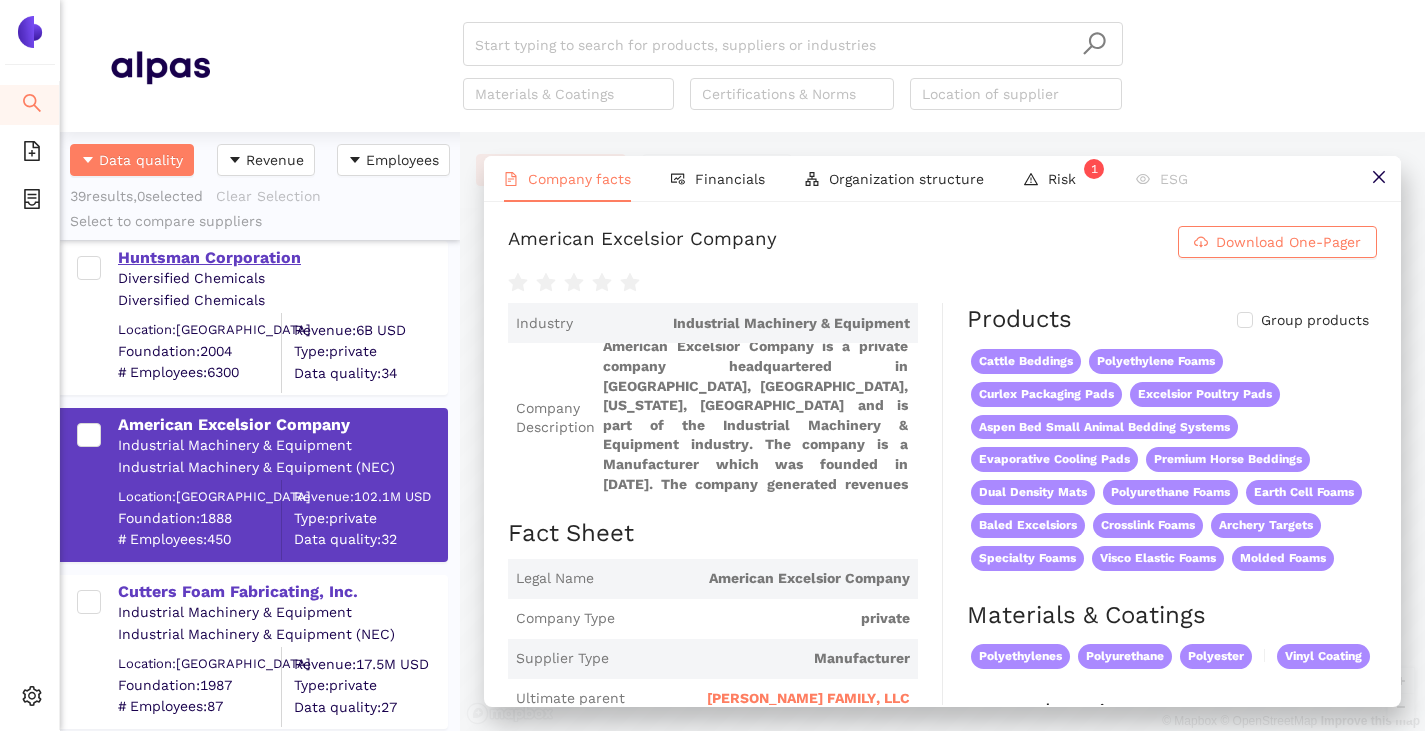 click on "Huntsman Corporation" at bounding box center (282, 258) 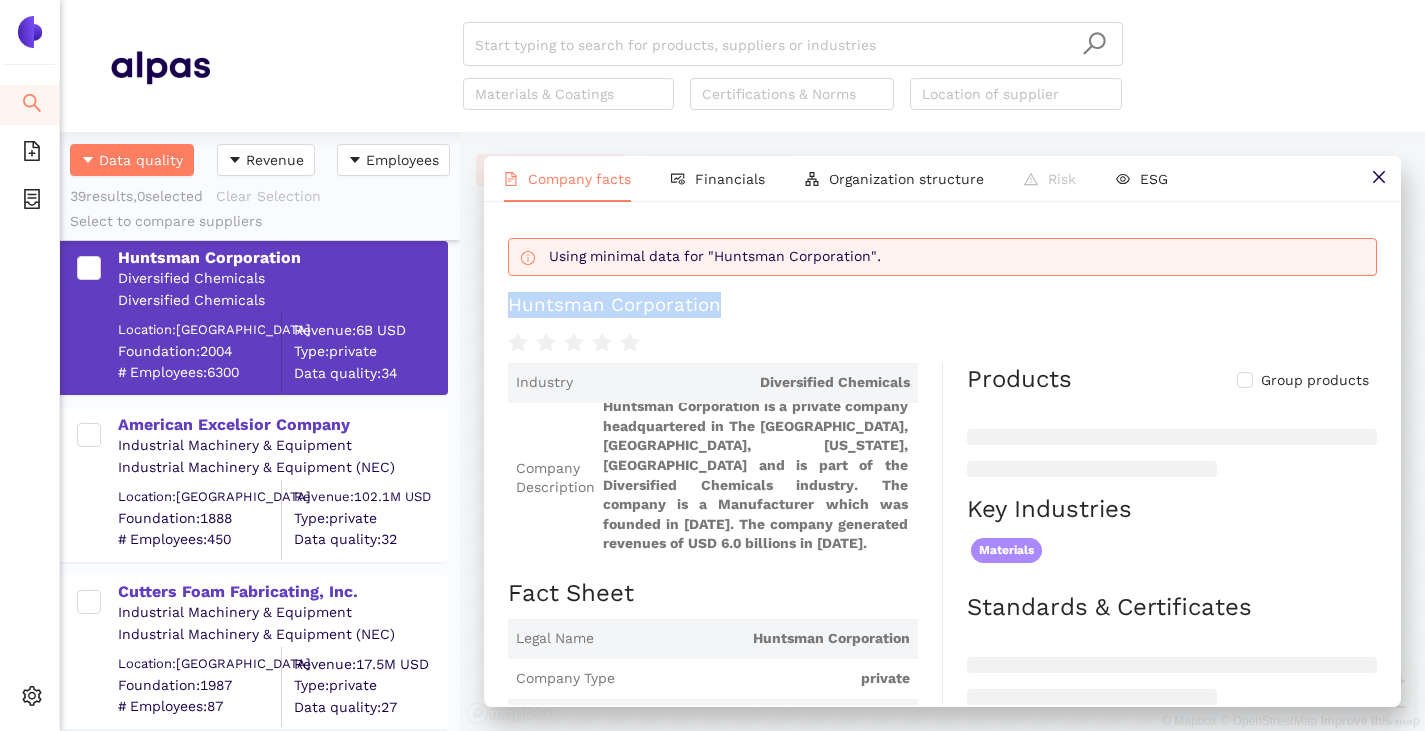 drag, startPoint x: 524, startPoint y: 301, endPoint x: 728, endPoint y: 308, distance: 204.12006 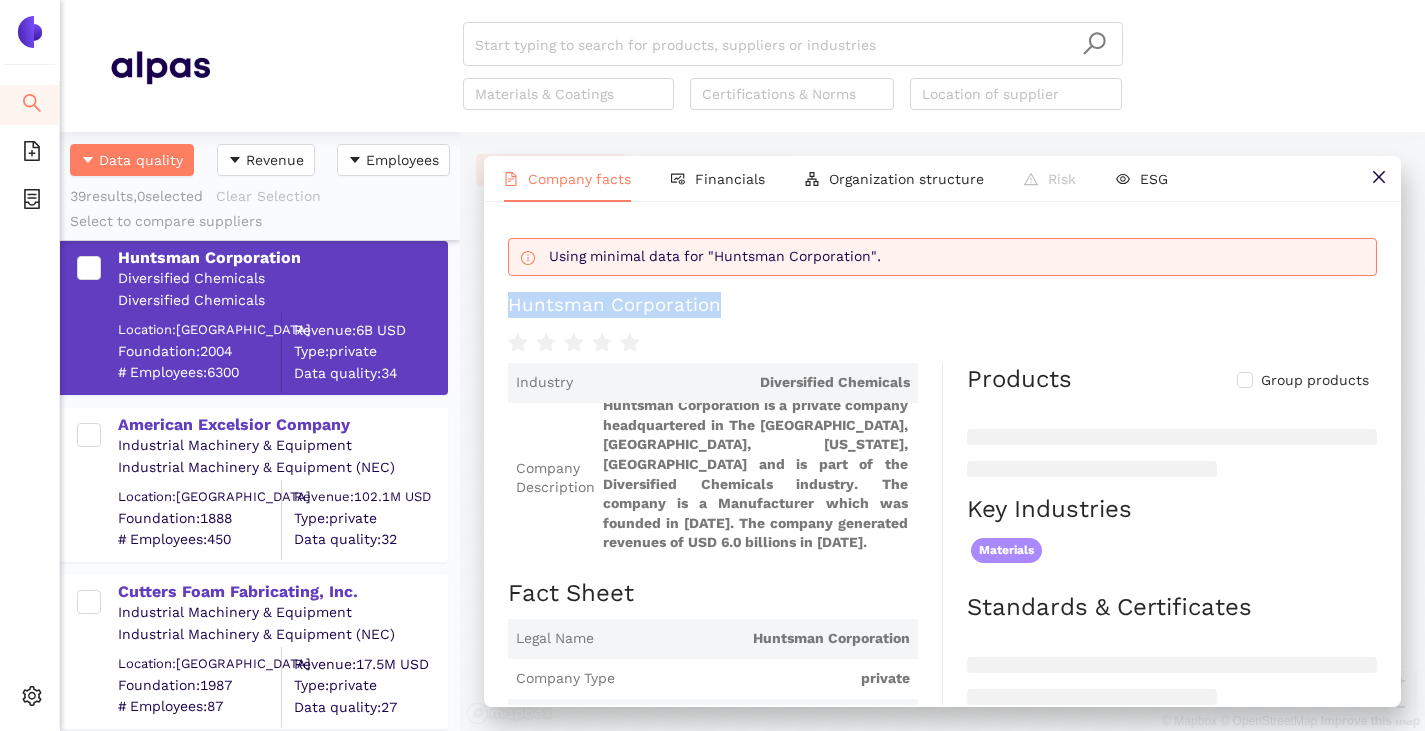 scroll, scrollTop: 26, scrollLeft: 0, axis: vertical 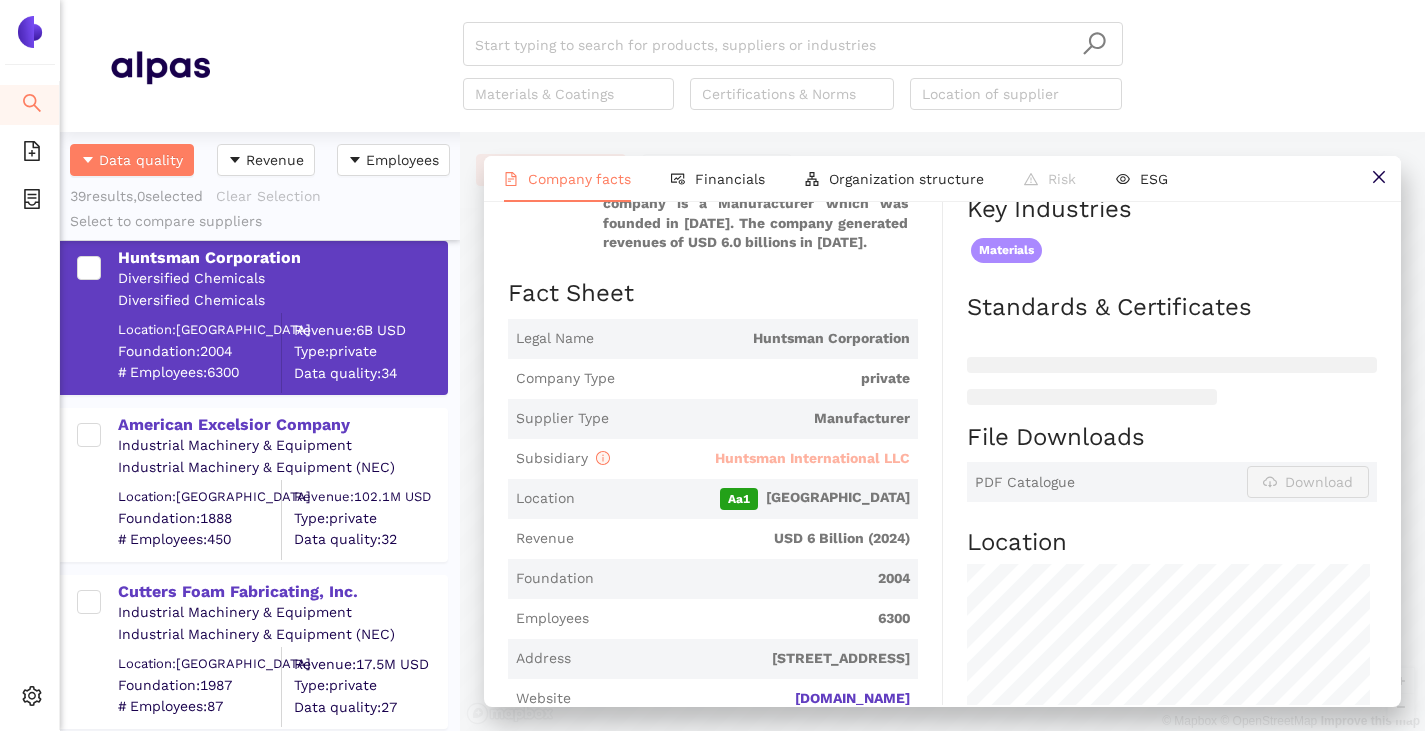 click on "Huntsman International LLC" at bounding box center [812, 458] 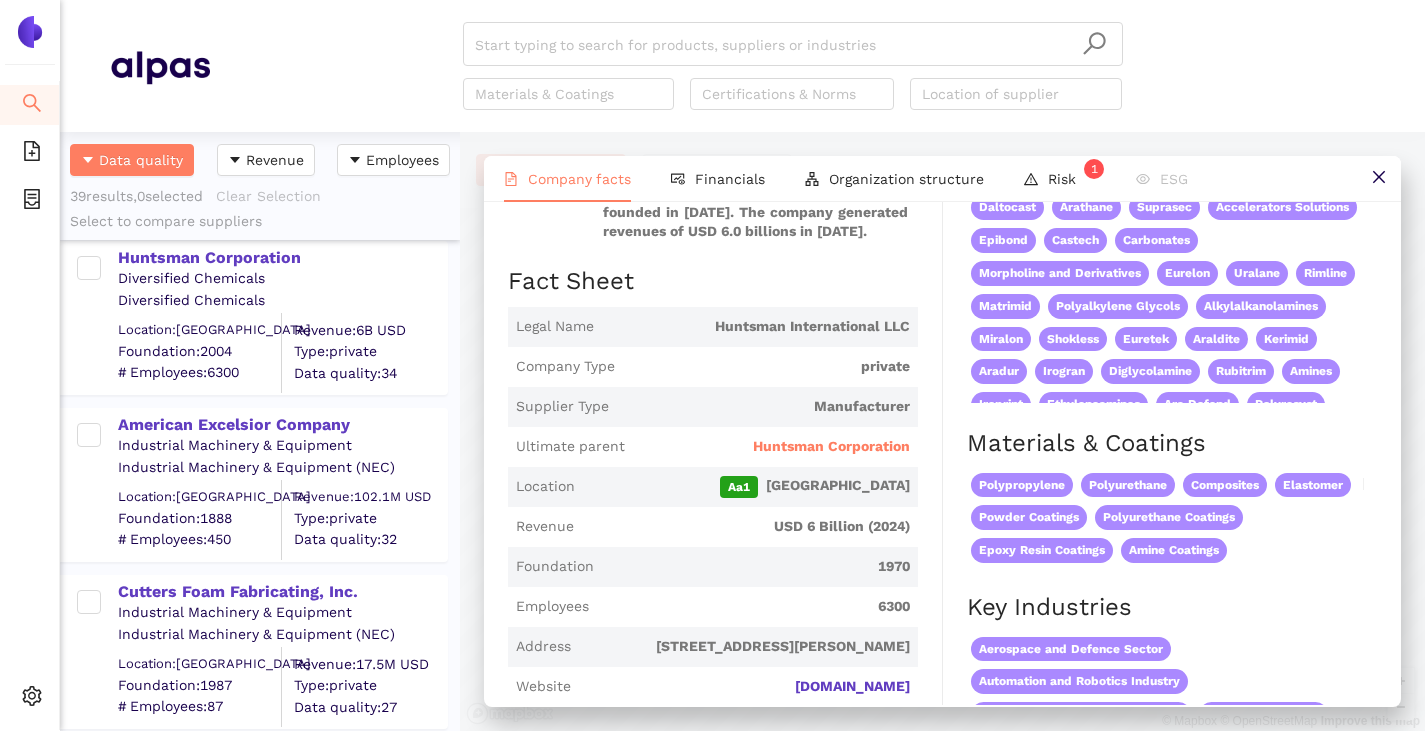 scroll, scrollTop: 0, scrollLeft: 0, axis: both 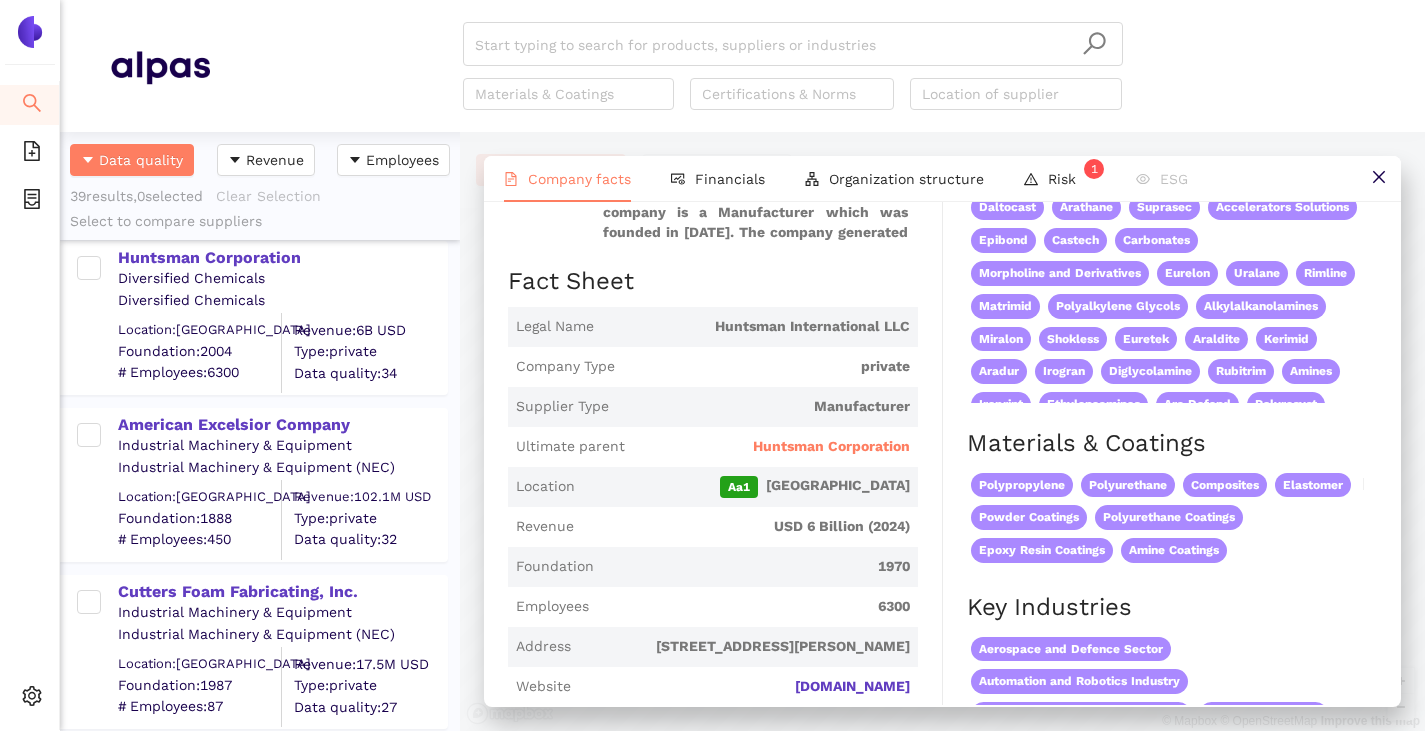 click on "Huntsman Corporation" at bounding box center [831, 447] 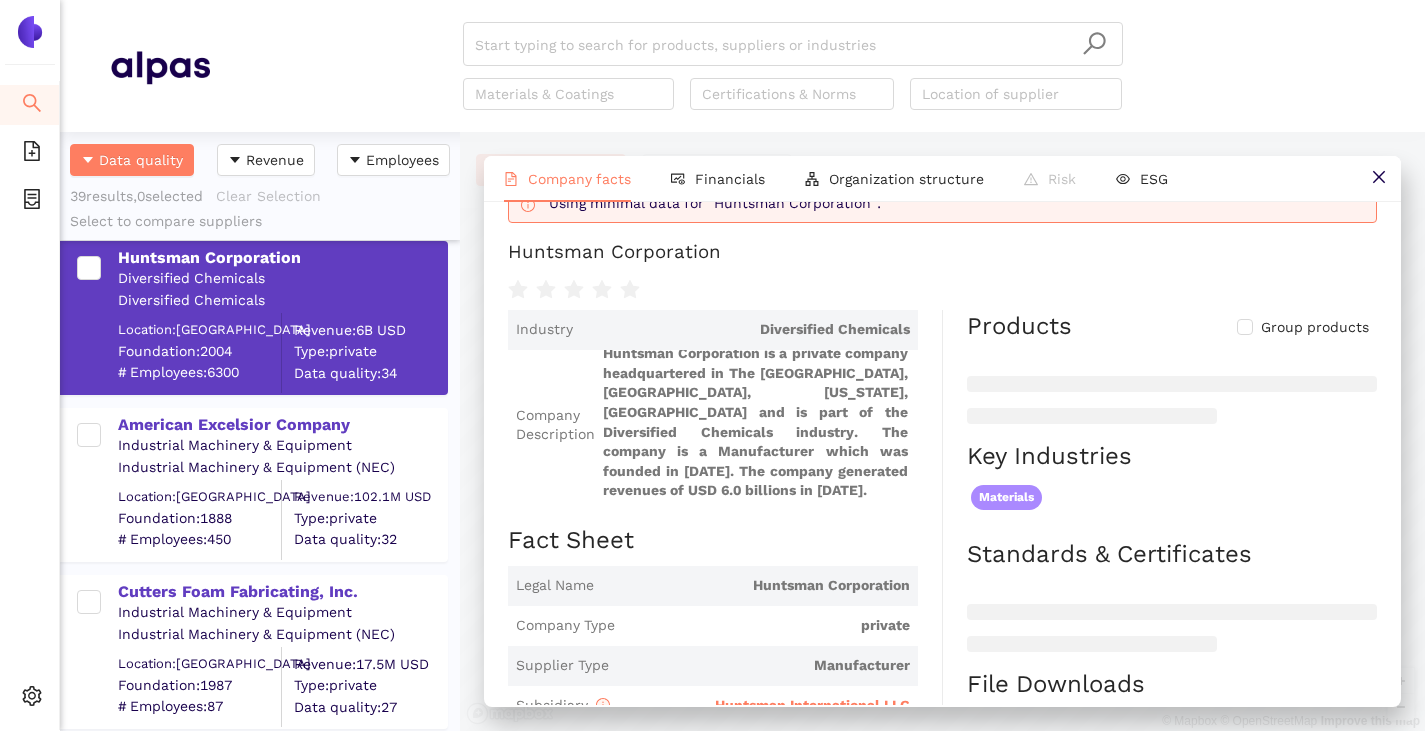 scroll, scrollTop: 200, scrollLeft: 0, axis: vertical 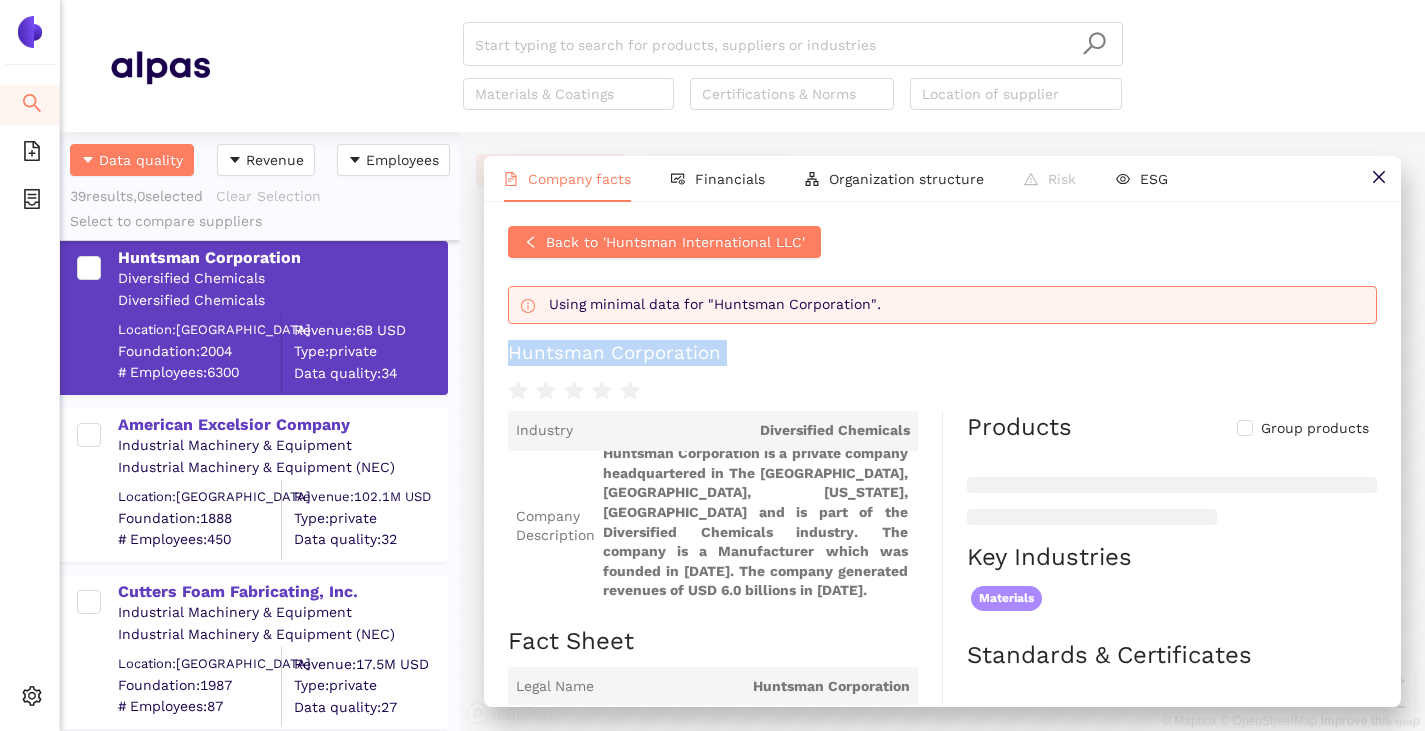drag, startPoint x: 499, startPoint y: 352, endPoint x: 720, endPoint y: 368, distance: 221.57843 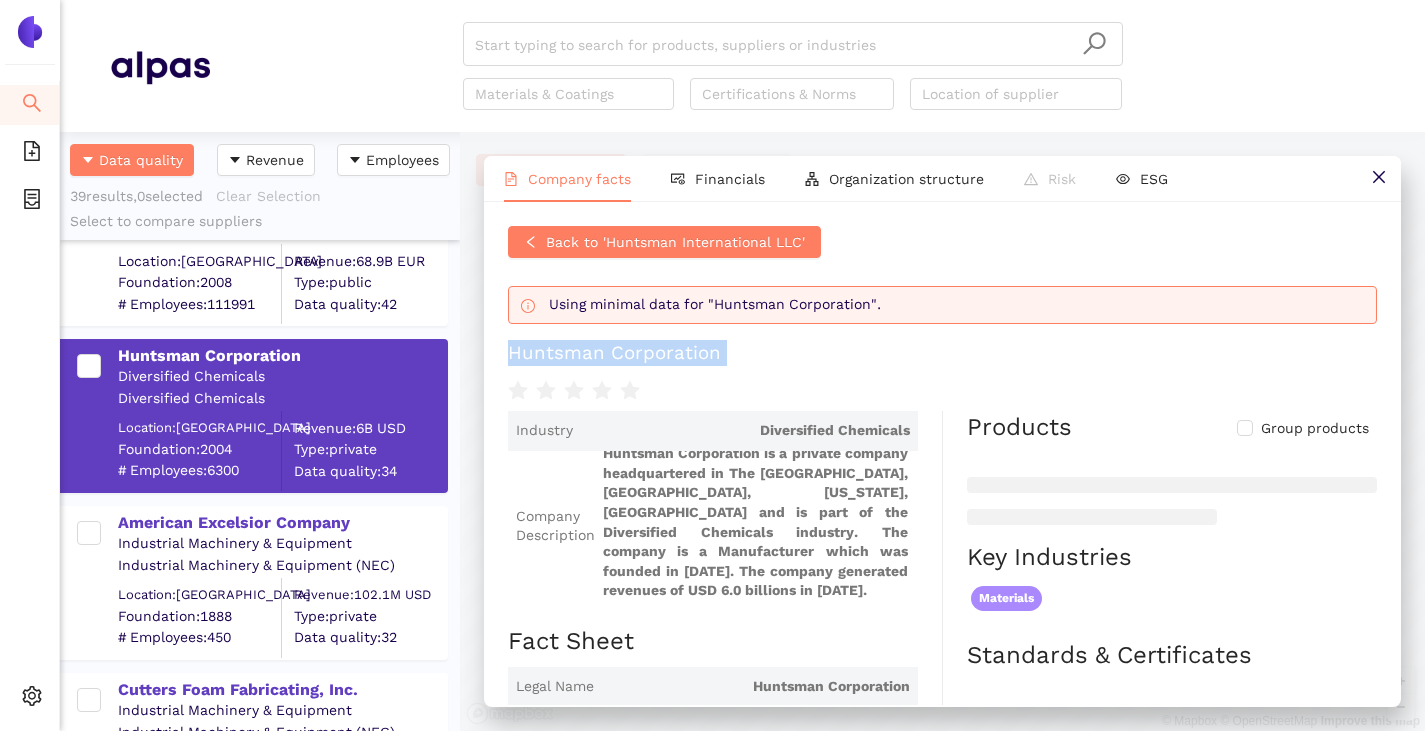 scroll, scrollTop: 4324, scrollLeft: 0, axis: vertical 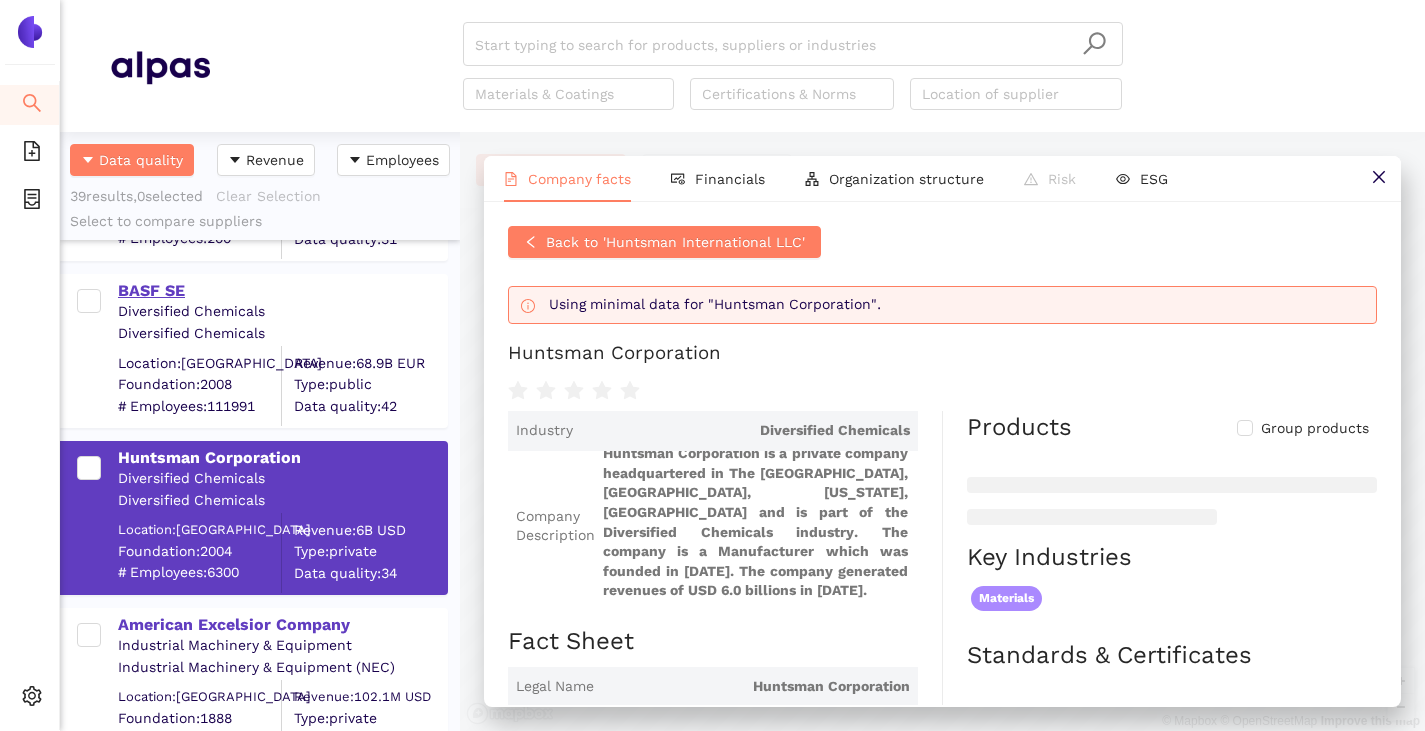 click on "BASF SE" at bounding box center (282, 291) 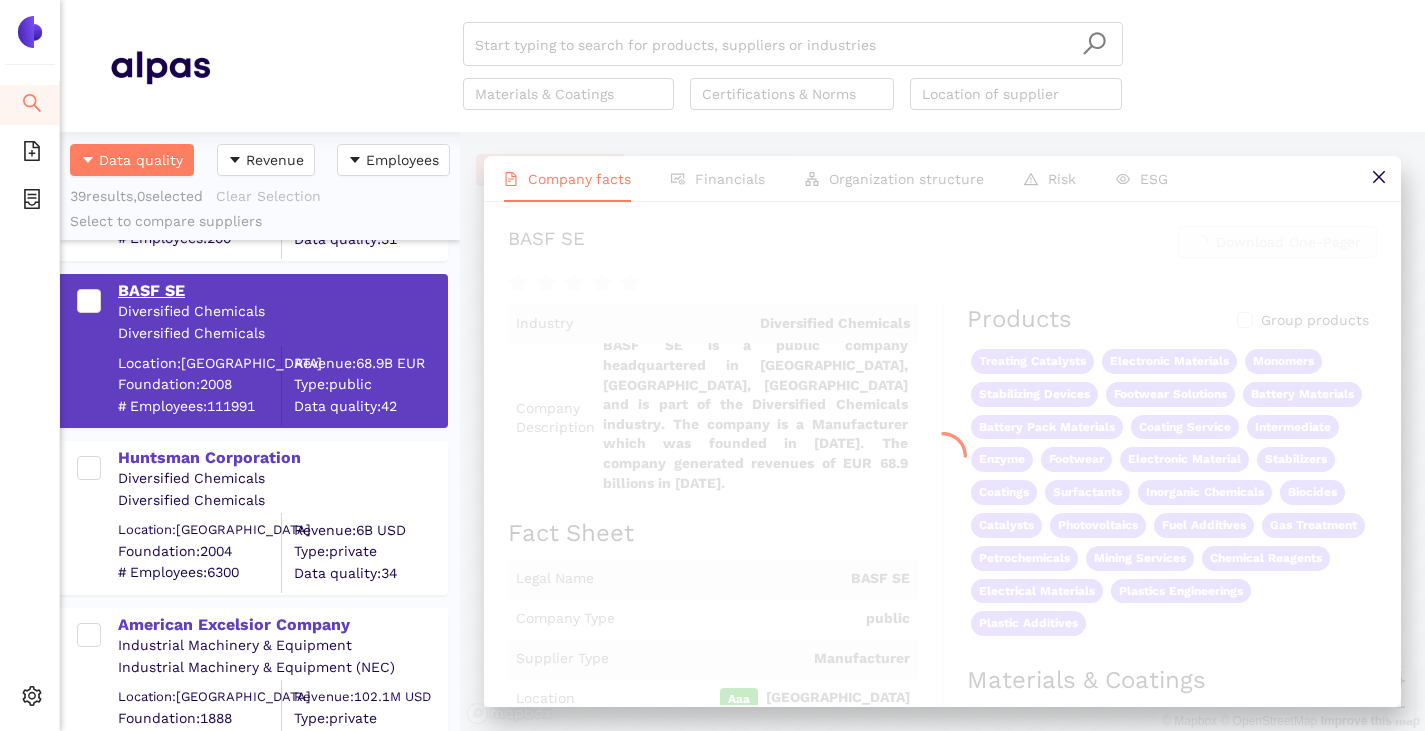 scroll, scrollTop: 7, scrollLeft: 0, axis: vertical 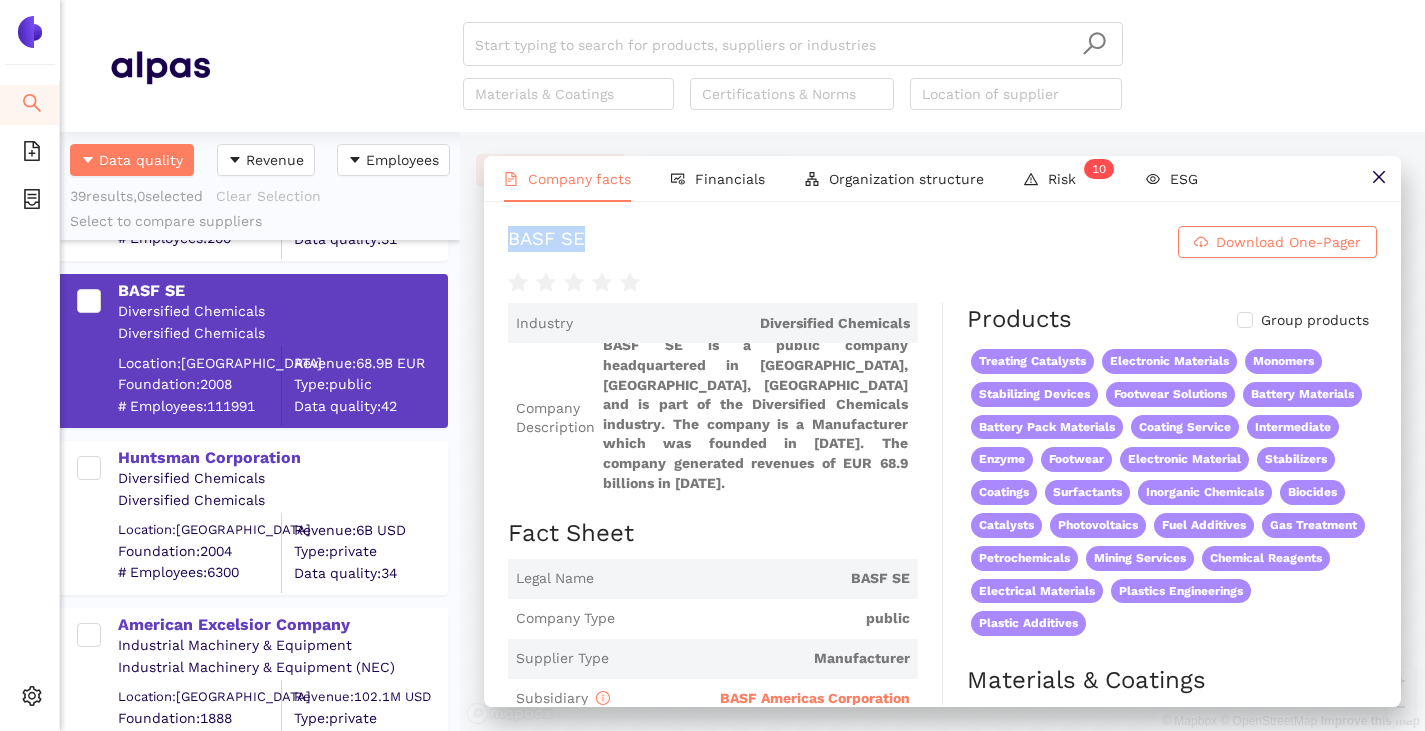 drag, startPoint x: 502, startPoint y: 231, endPoint x: 638, endPoint y: 257, distance: 138.463 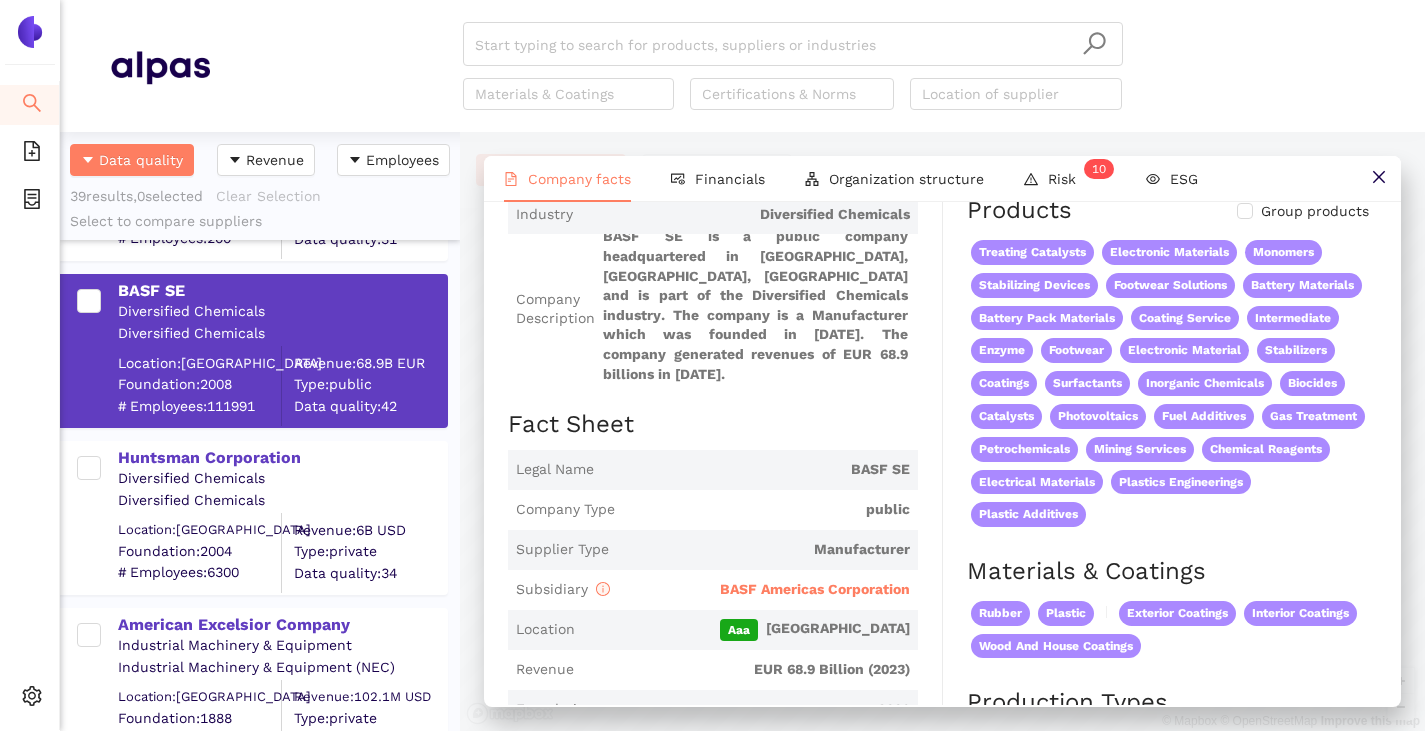 scroll, scrollTop: 200, scrollLeft: 0, axis: vertical 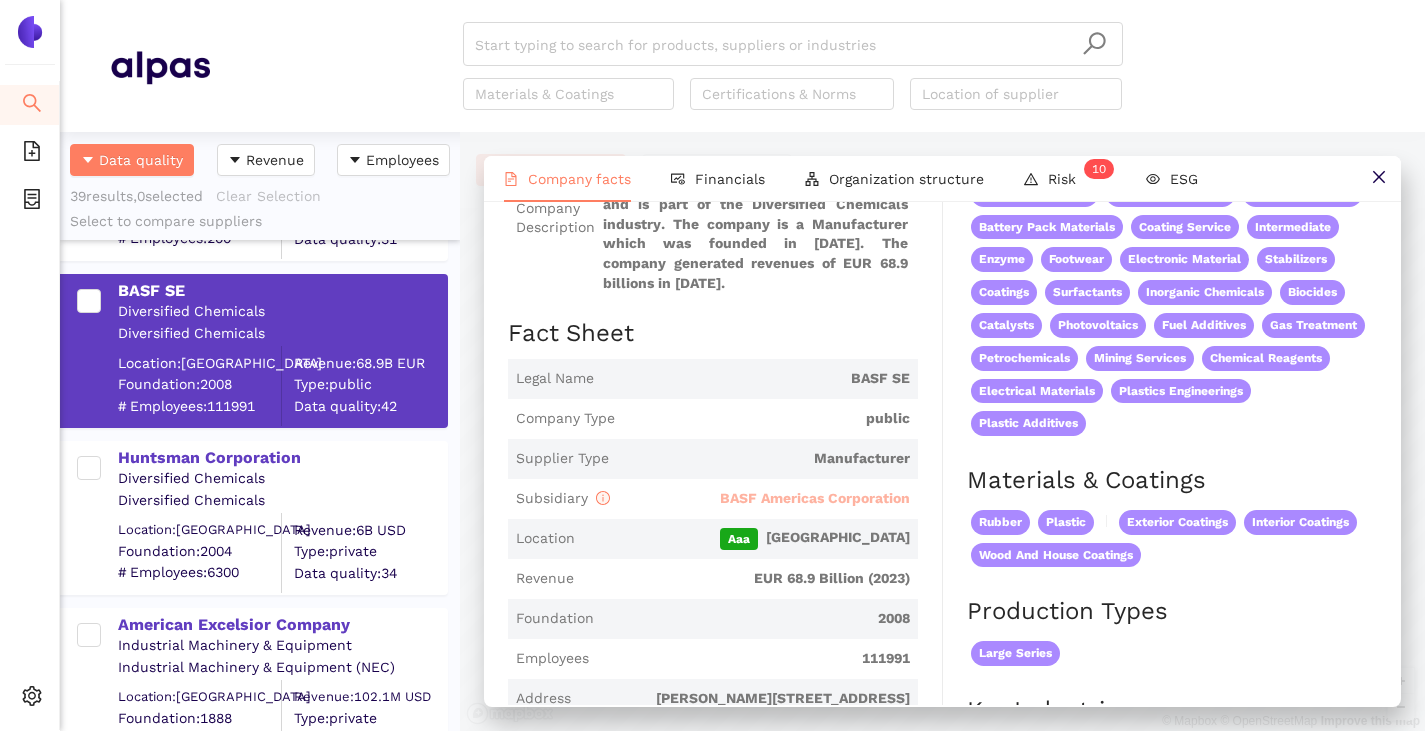 click on "BASF Americas Corporation" at bounding box center [815, 498] 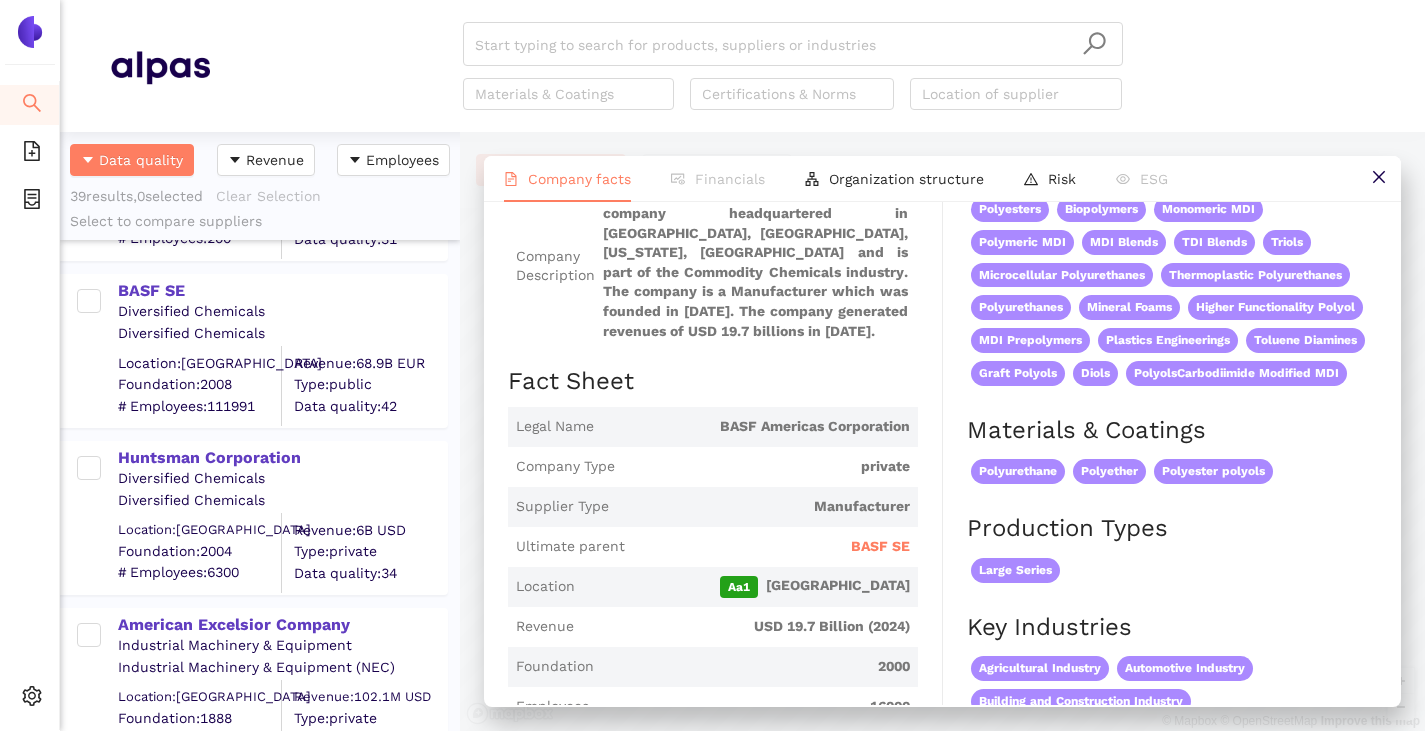 scroll, scrollTop: 0, scrollLeft: 0, axis: both 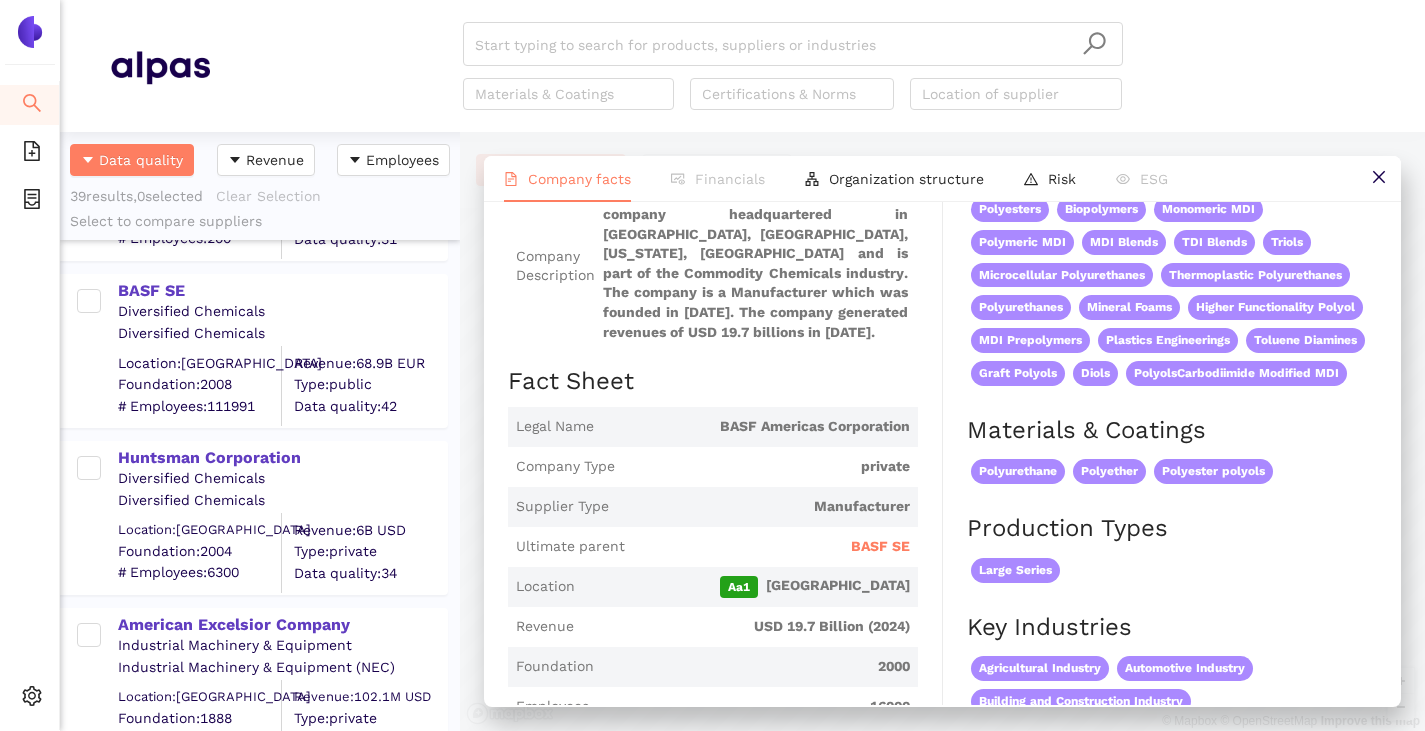 click on "BASF SE" at bounding box center [880, 547] 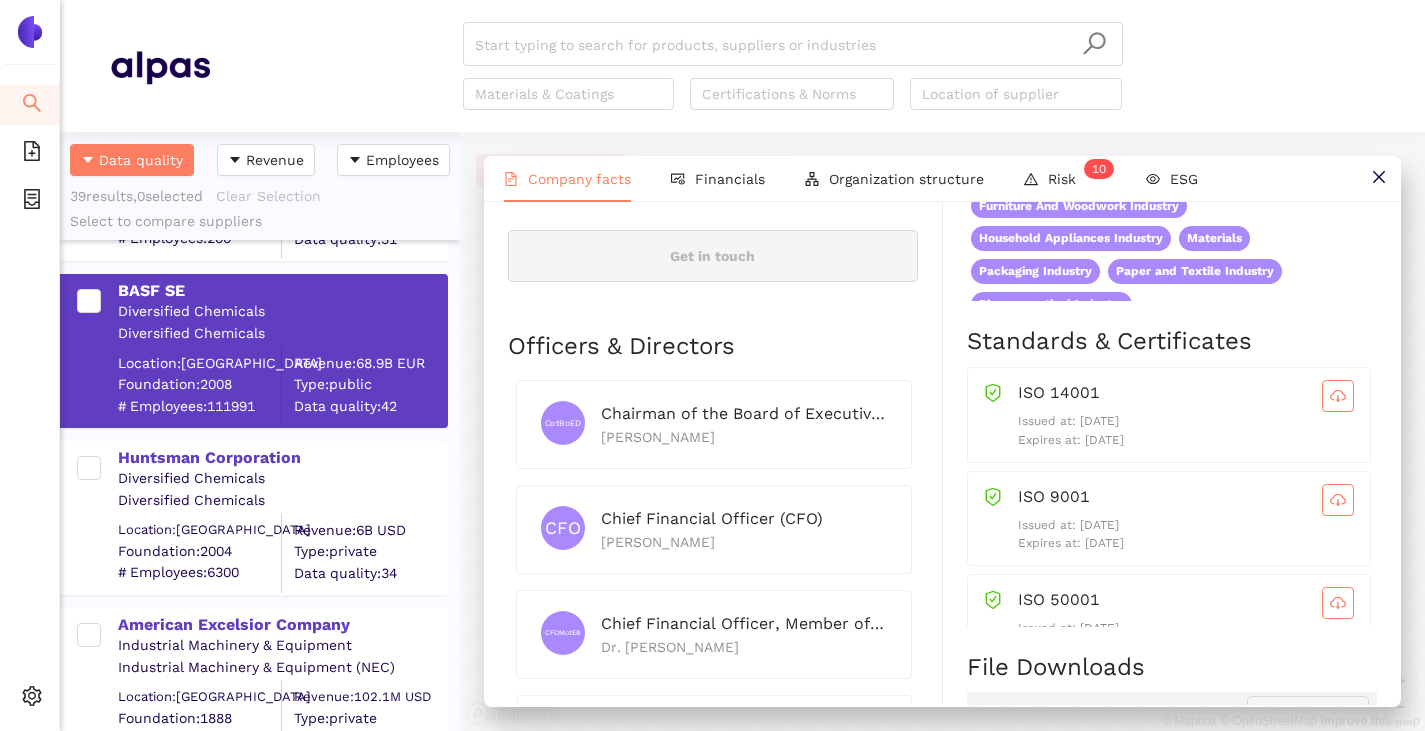 scroll, scrollTop: 1000, scrollLeft: 0, axis: vertical 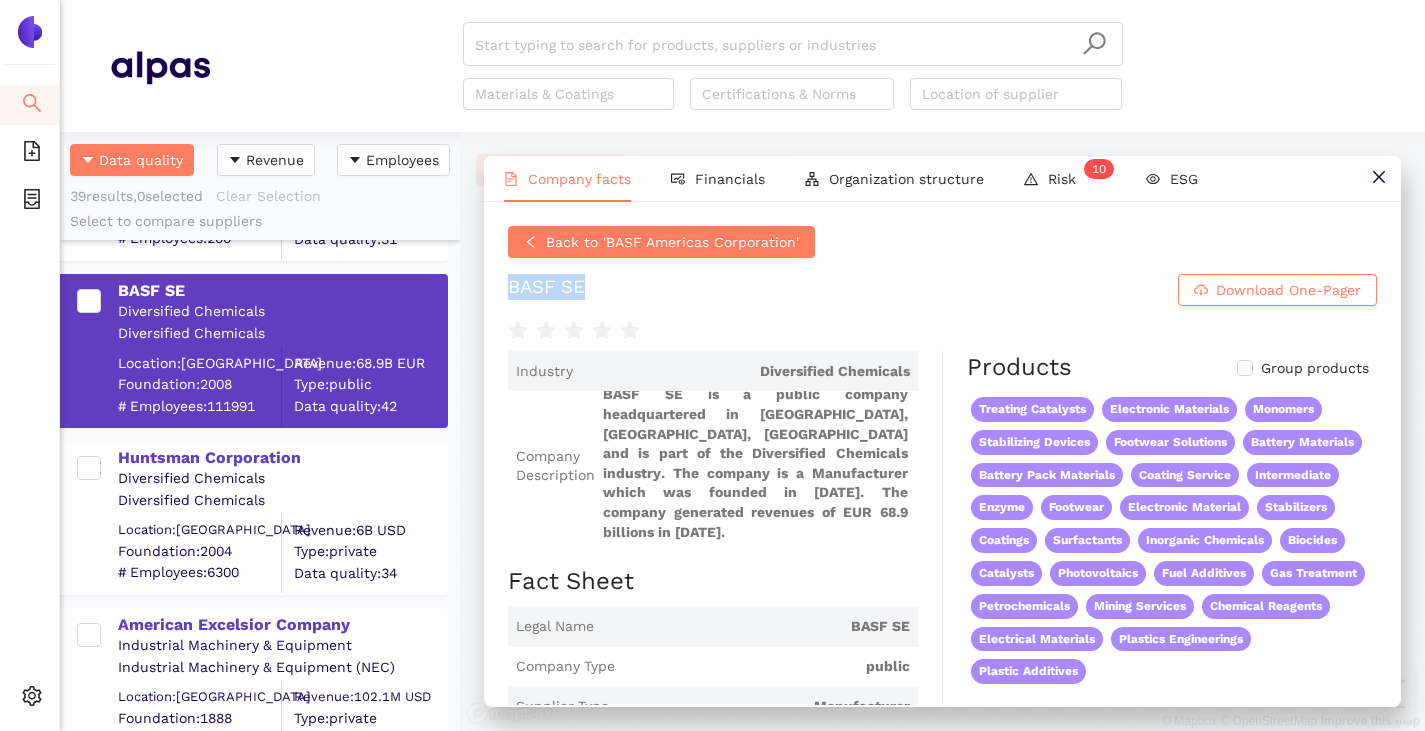 drag, startPoint x: 499, startPoint y: 285, endPoint x: 602, endPoint y: 290, distance: 103.121284 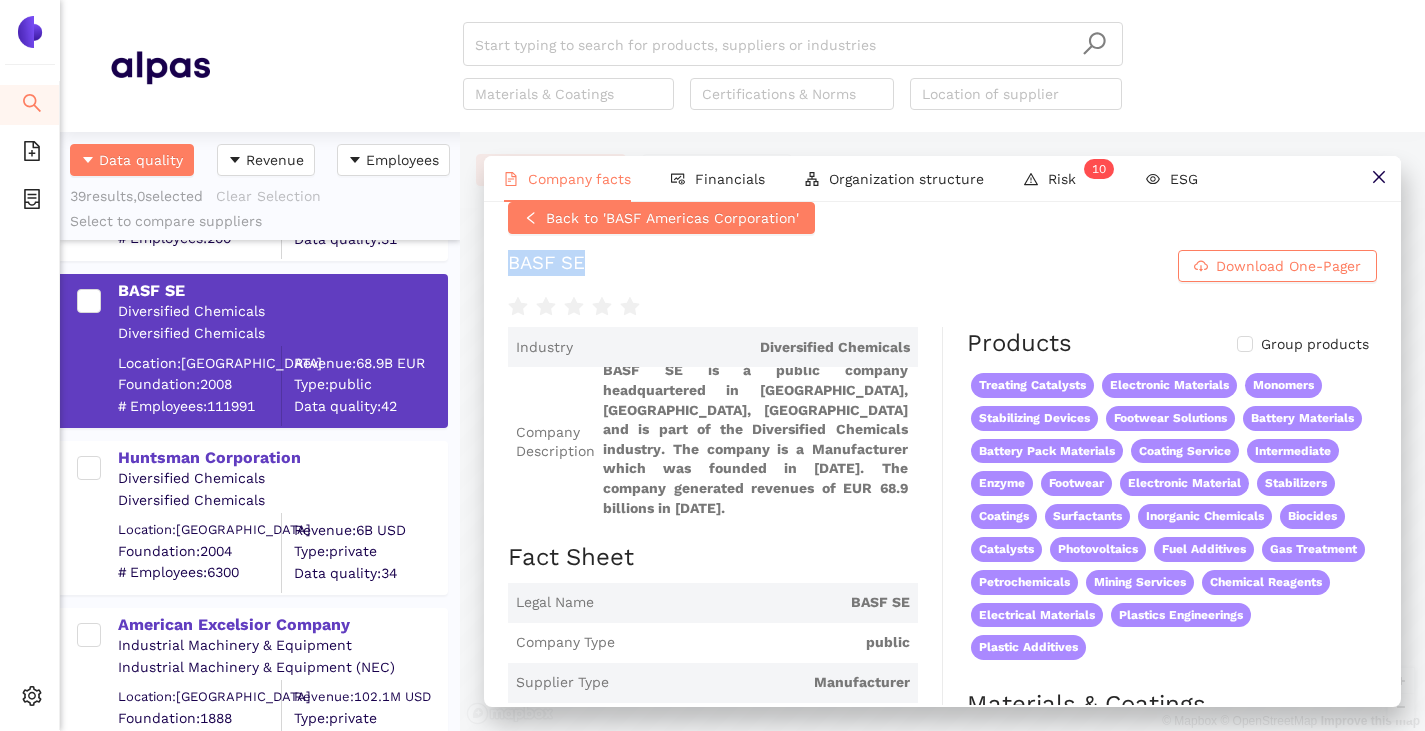 scroll, scrollTop: 0, scrollLeft: 0, axis: both 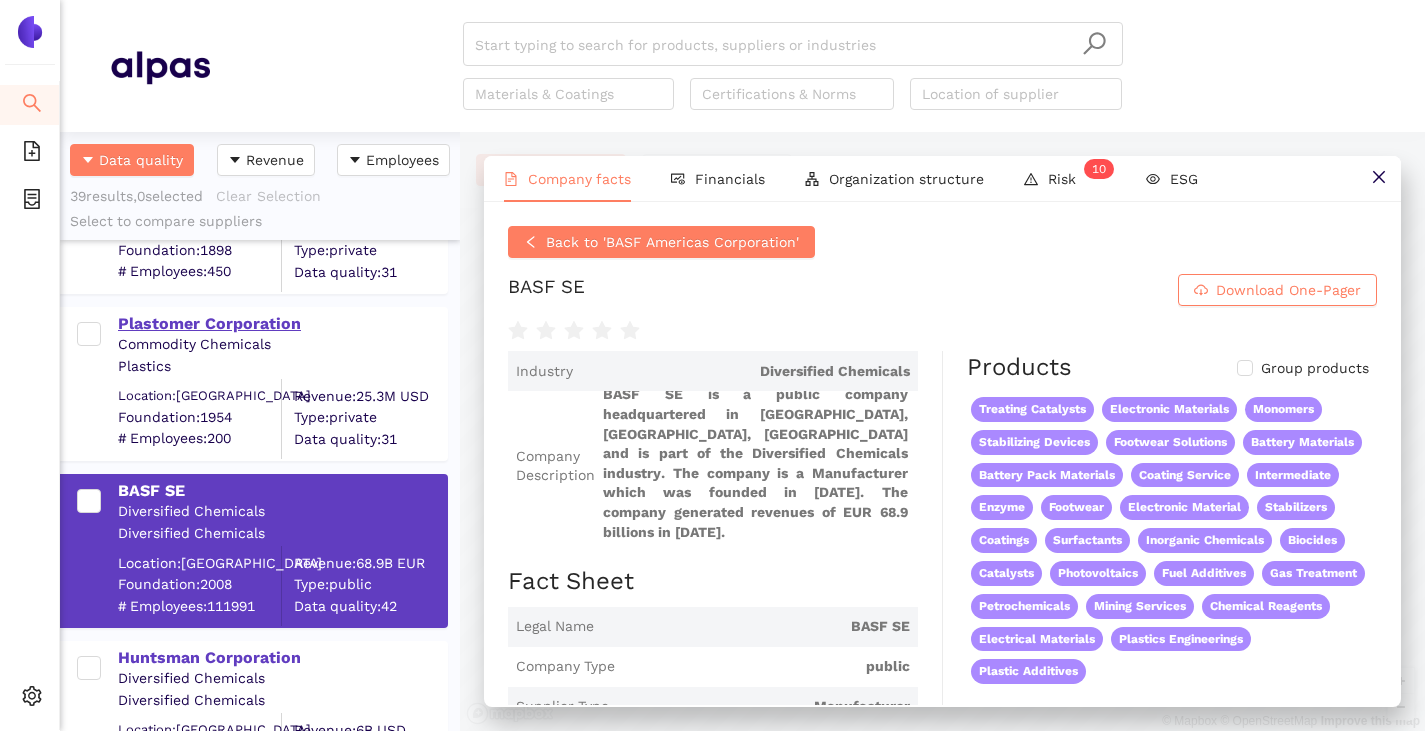click on "Plastomer Corporation" at bounding box center (282, 324) 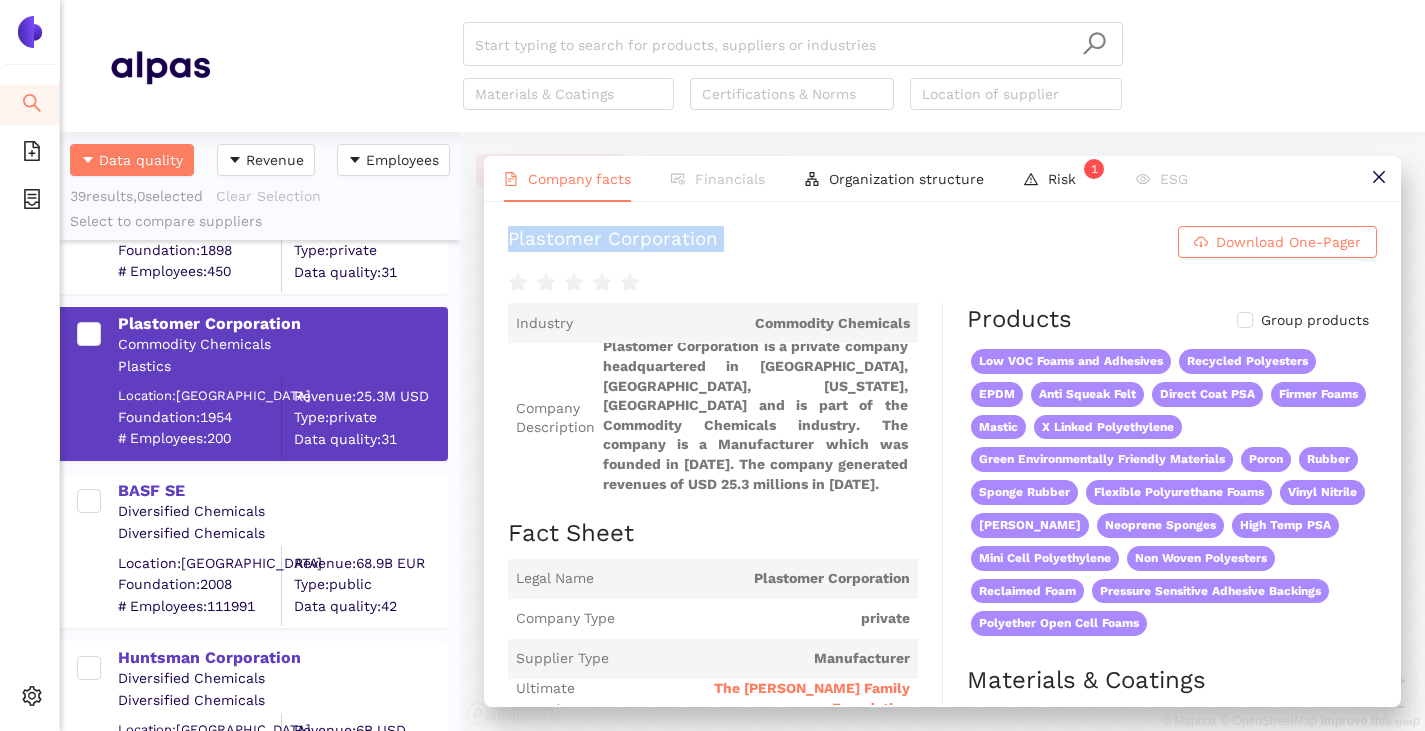 drag, startPoint x: 510, startPoint y: 244, endPoint x: 759, endPoint y: 277, distance: 251.17723 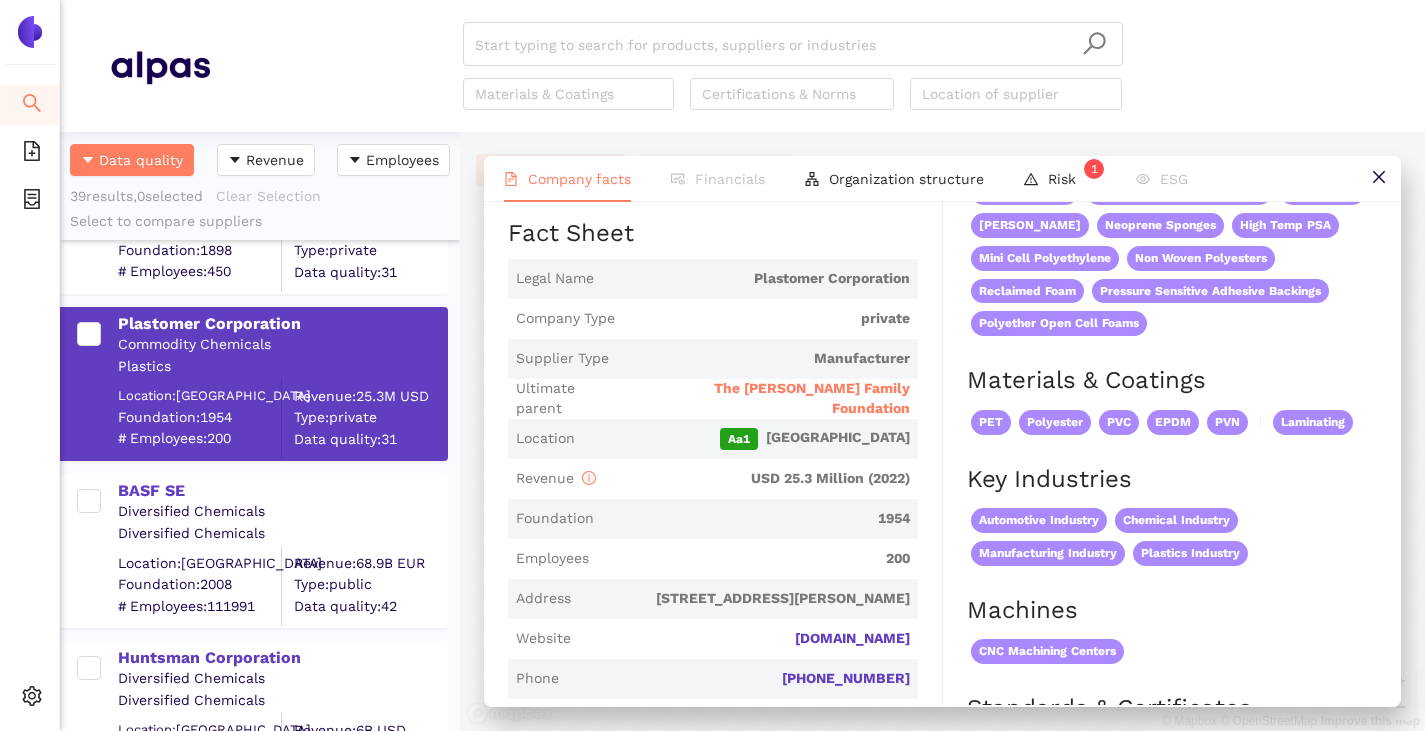 scroll, scrollTop: 0, scrollLeft: 0, axis: both 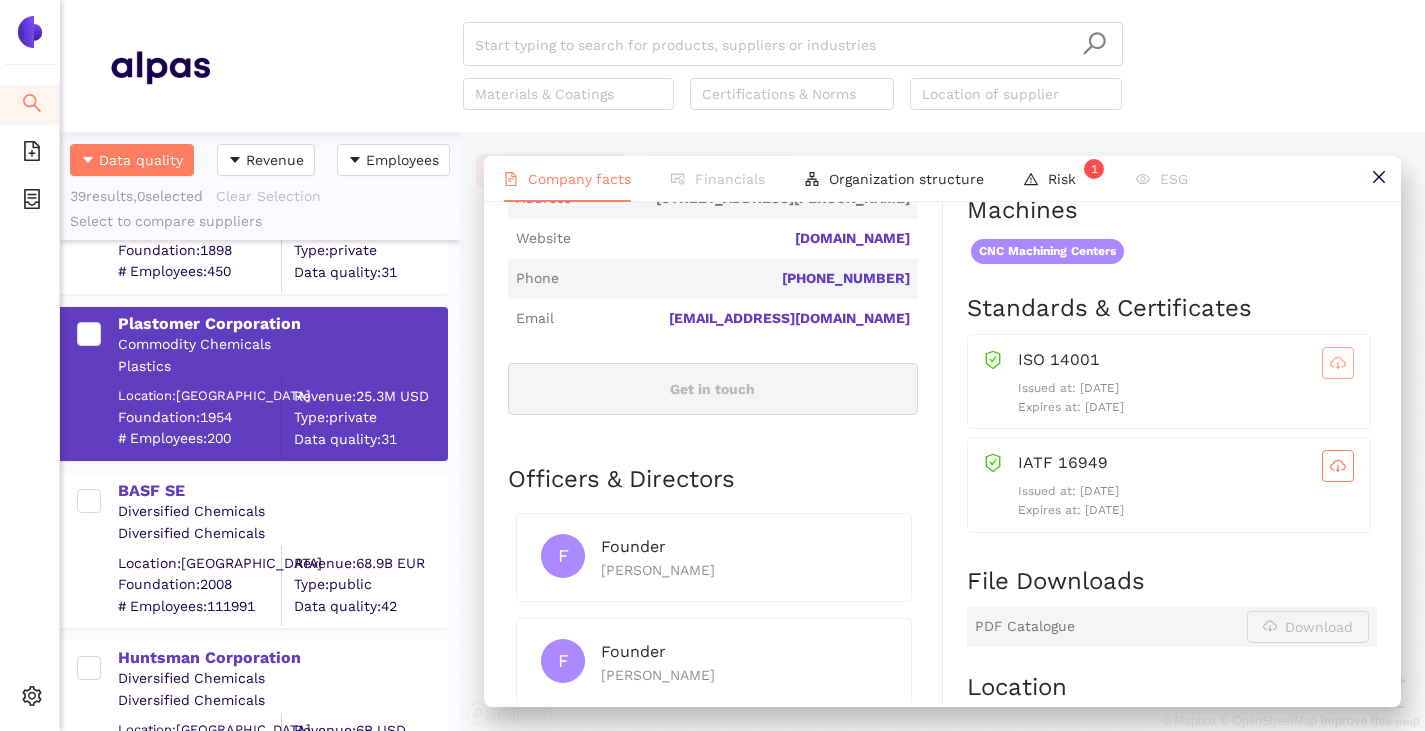click at bounding box center [1338, 363] 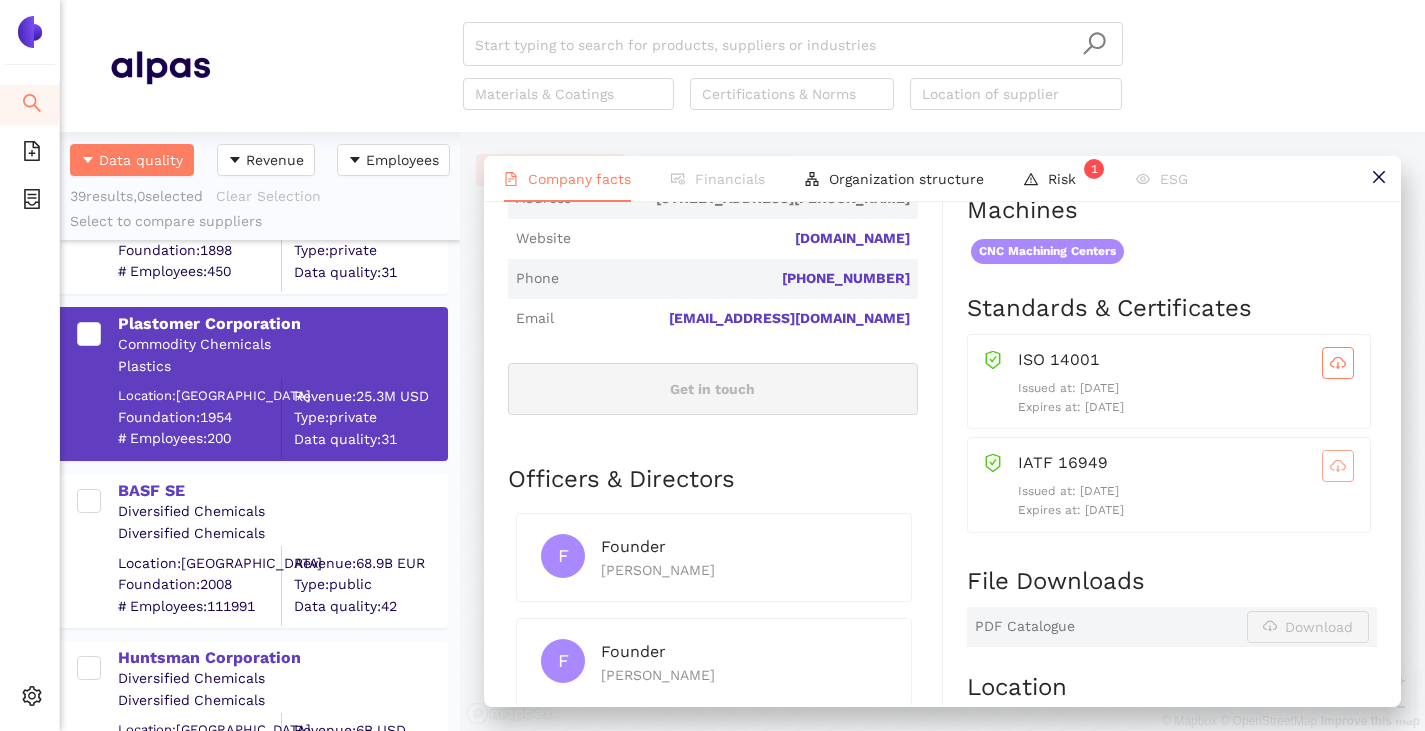 click at bounding box center (1338, 466) 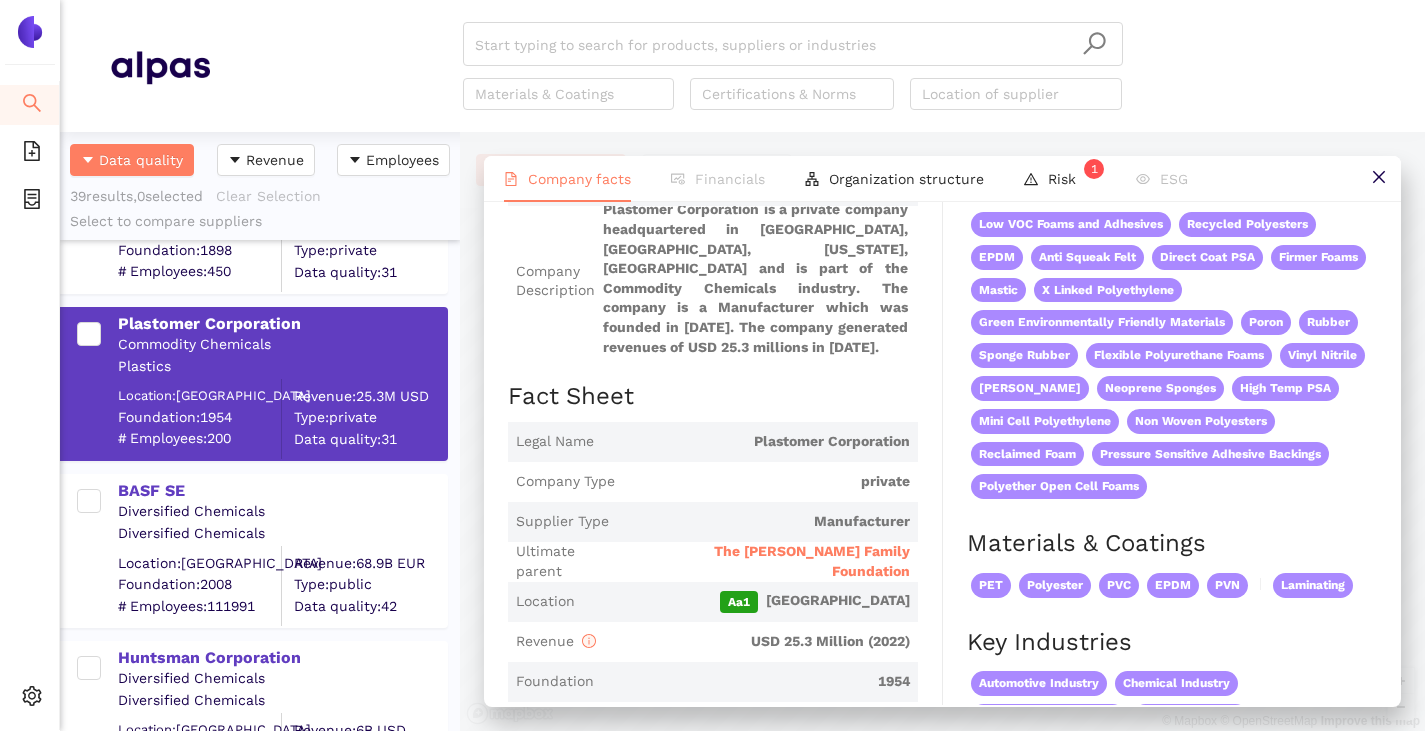 scroll, scrollTop: 400, scrollLeft: 0, axis: vertical 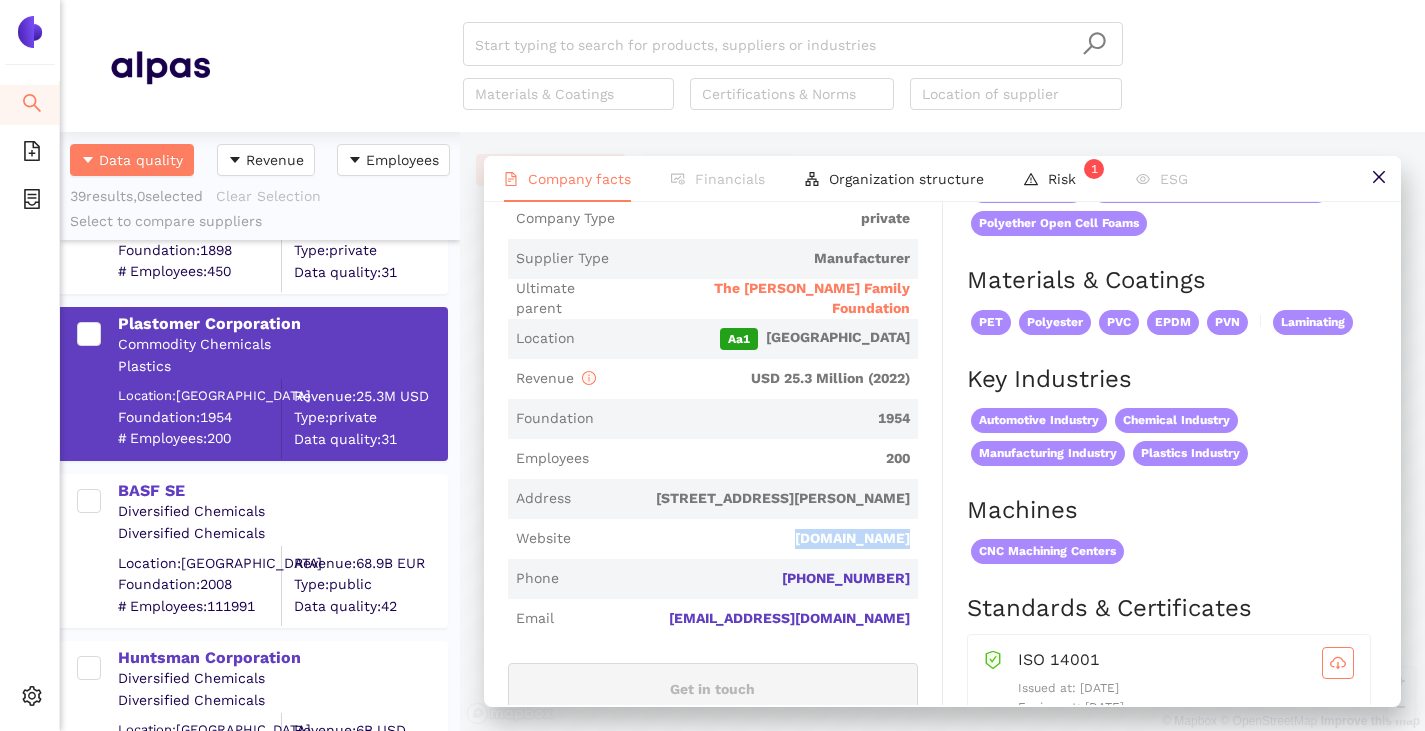 drag, startPoint x: 908, startPoint y: 533, endPoint x: 788, endPoint y: 535, distance: 120.01666 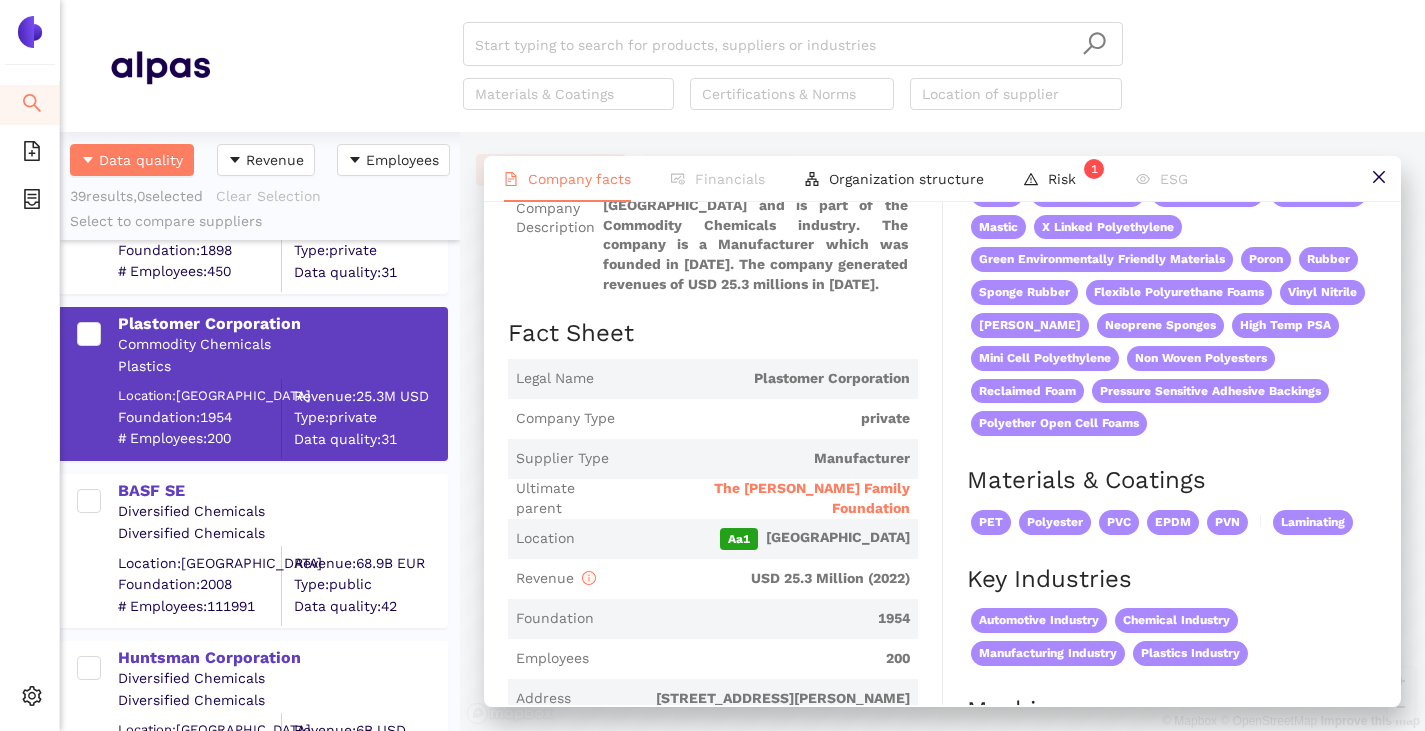 scroll, scrollTop: 0, scrollLeft: 0, axis: both 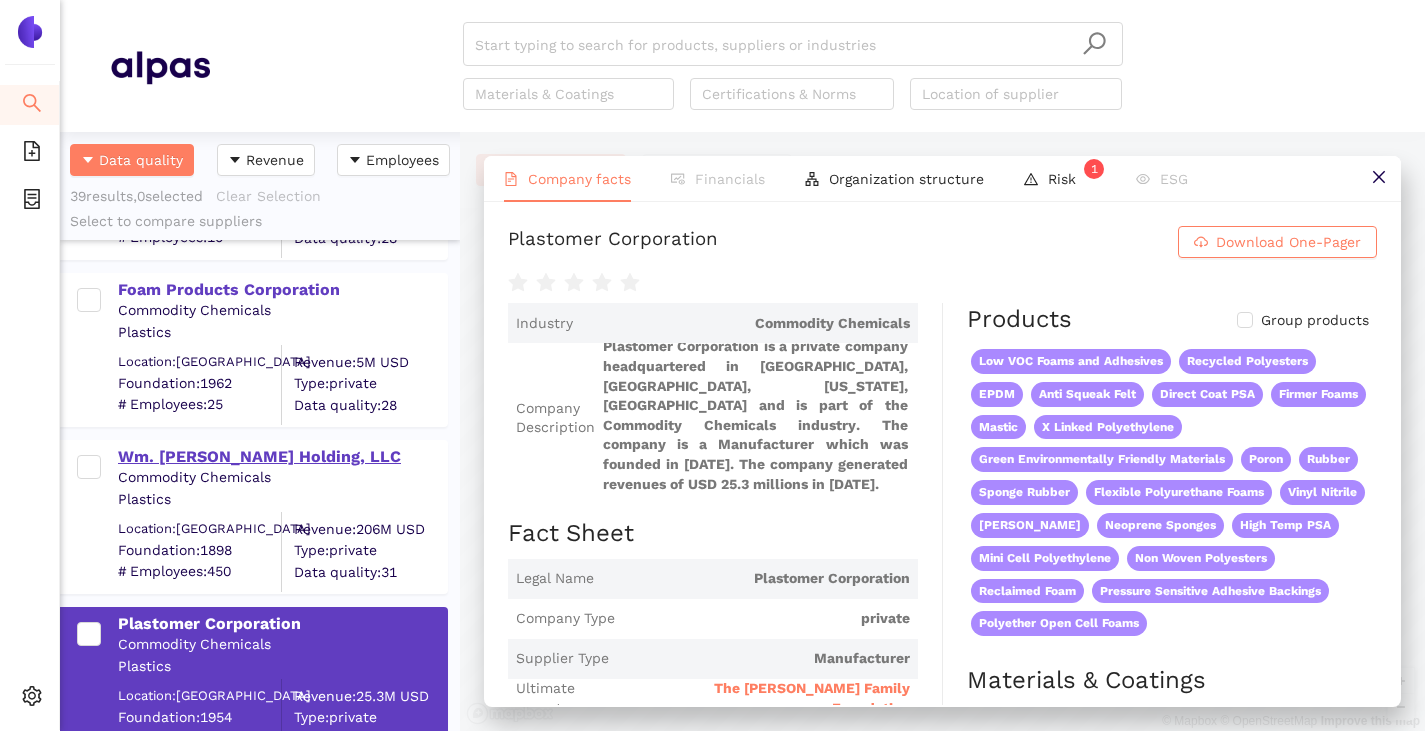 click on "Wm. [PERSON_NAME] Holding, LLC" at bounding box center [282, 457] 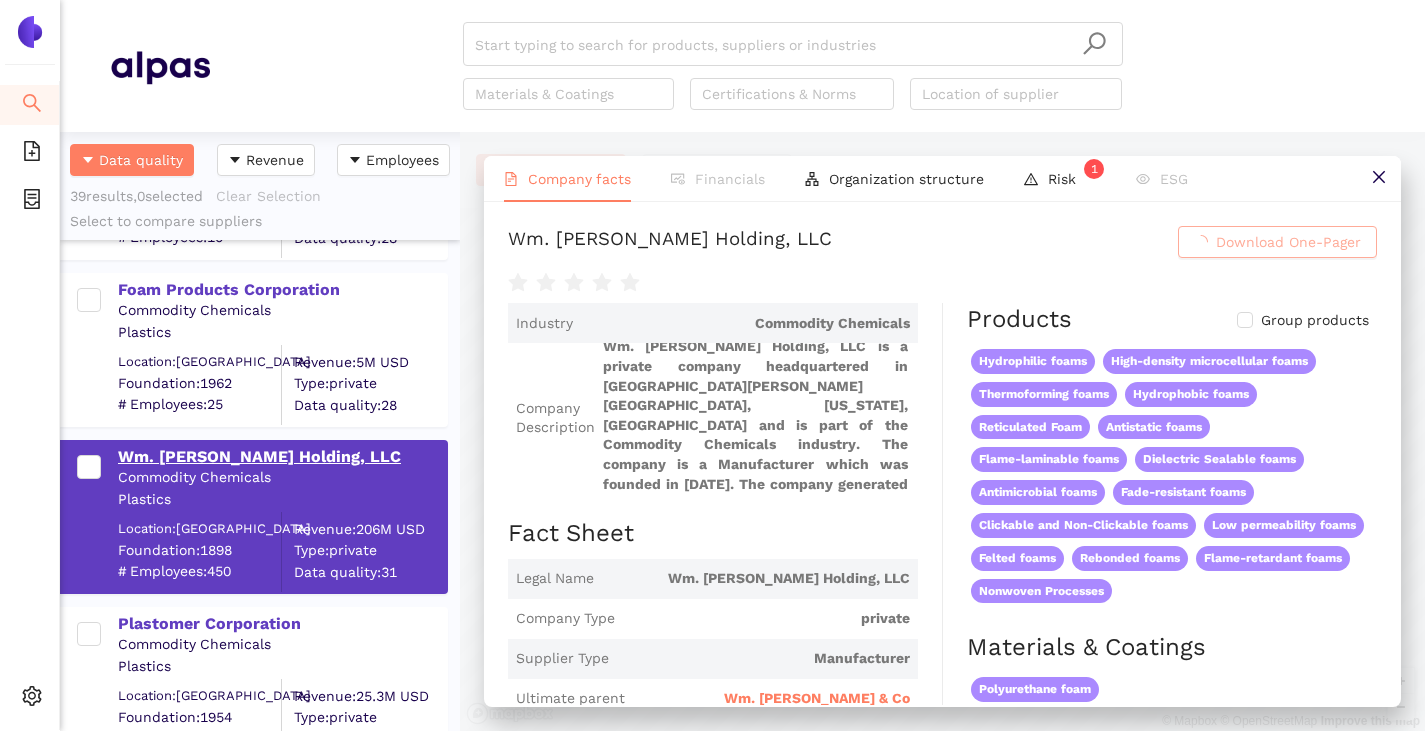 scroll, scrollTop: 0, scrollLeft: 0, axis: both 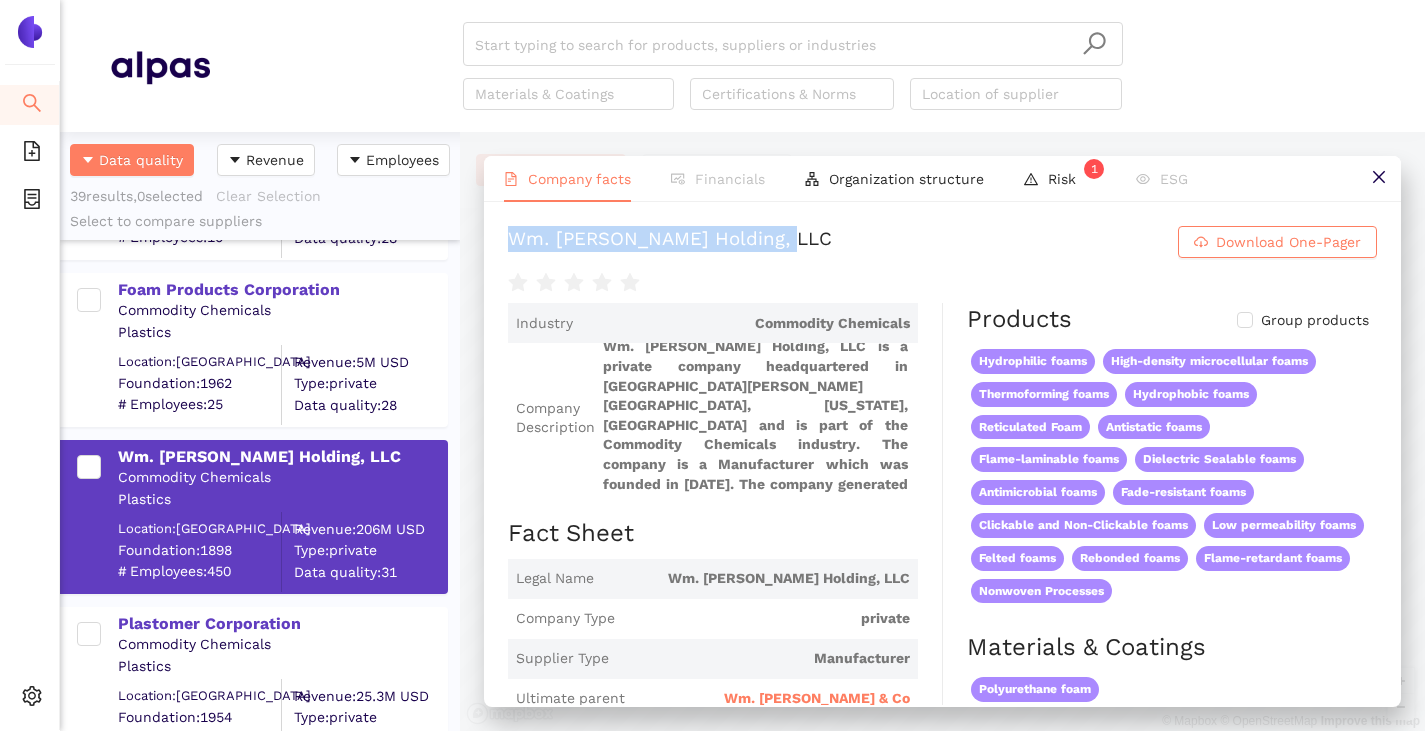 drag, startPoint x: 509, startPoint y: 240, endPoint x: 788, endPoint y: 246, distance: 279.0645 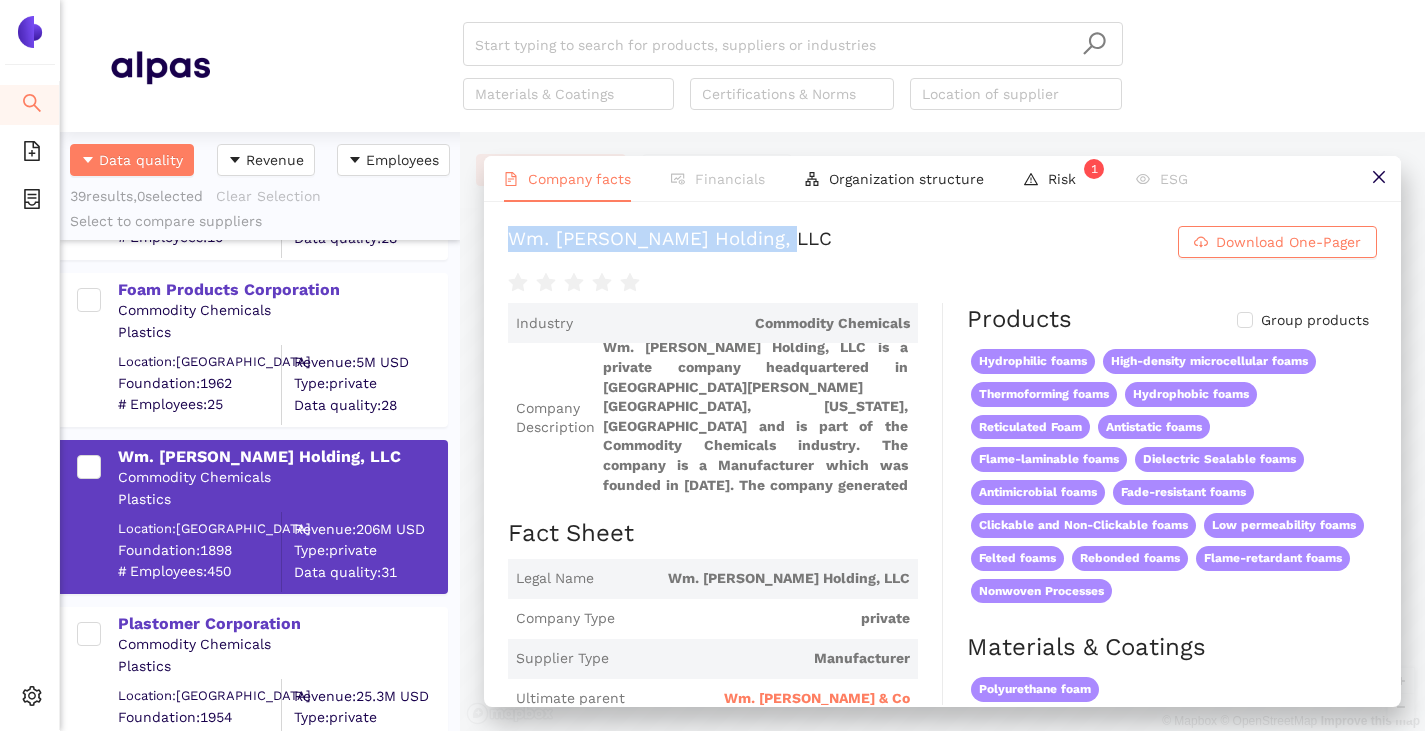 scroll, scrollTop: 6, scrollLeft: 0, axis: vertical 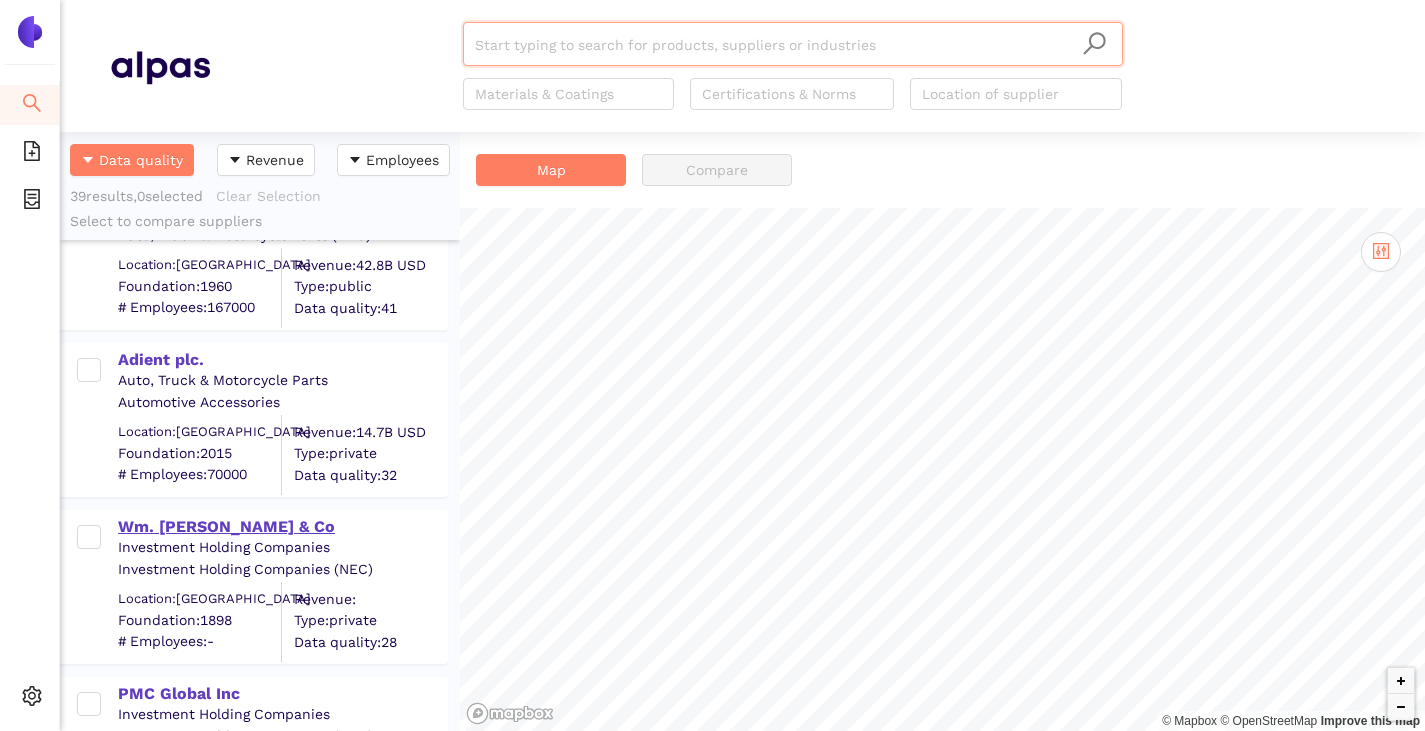 click on "Wm. [PERSON_NAME] & Co" at bounding box center (282, 527) 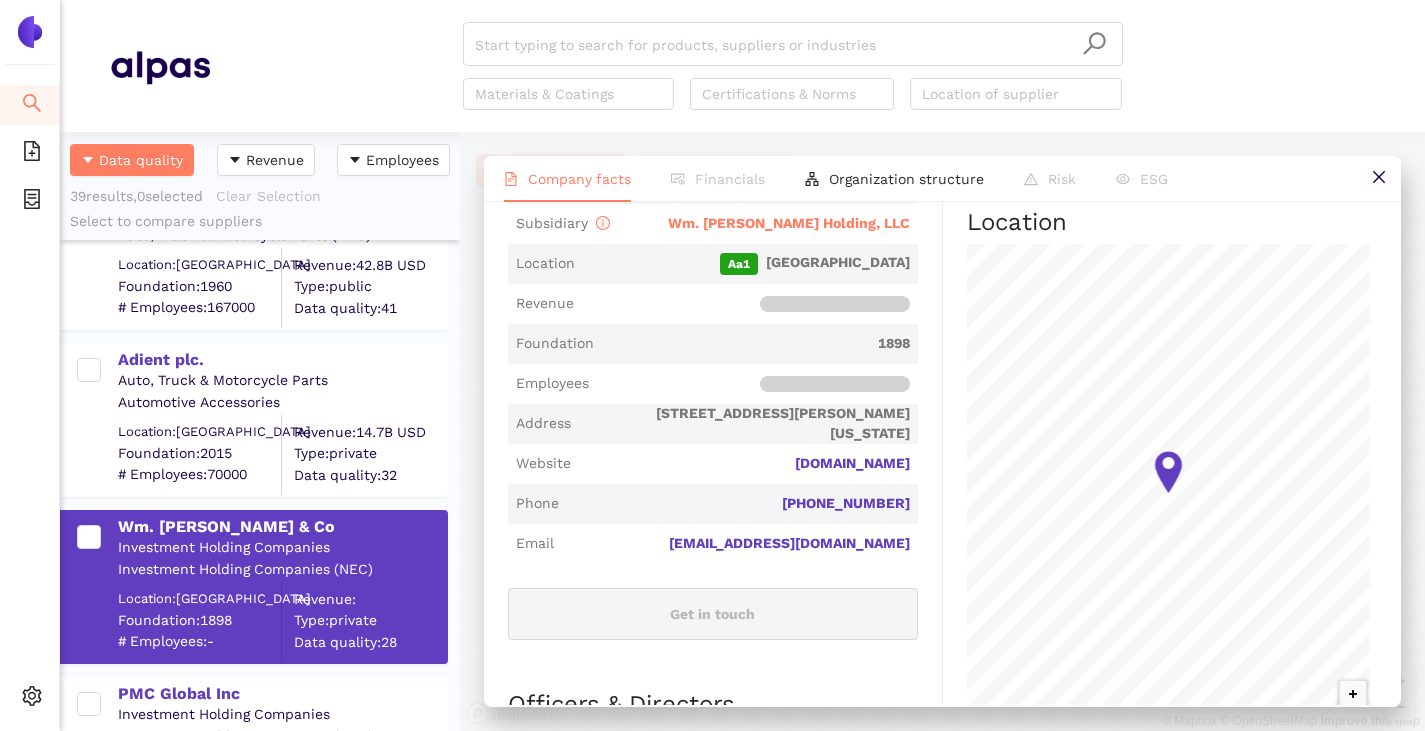 scroll, scrollTop: 400, scrollLeft: 0, axis: vertical 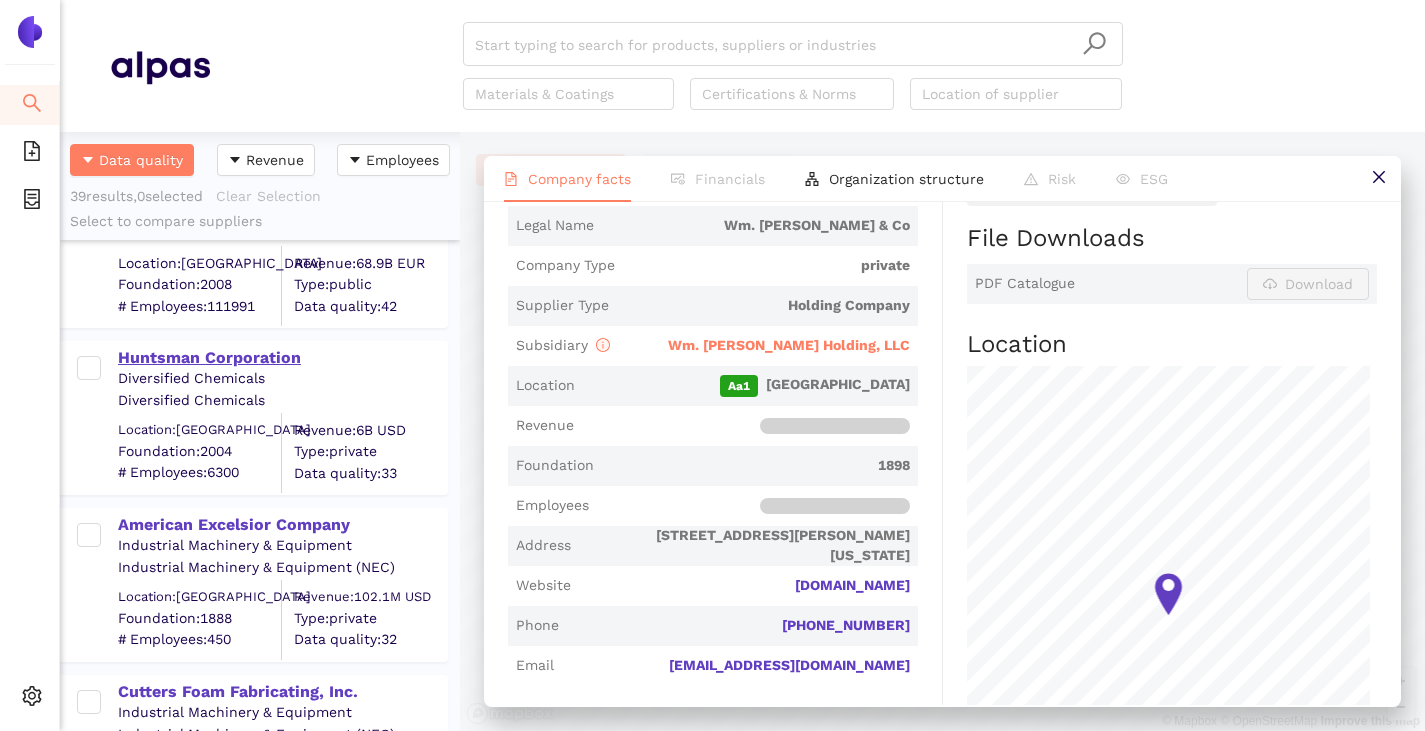 click on "Huntsman Corporation" at bounding box center (282, 358) 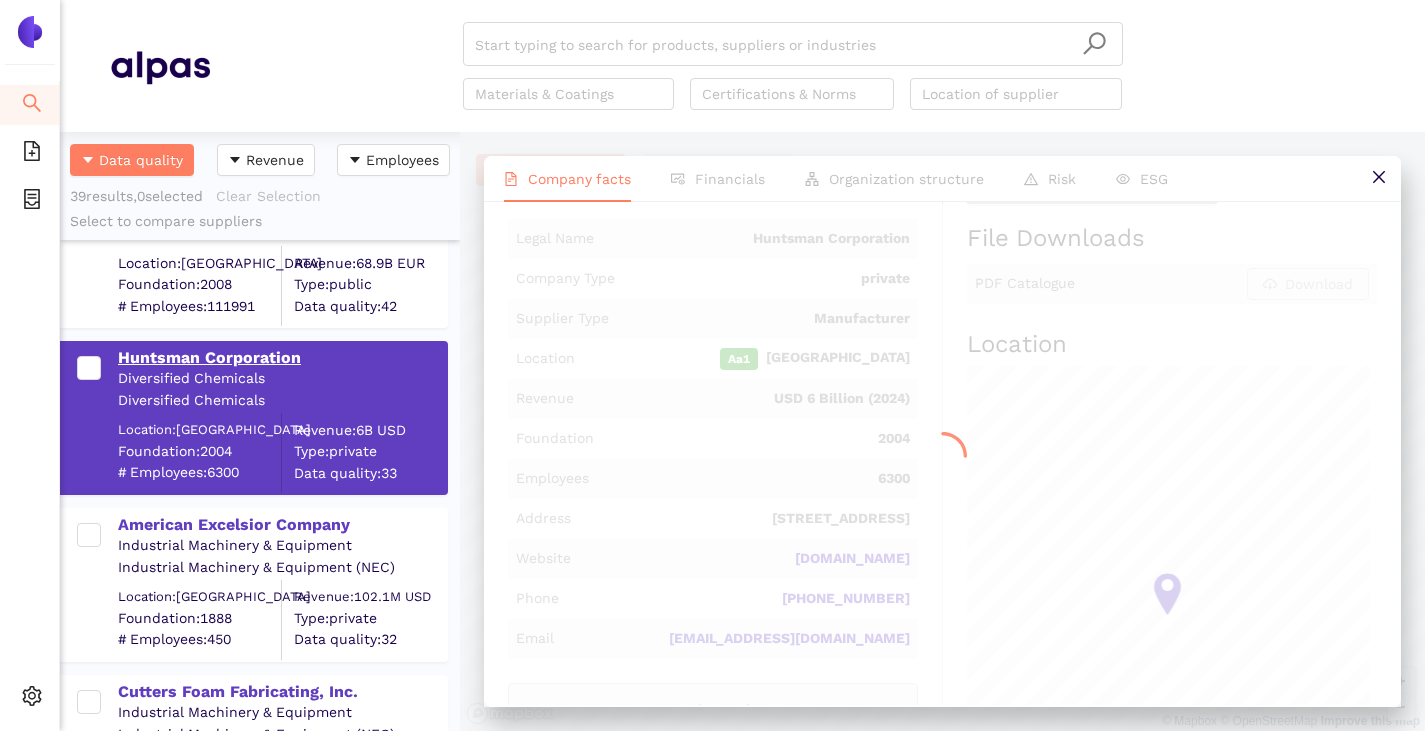 scroll, scrollTop: 0, scrollLeft: 0, axis: both 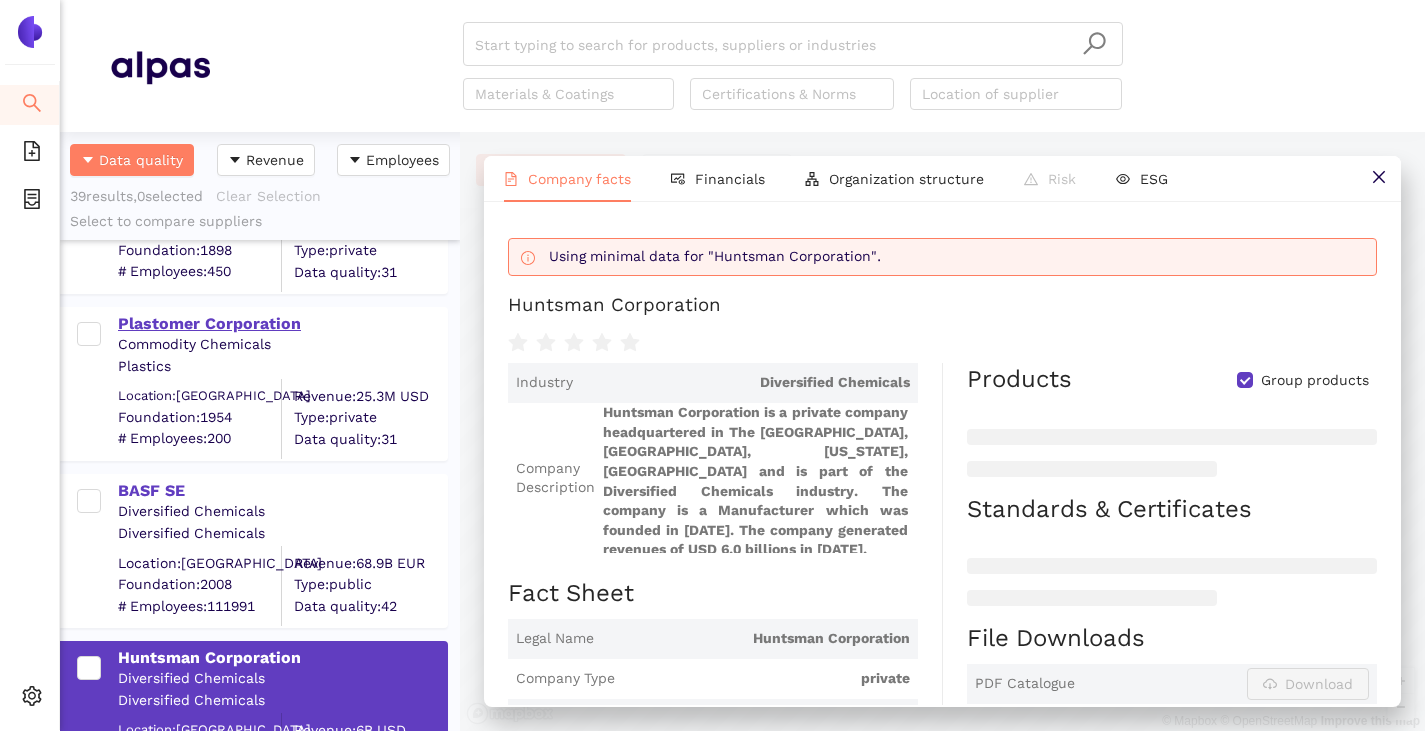 click on "Plastomer Corporation" at bounding box center (282, 324) 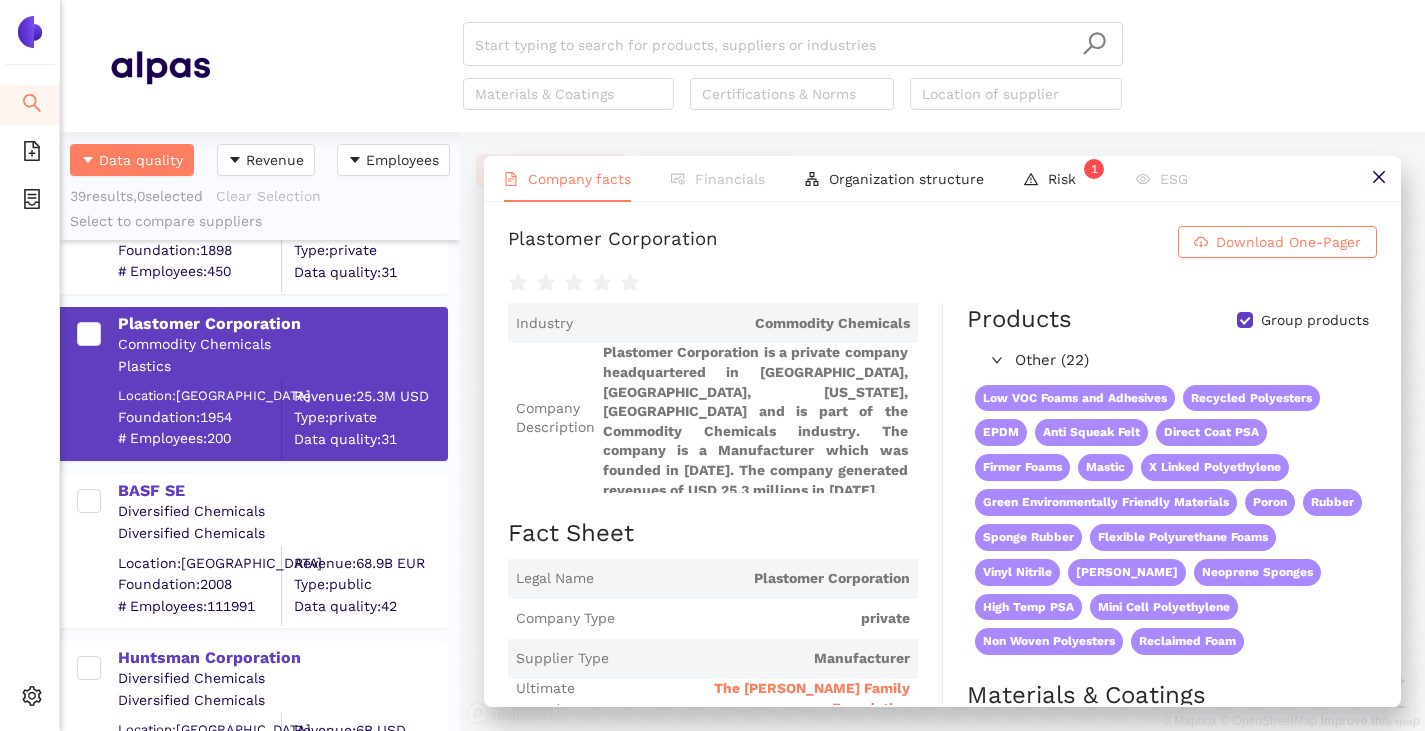 scroll, scrollTop: 6, scrollLeft: 0, axis: vertical 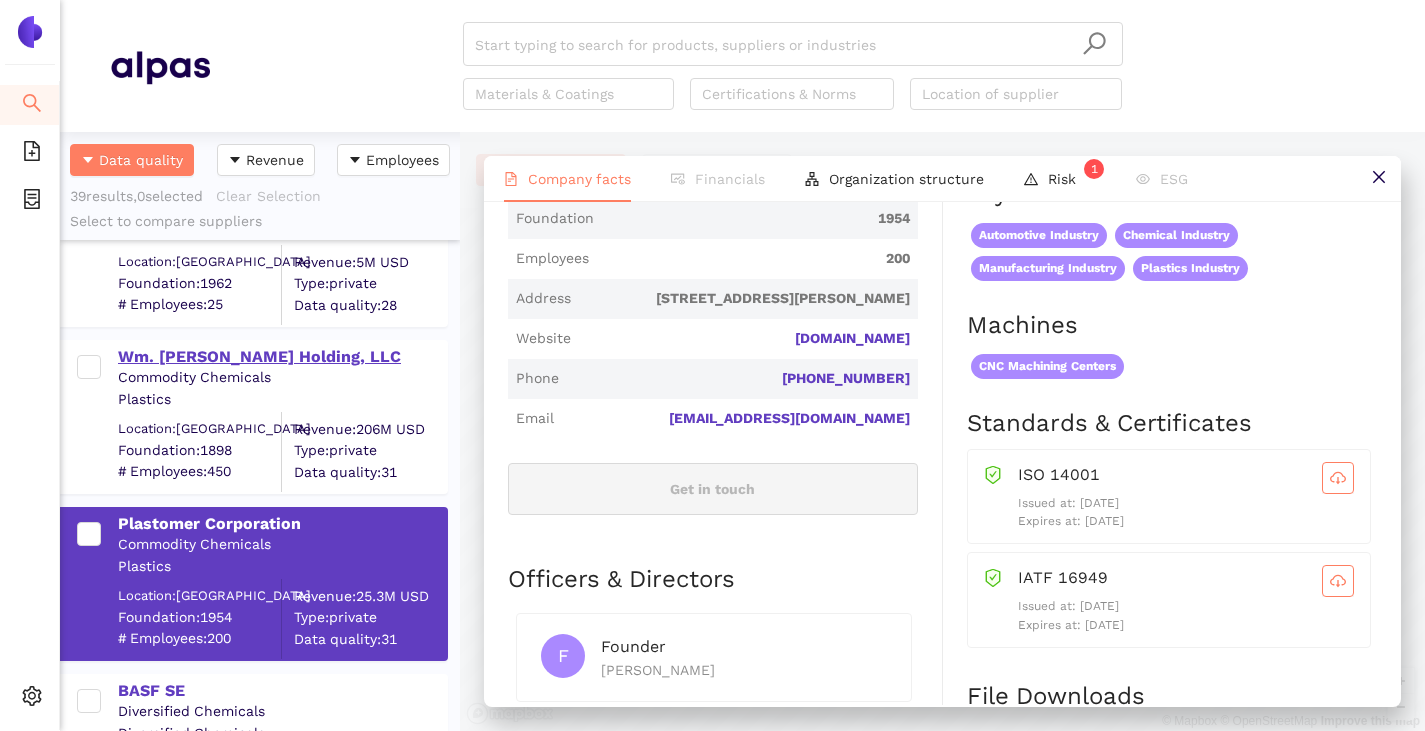 click on "Wm. [PERSON_NAME] Holding, LLC" at bounding box center [282, 357] 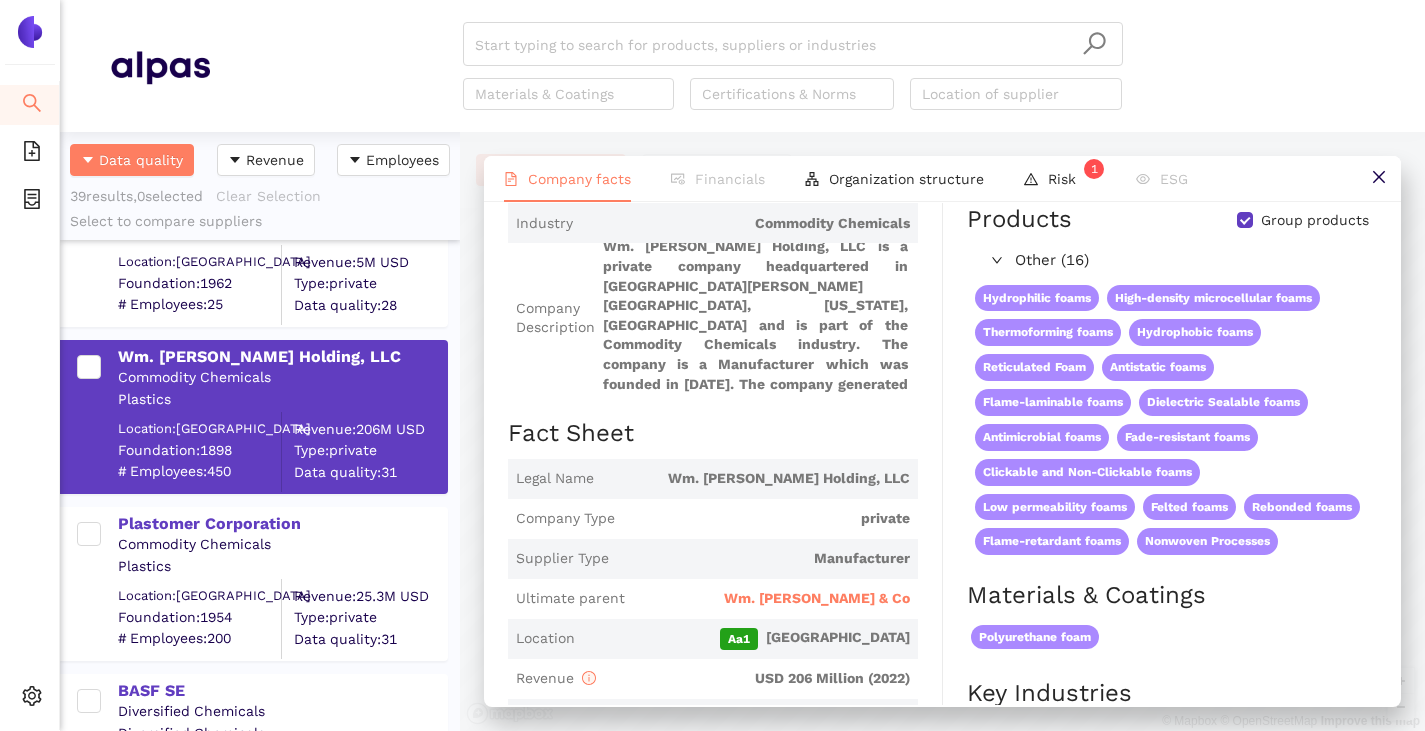 scroll, scrollTop: 0, scrollLeft: 0, axis: both 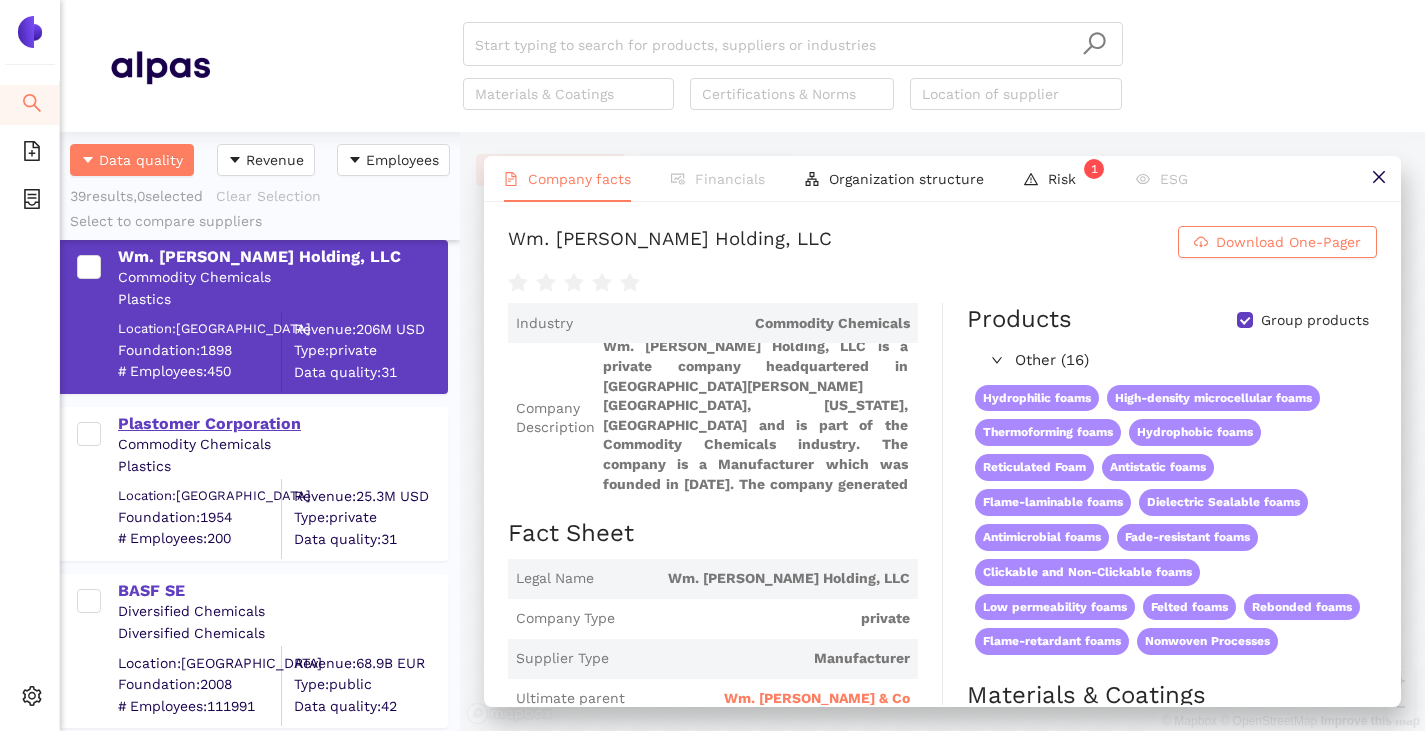 click on "Plastomer Corporation" at bounding box center (282, 424) 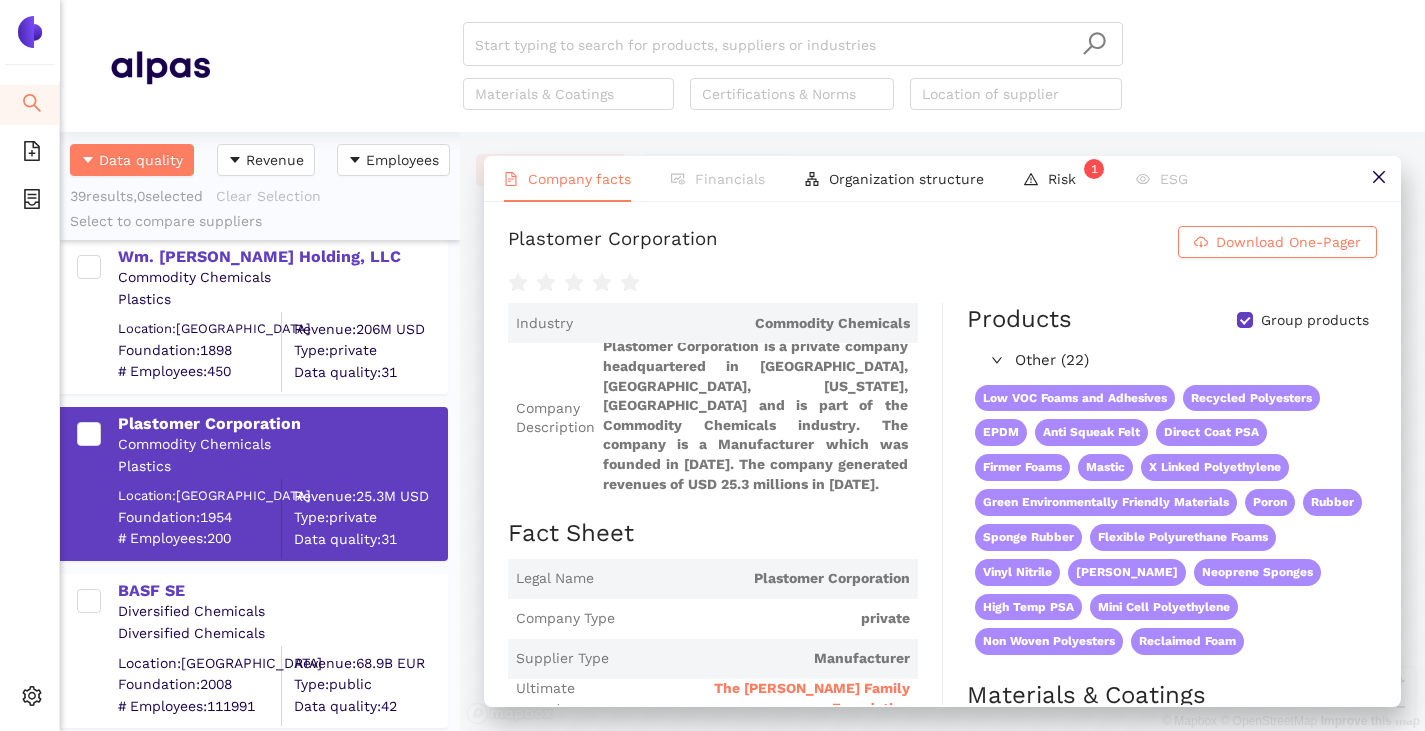 scroll, scrollTop: 300, scrollLeft: 0, axis: vertical 